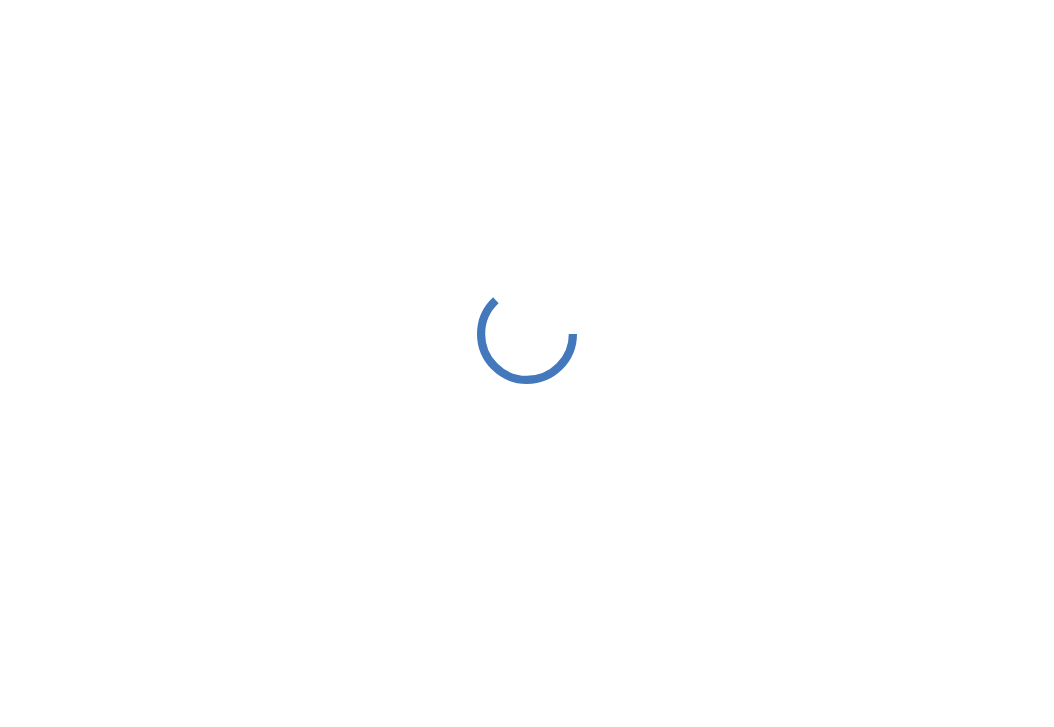scroll, scrollTop: 0, scrollLeft: 0, axis: both 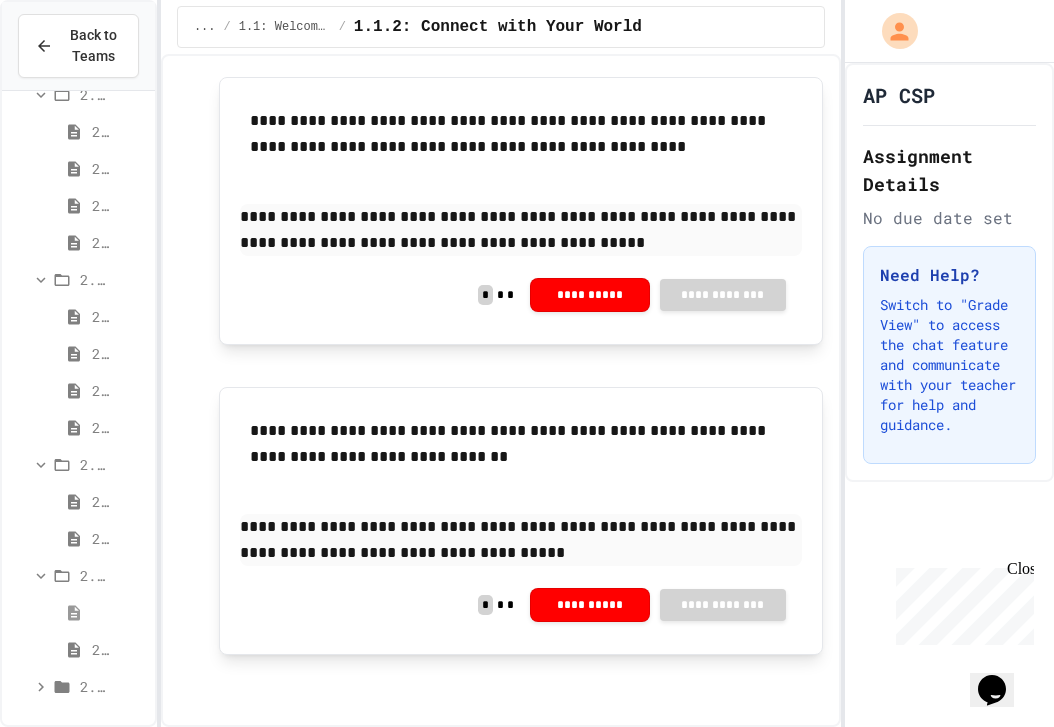 click on "2.4.1: Algorithm Practice Exercises" at bounding box center [69, 612] 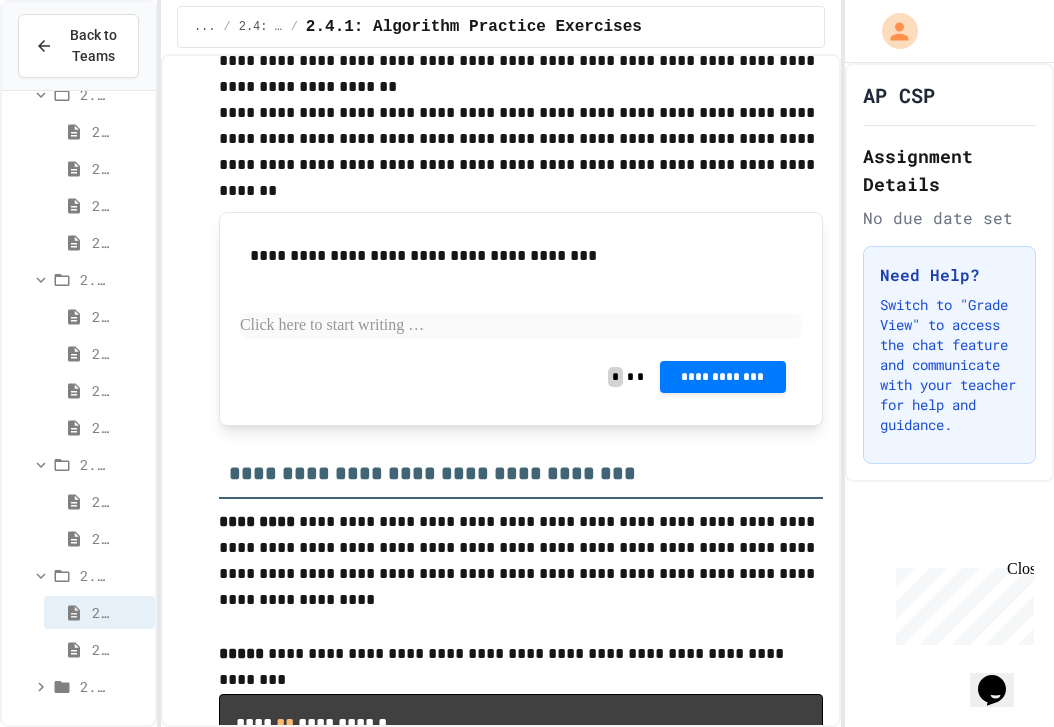 scroll, scrollTop: 693, scrollLeft: 0, axis: vertical 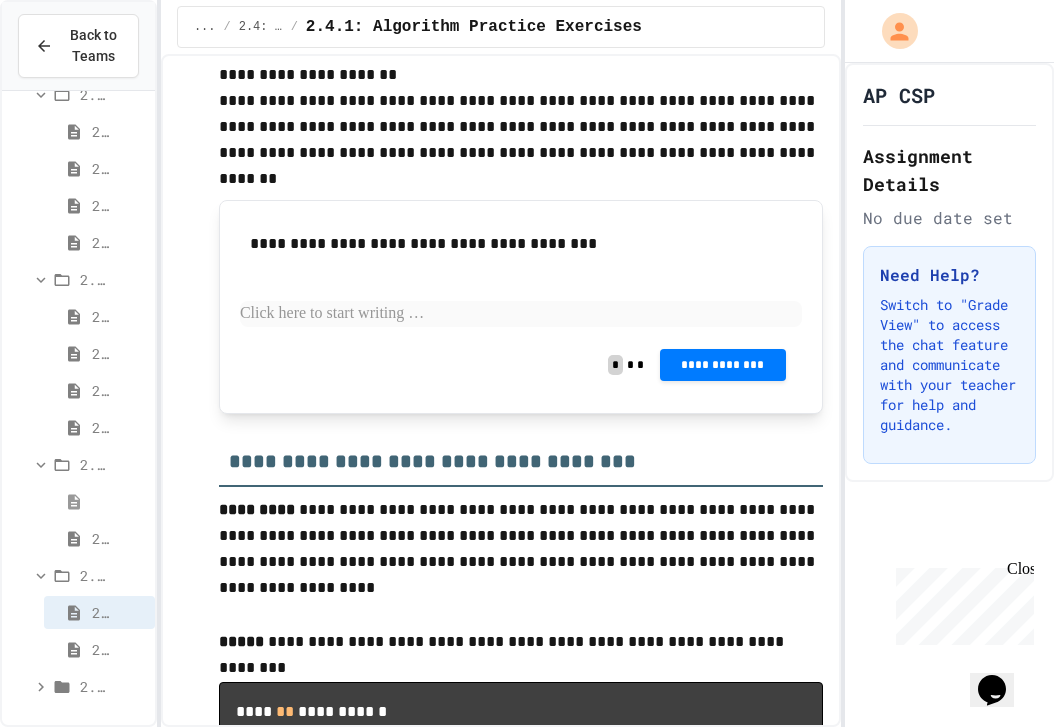 click on "2.3.1: Understanding Games with Flowcharts" at bounding box center (99, 501) 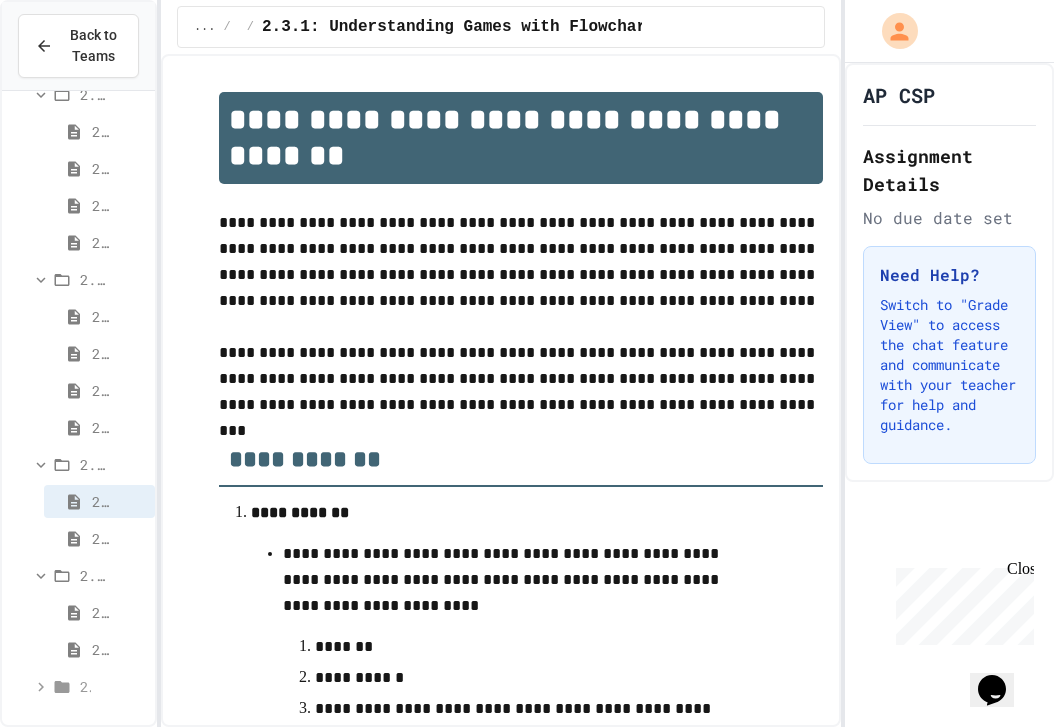 click on "2.5 Unit Summary" at bounding box center (92, 686) 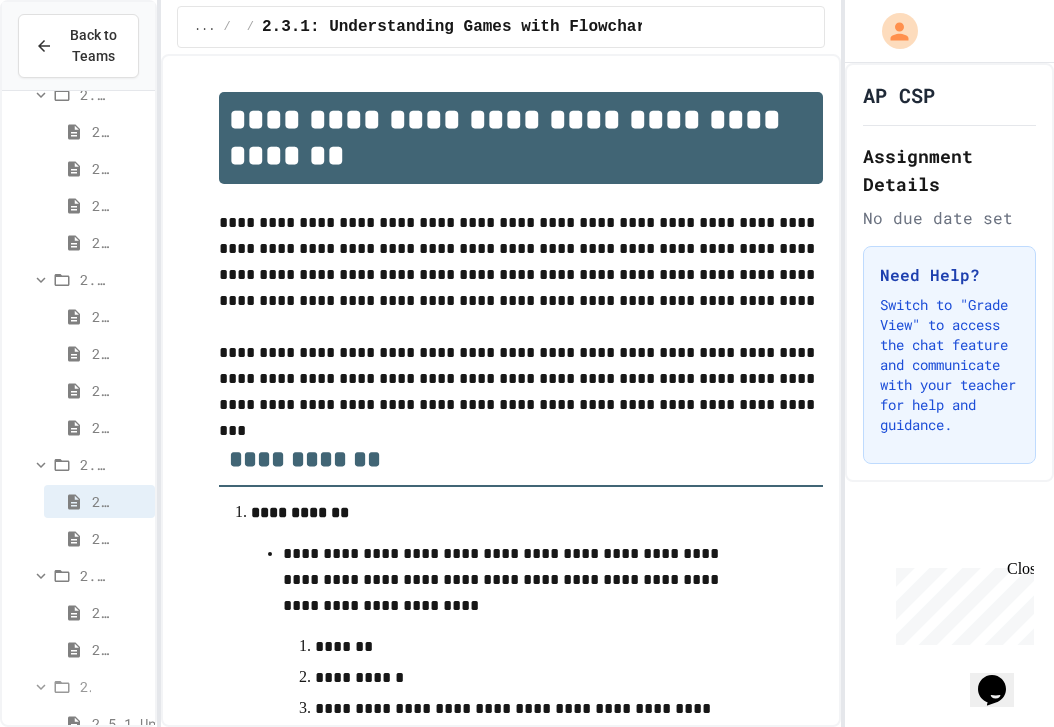 scroll, scrollTop: 332, scrollLeft: 0, axis: vertical 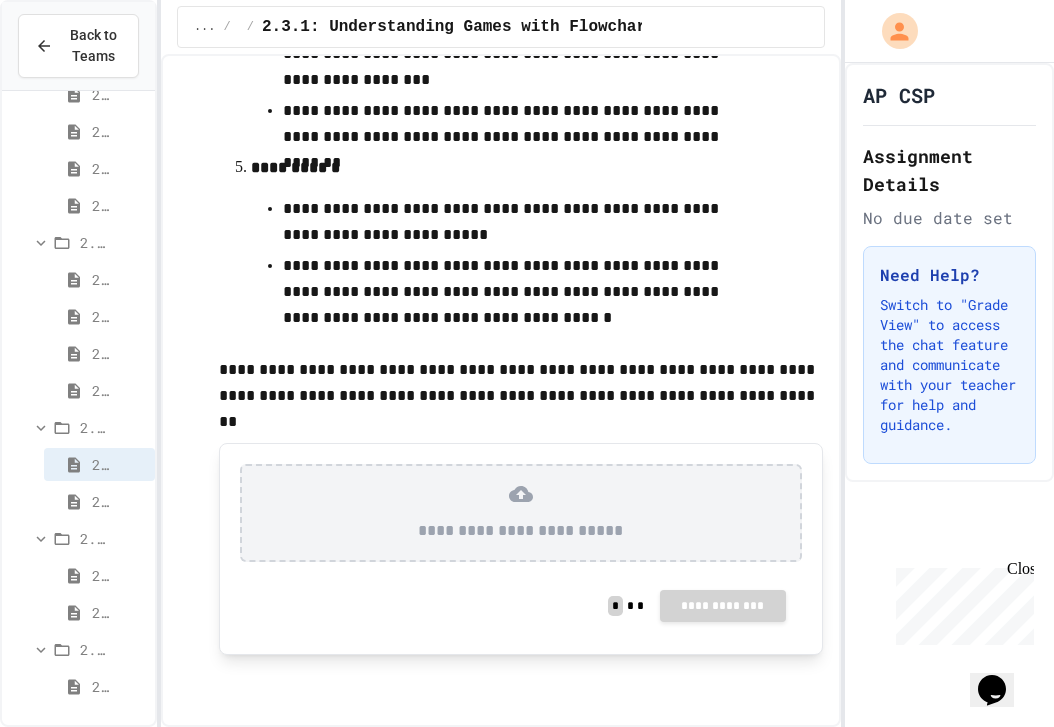 click on "**********" at bounding box center [521, 513] 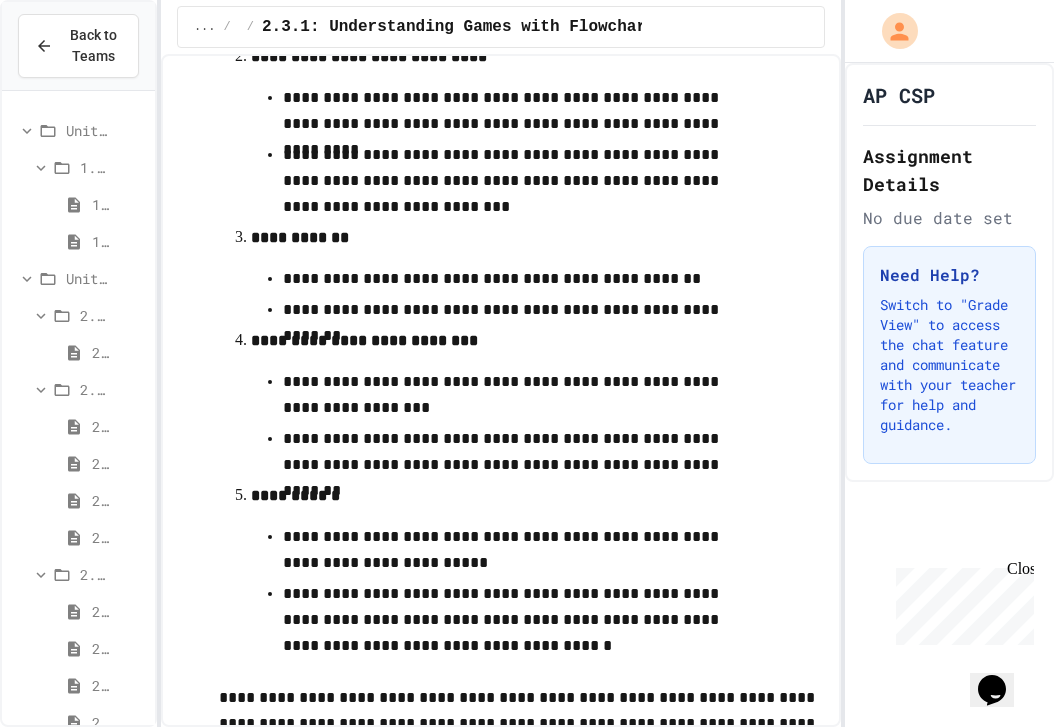 scroll, scrollTop: 1047, scrollLeft: 0, axis: vertical 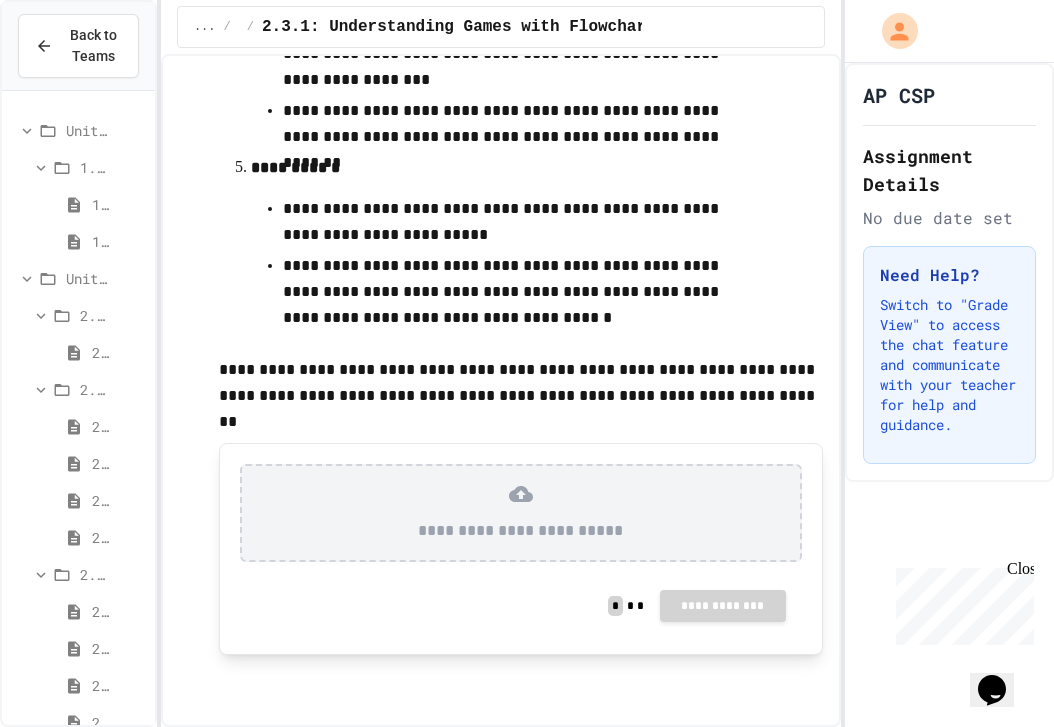 click on "**********" at bounding box center [521, 531] 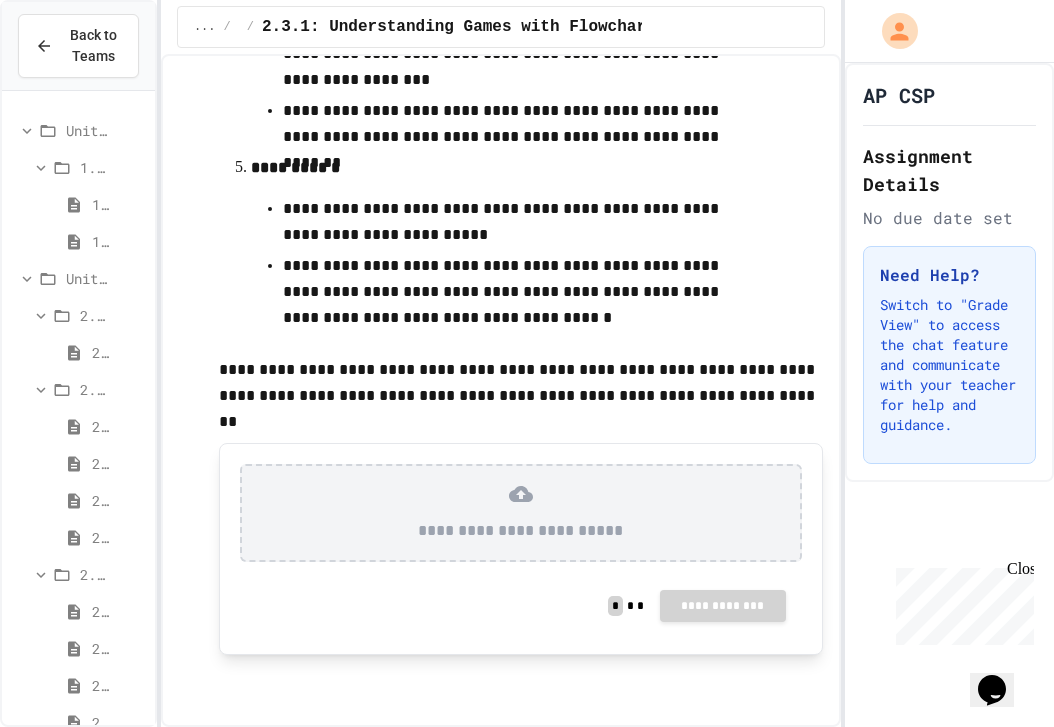 click on "**********" at bounding box center (521, 531) 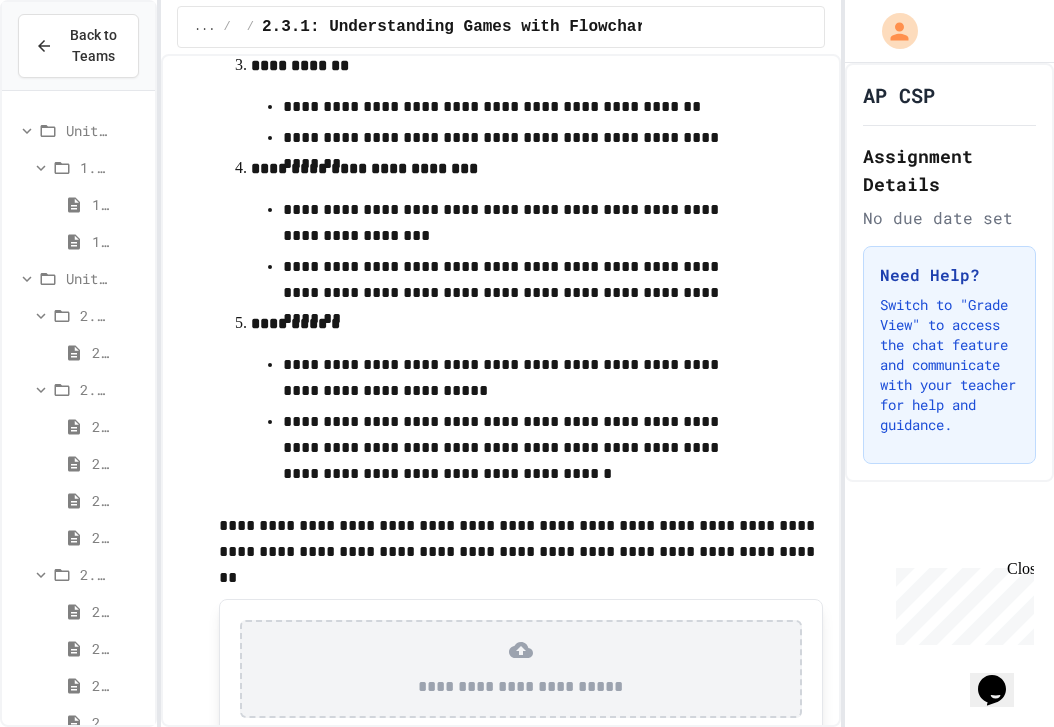 scroll, scrollTop: 1047, scrollLeft: 0, axis: vertical 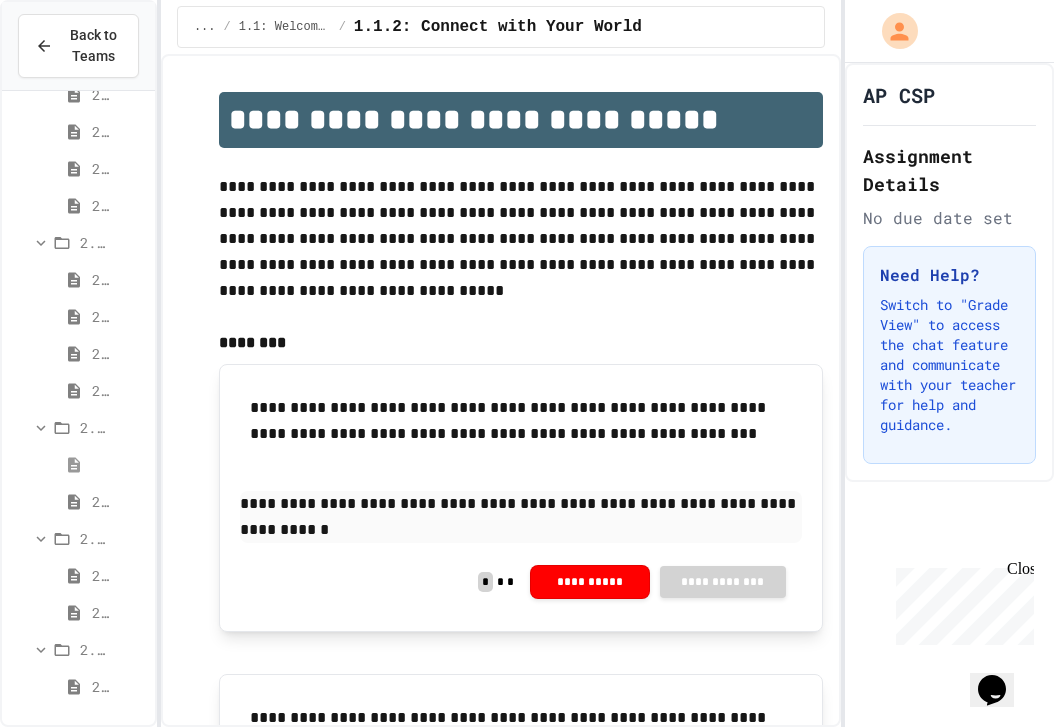 click on "2.3.1: Understanding Games with Flowcharts" at bounding box center (99, 464) 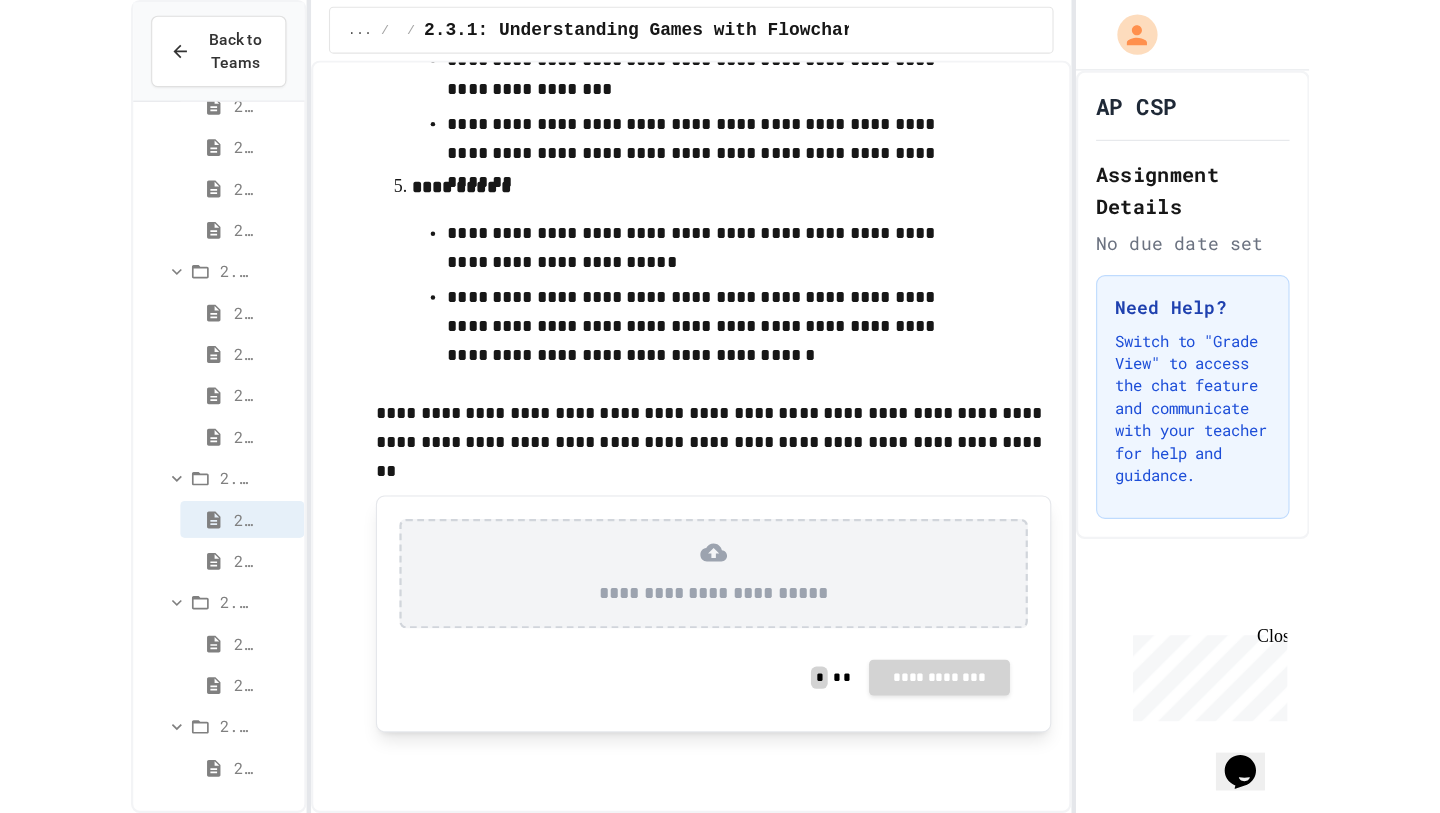 scroll, scrollTop: 1047, scrollLeft: 0, axis: vertical 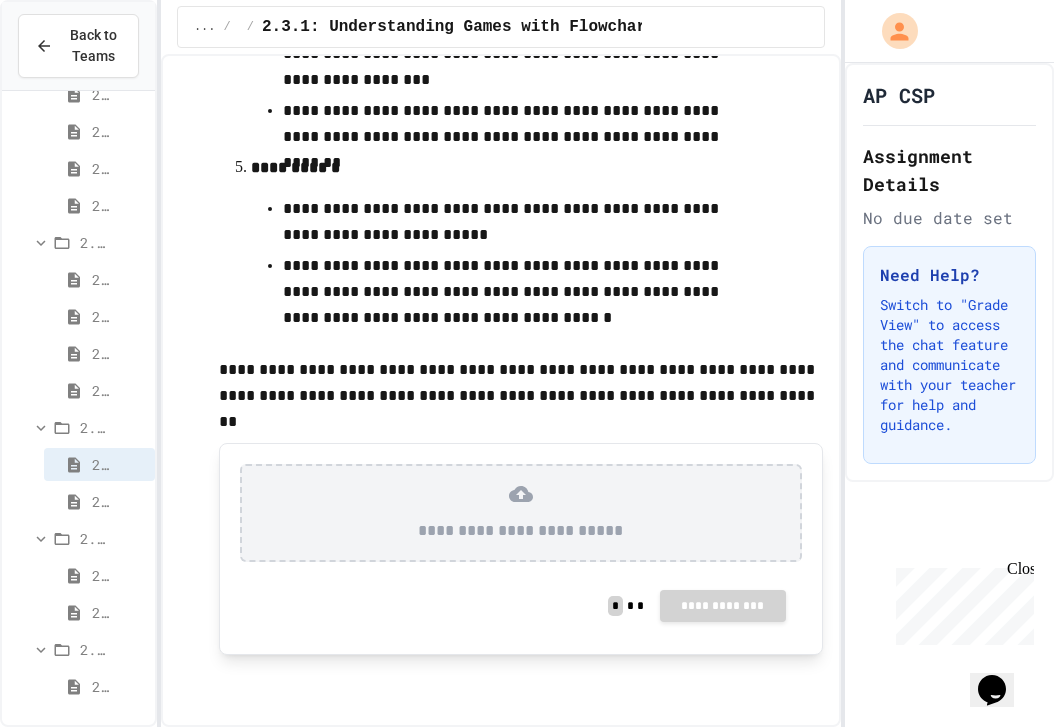 click on "**********" at bounding box center (521, 531) 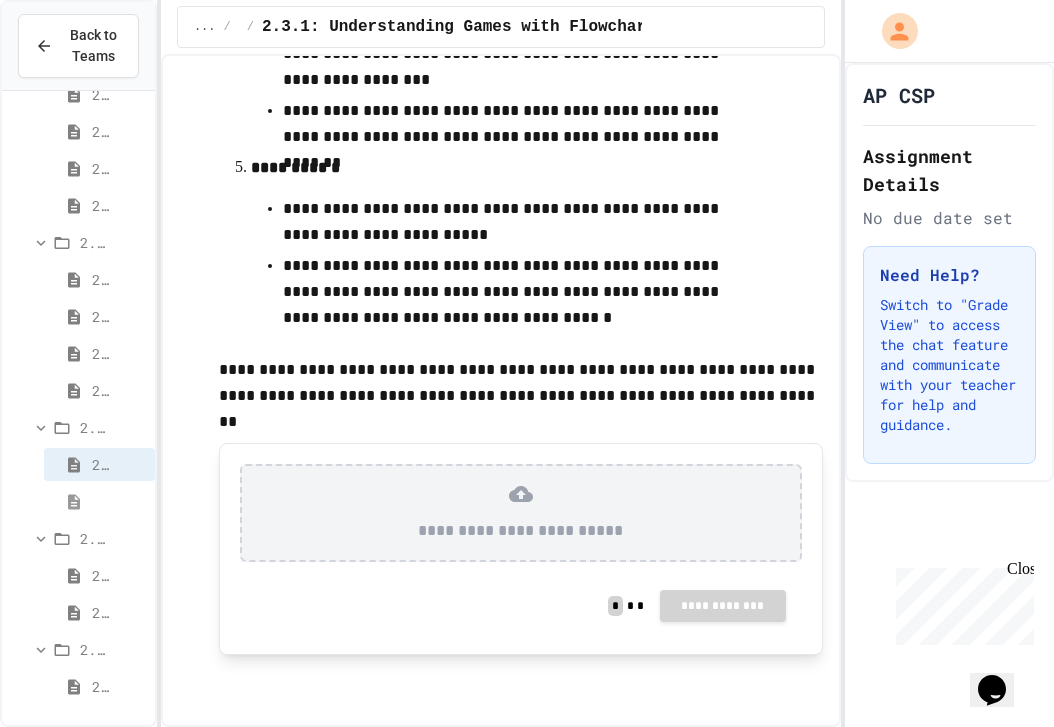click 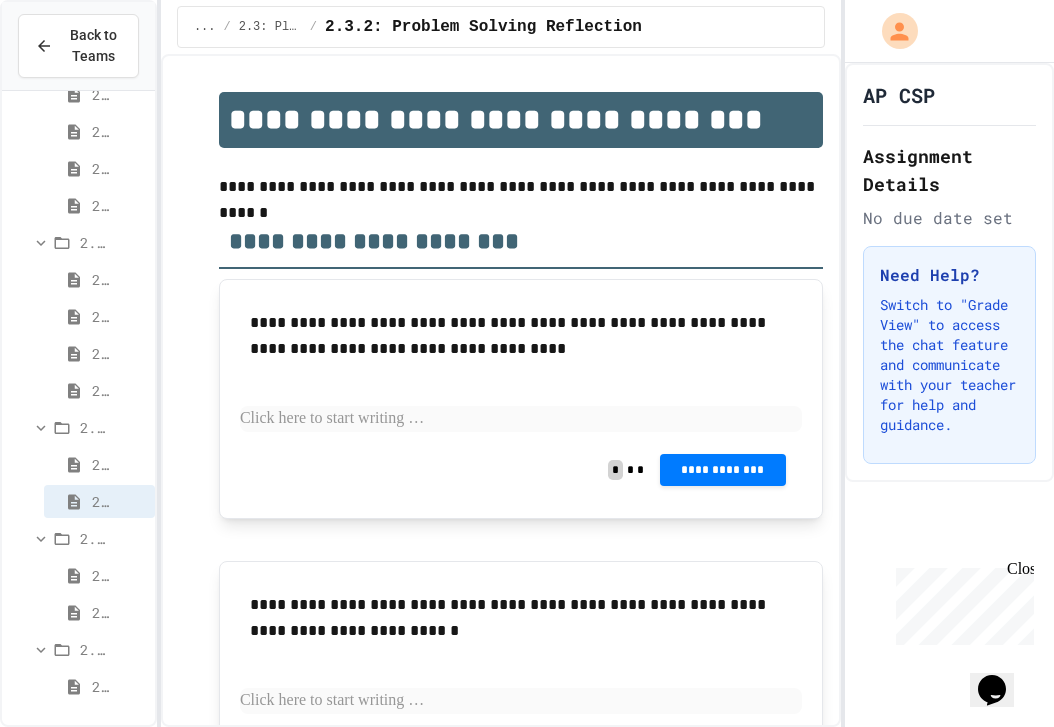 click at bounding box center [521, 419] 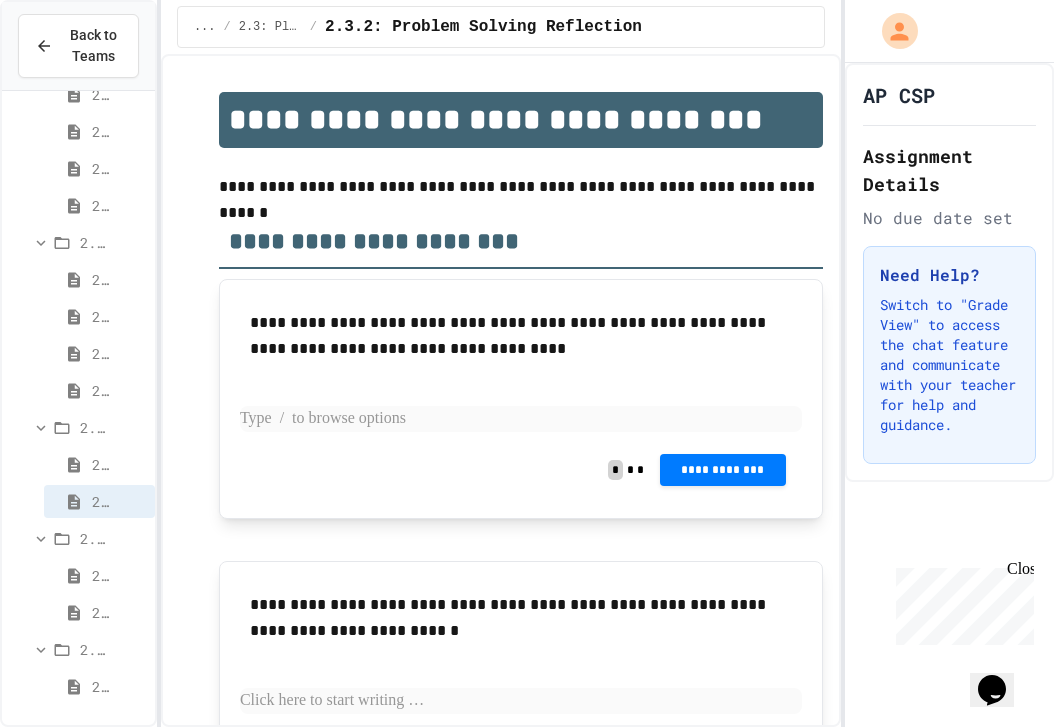 type 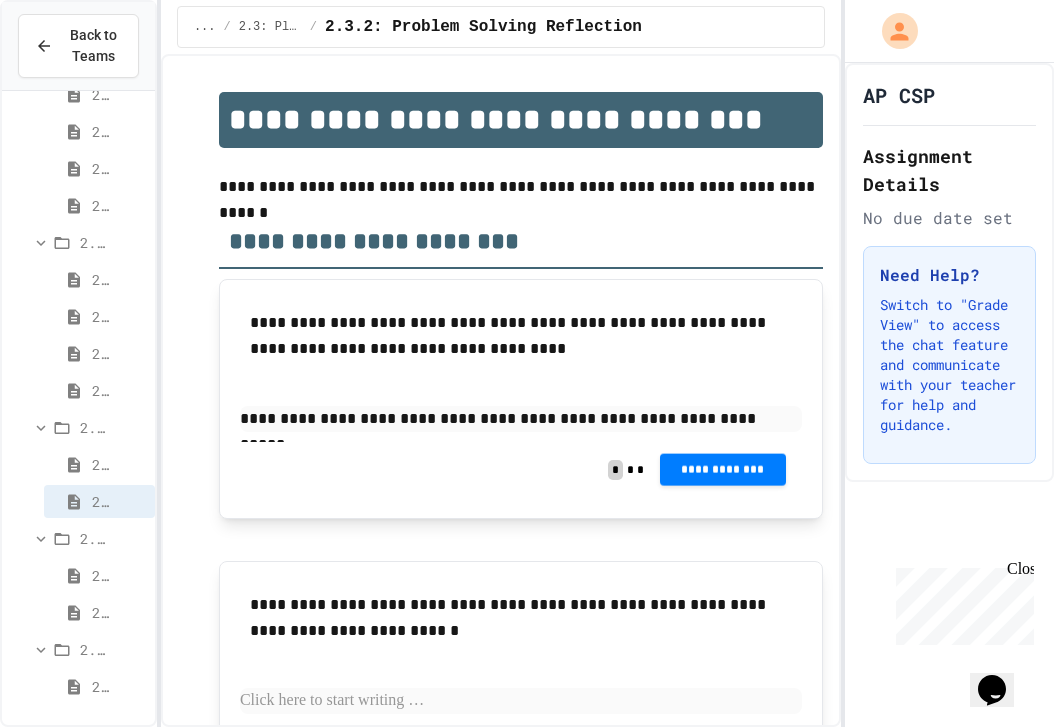 click on "**********" at bounding box center (723, 470) 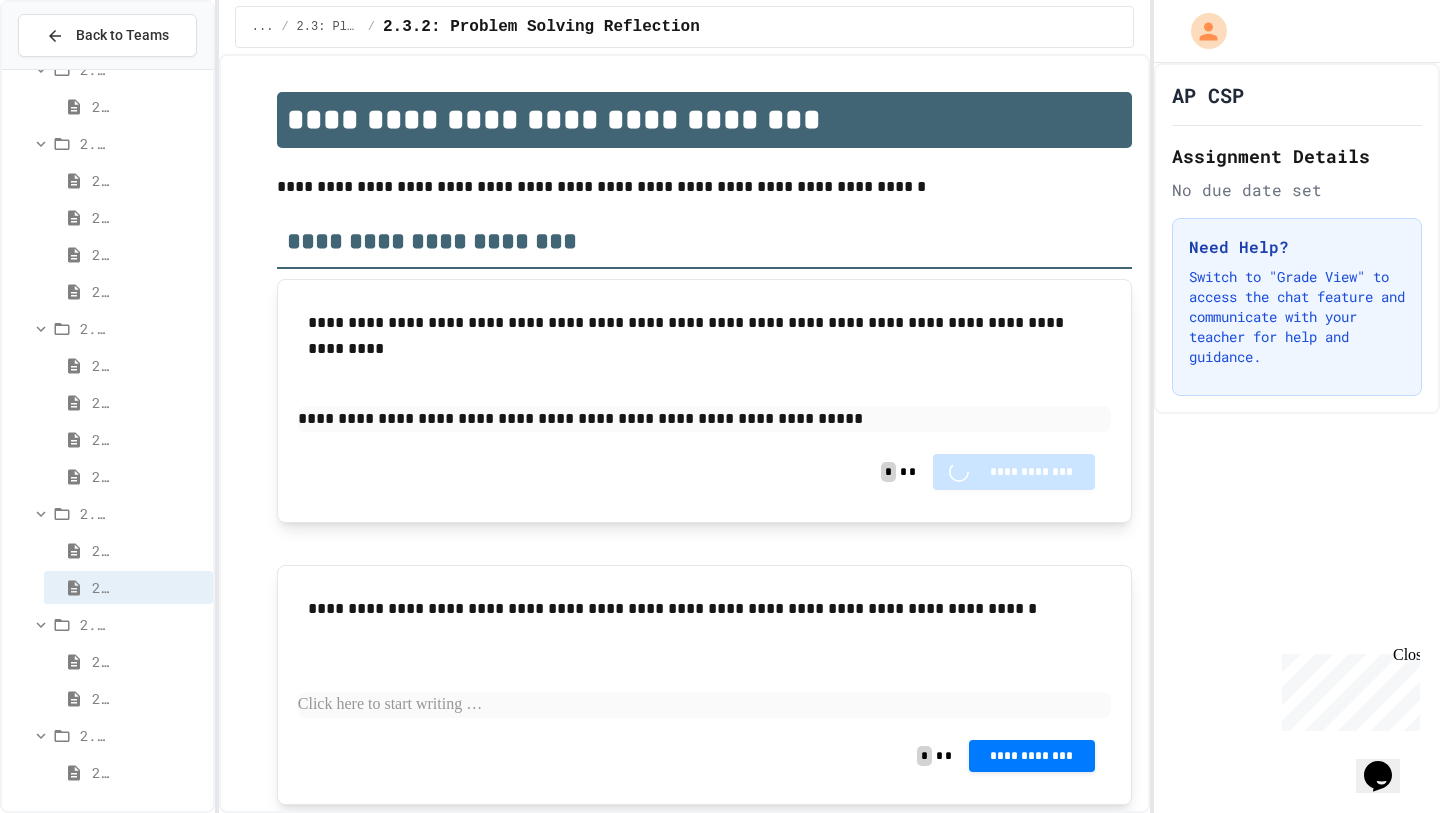 scroll, scrollTop: 225, scrollLeft: 0, axis: vertical 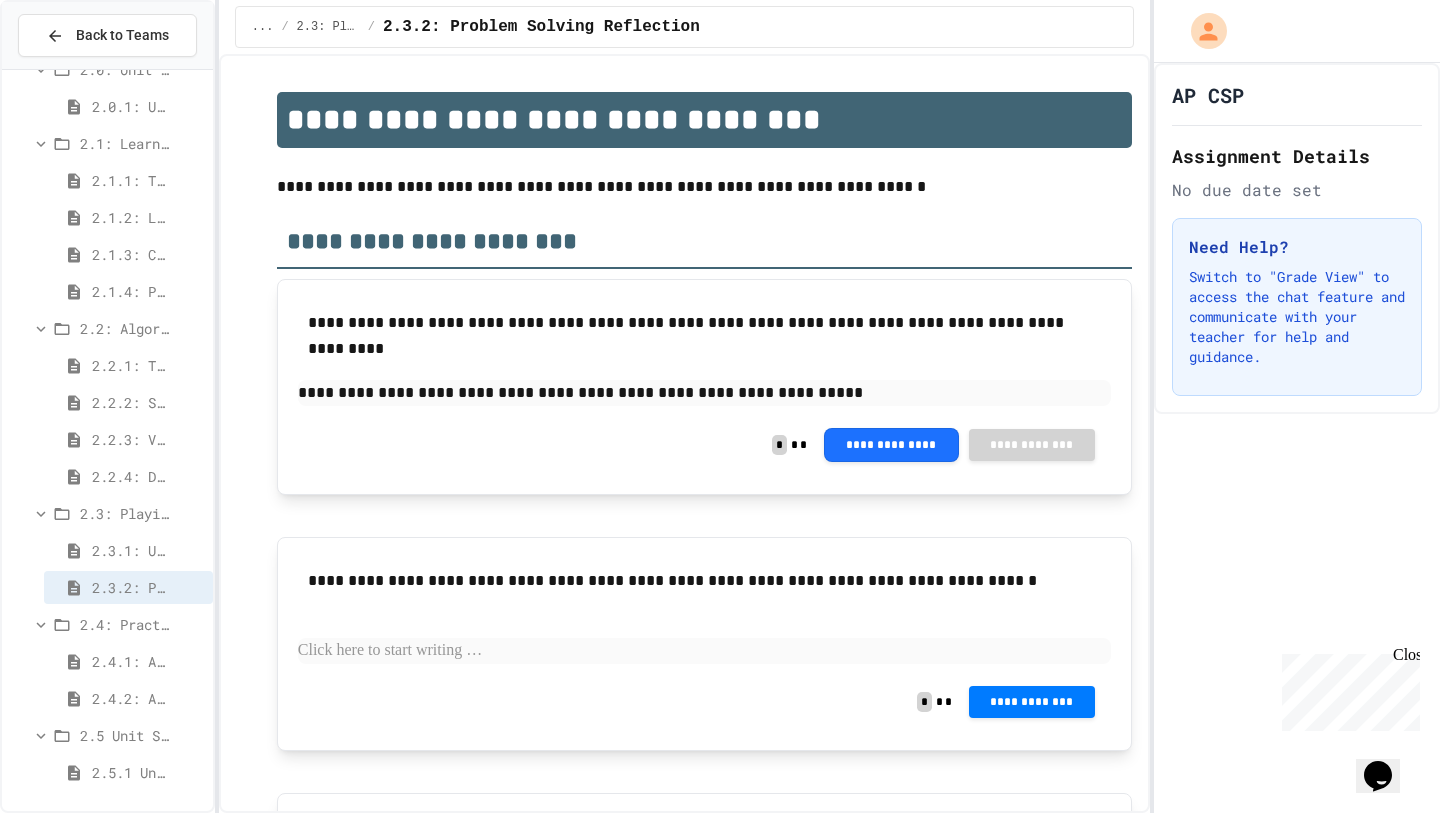 click 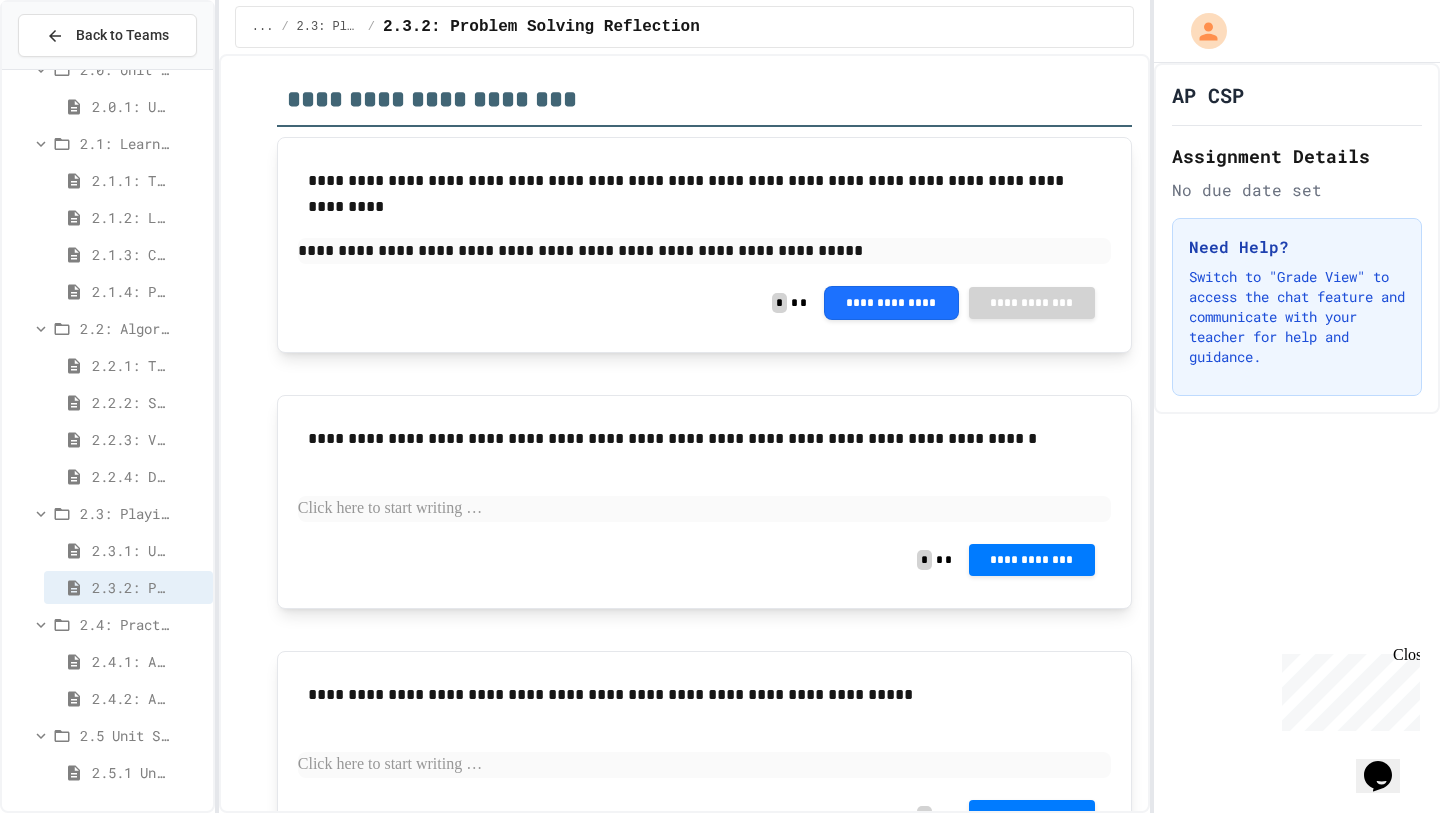 scroll, scrollTop: 147, scrollLeft: 0, axis: vertical 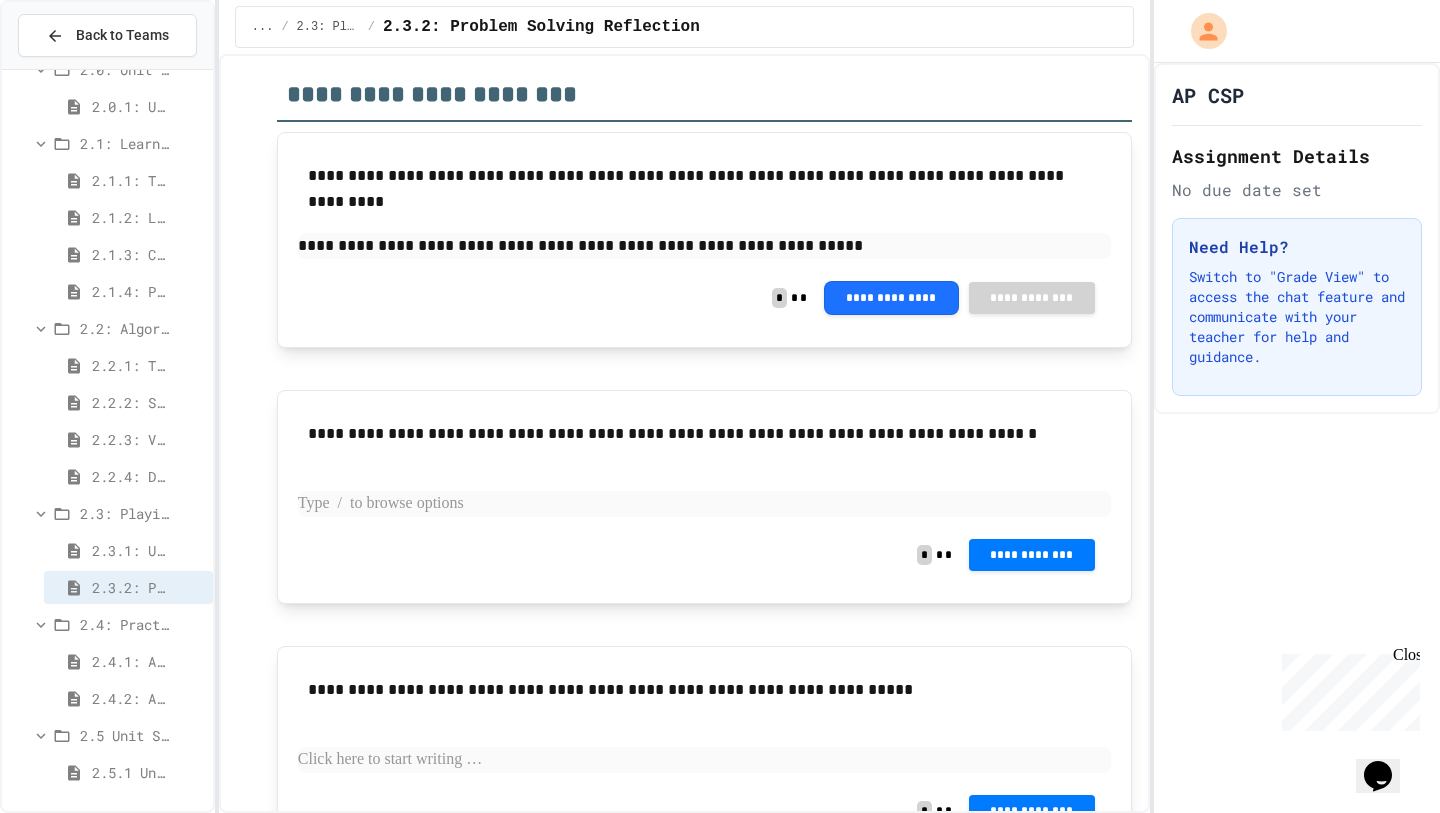 click at bounding box center (704, 504) 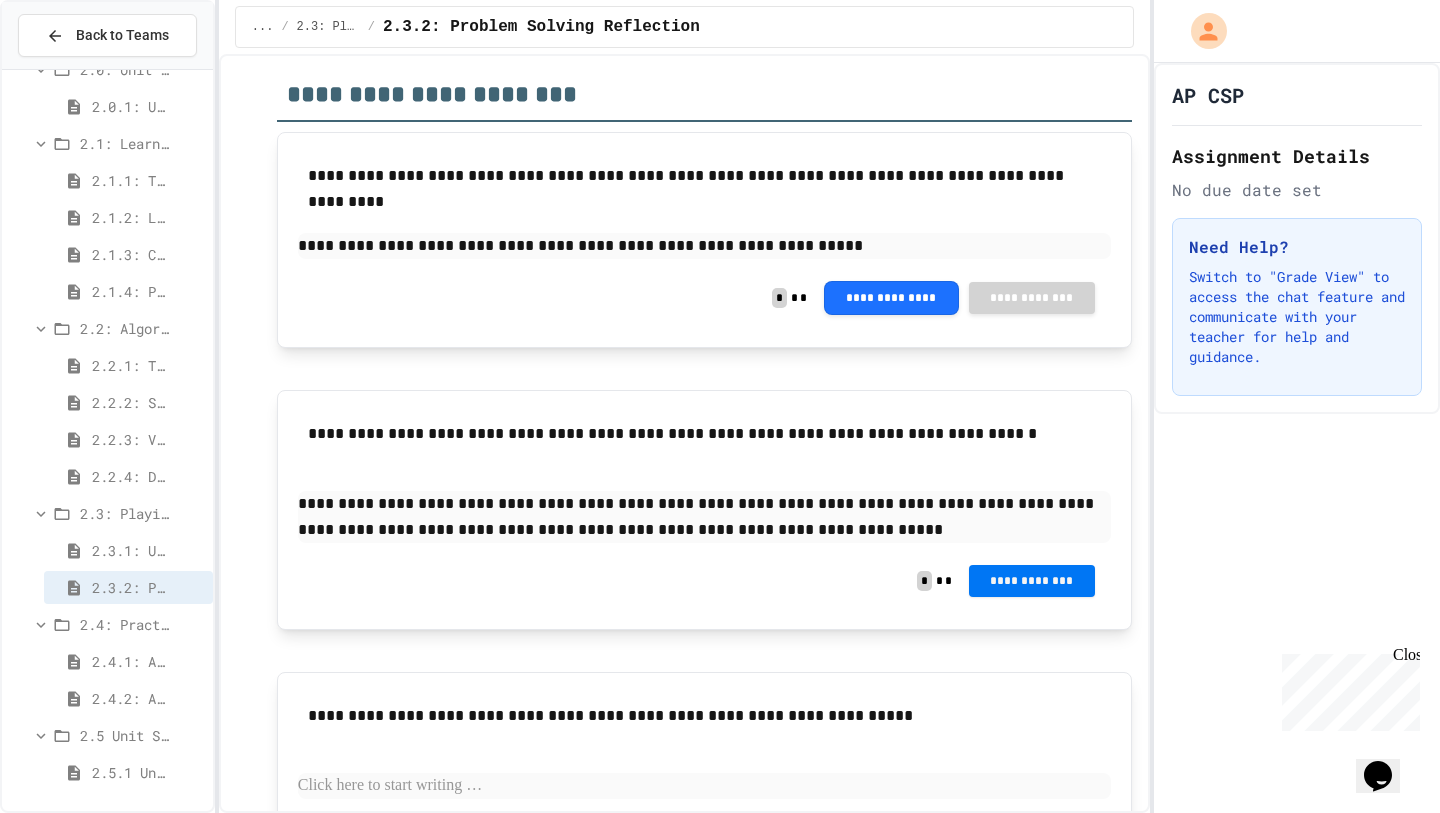 click on "**********" at bounding box center [1032, 581] 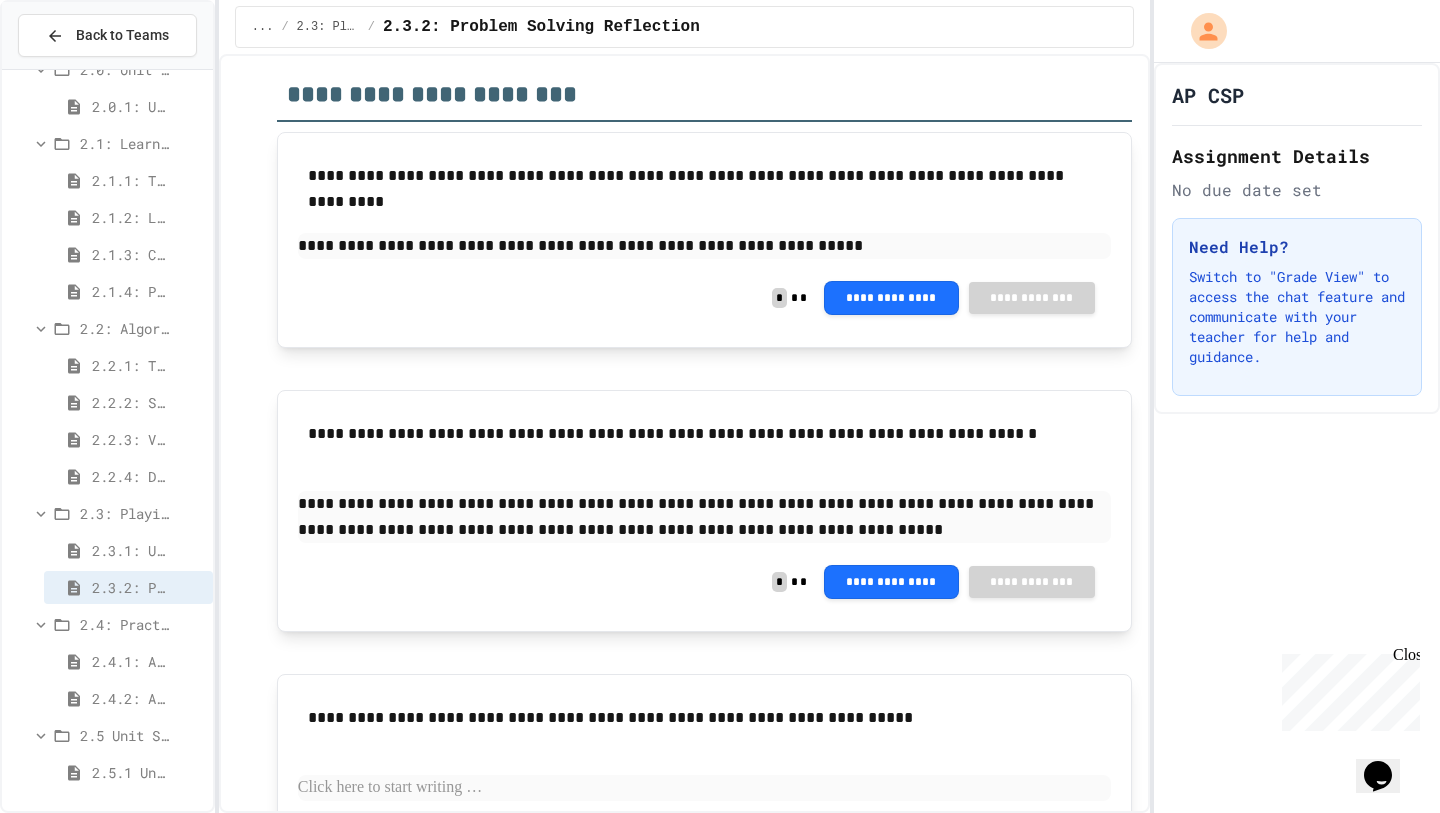 click 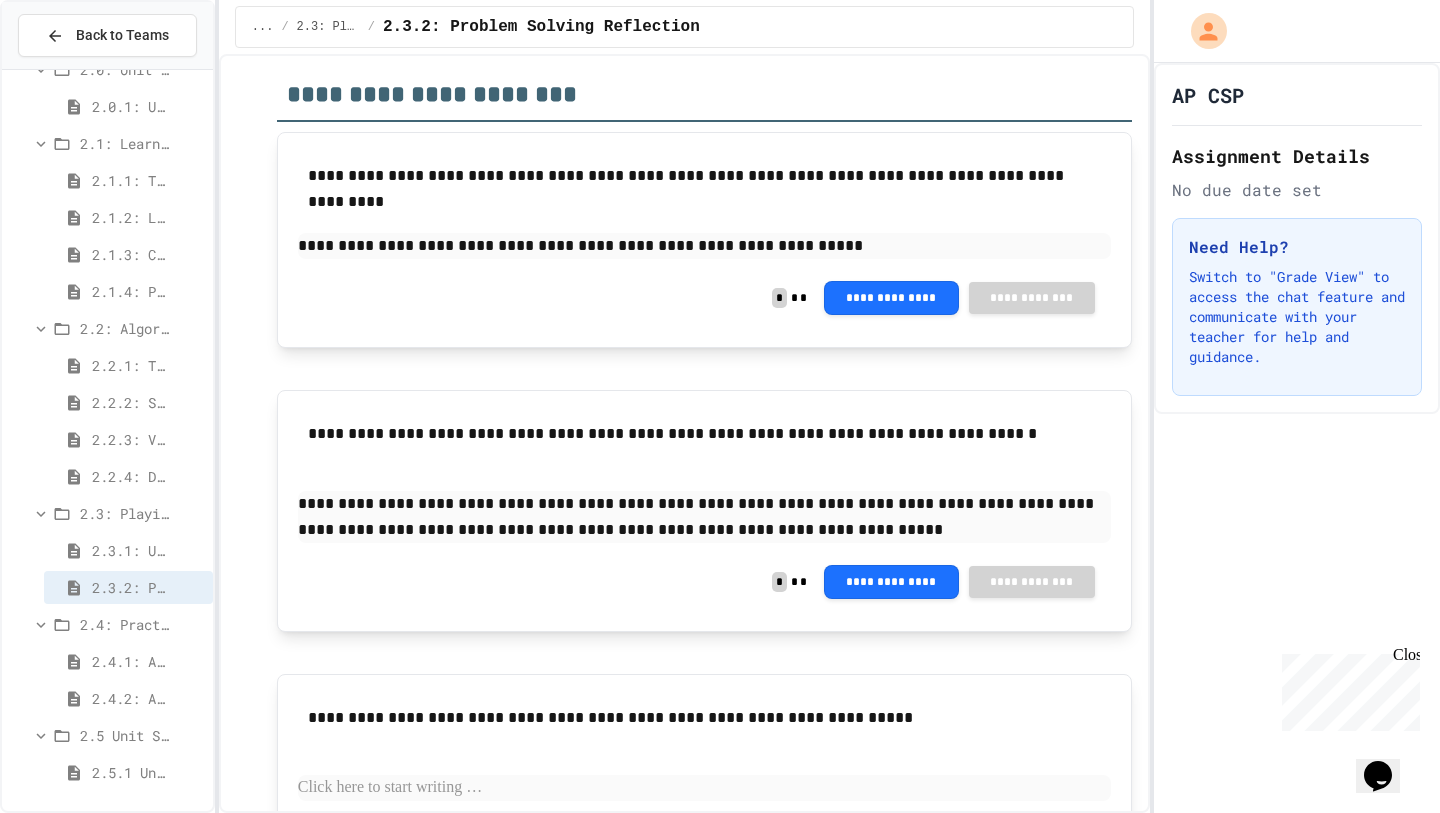 scroll, scrollTop: 294, scrollLeft: 0, axis: vertical 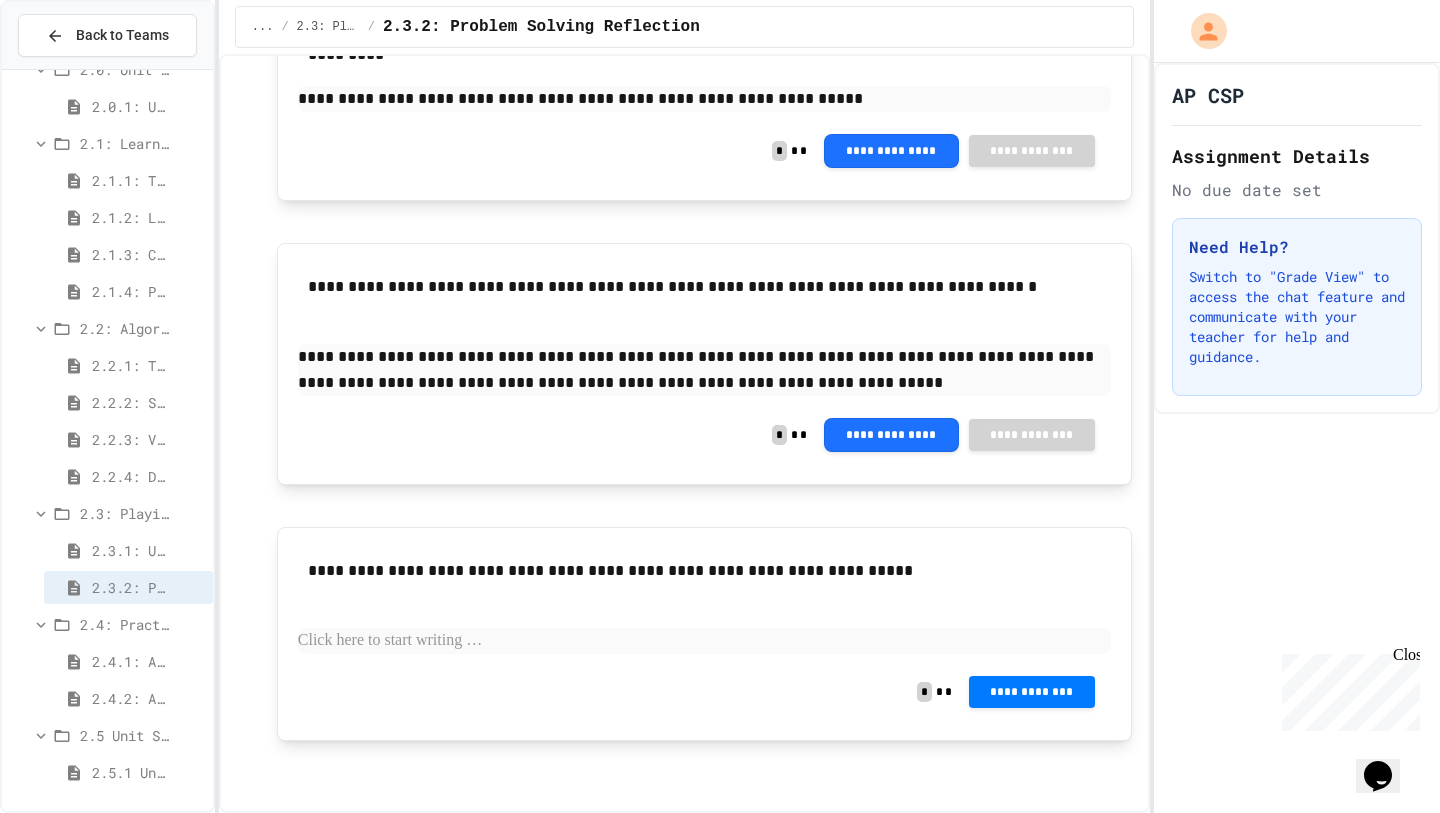 click on "**********" at bounding box center [704, 606] 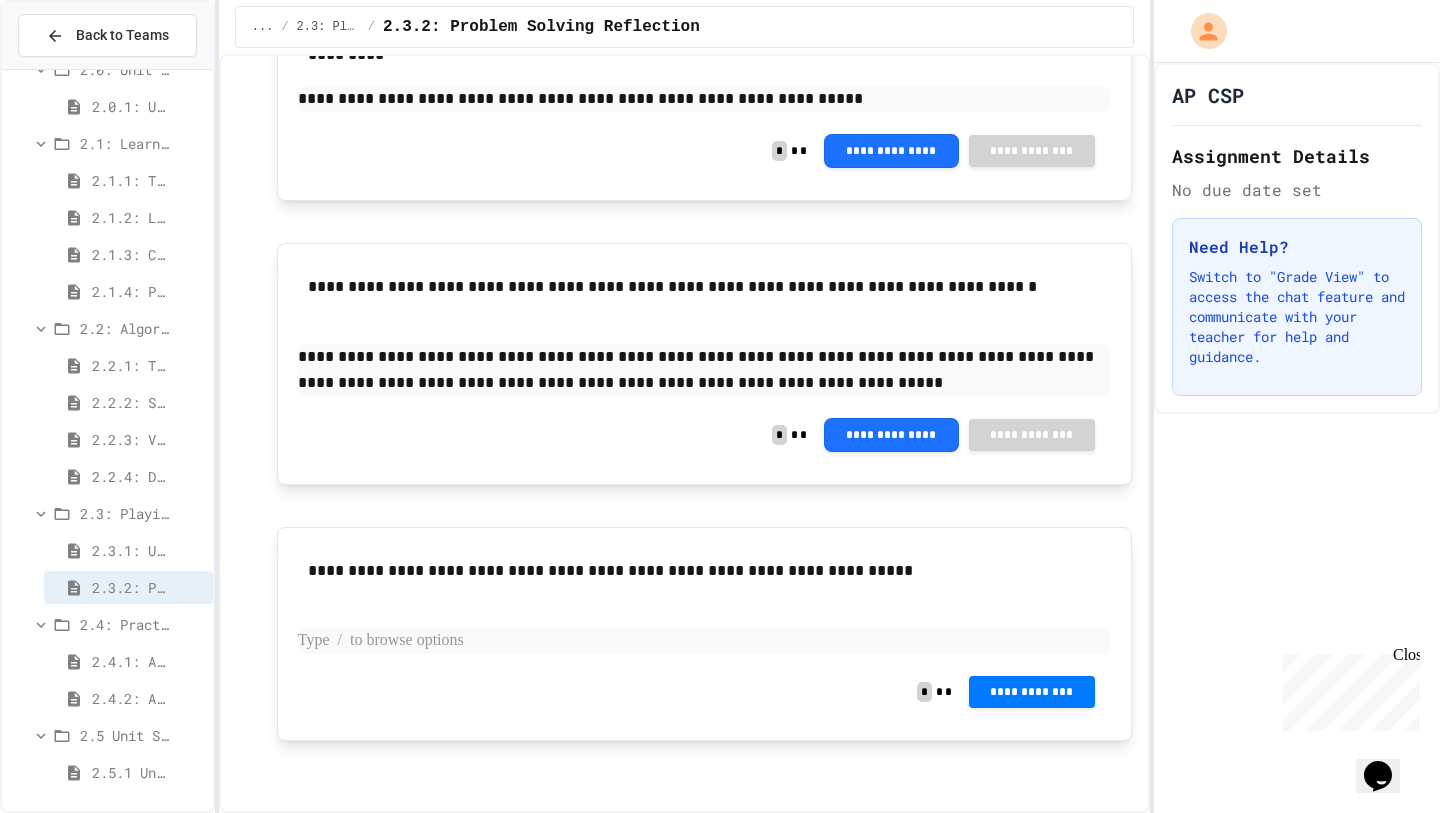 click at bounding box center [704, 641] 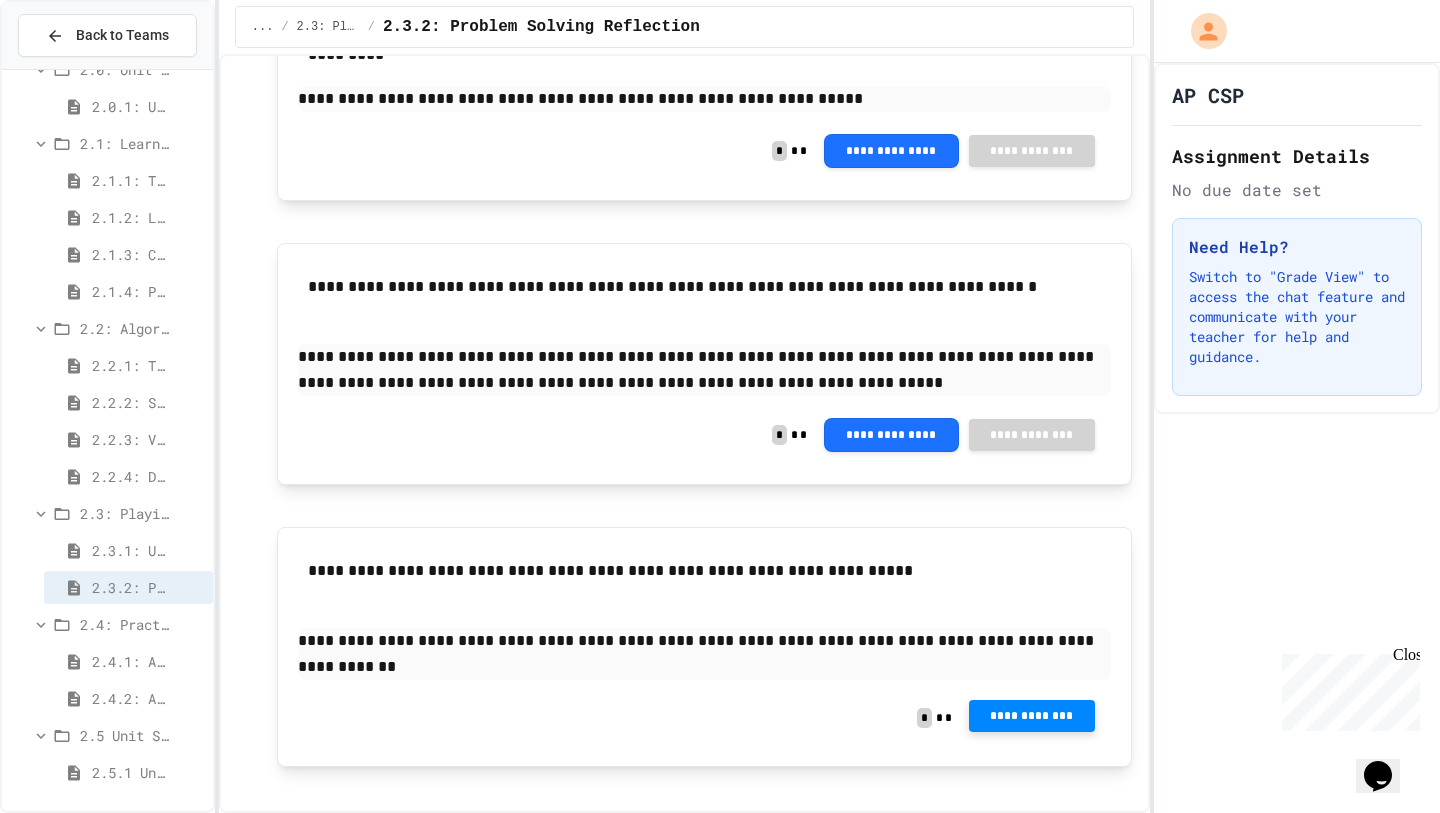 click on "**********" at bounding box center (1032, 716) 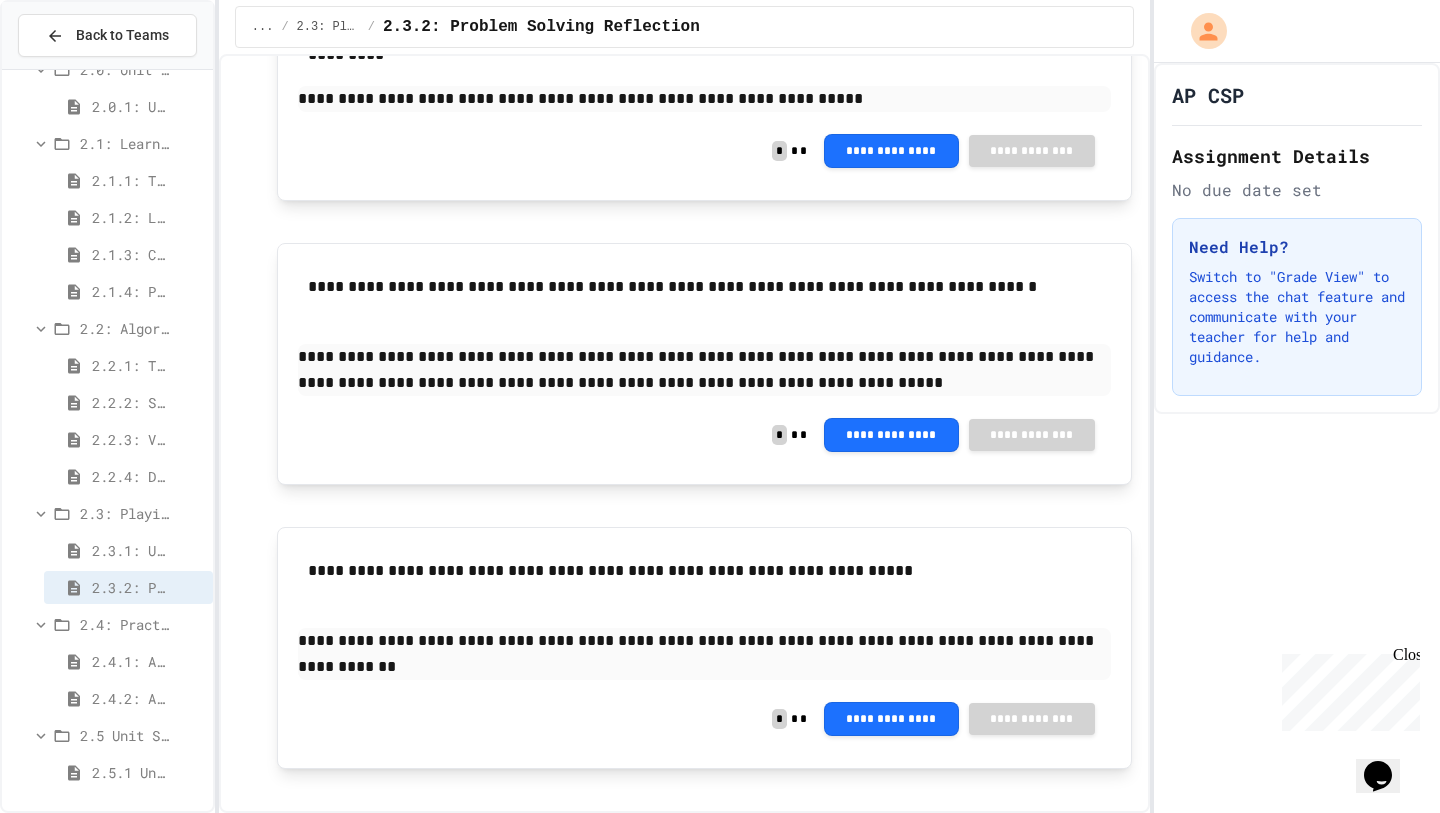 click 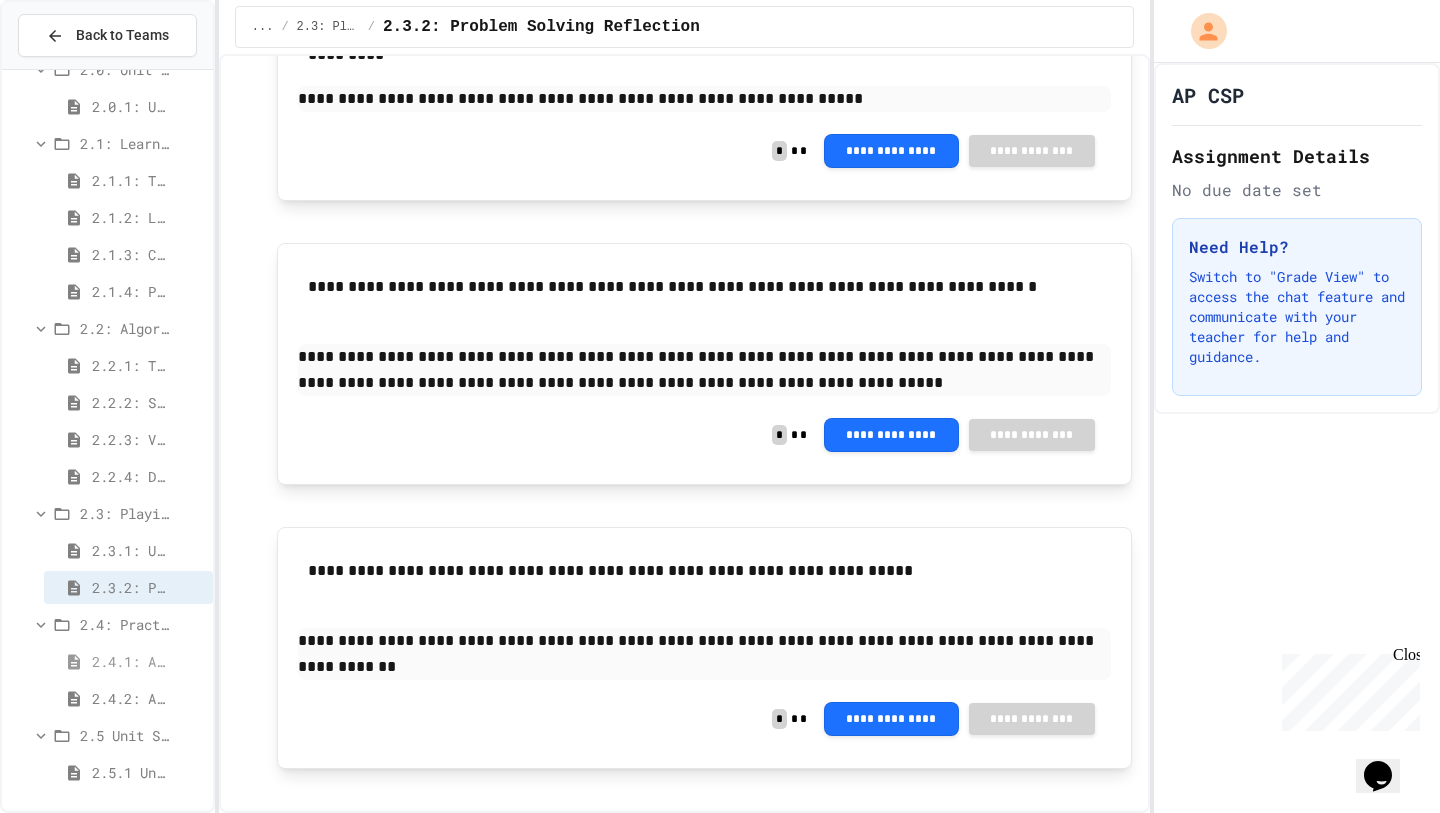 click on "2.4.1: Algorithm Practice Exercises" at bounding box center (129, 661) 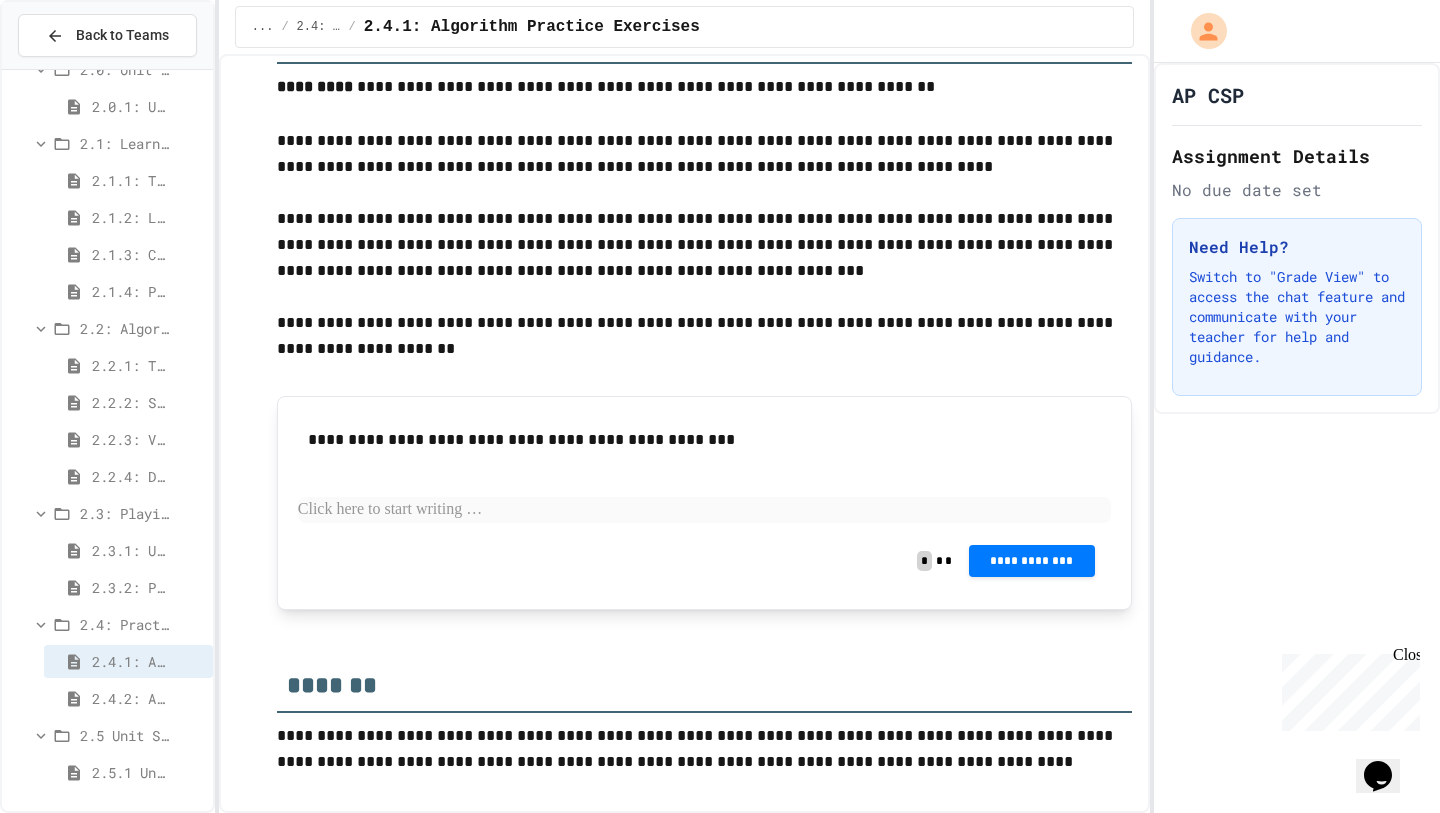 scroll, scrollTop: 2696, scrollLeft: 0, axis: vertical 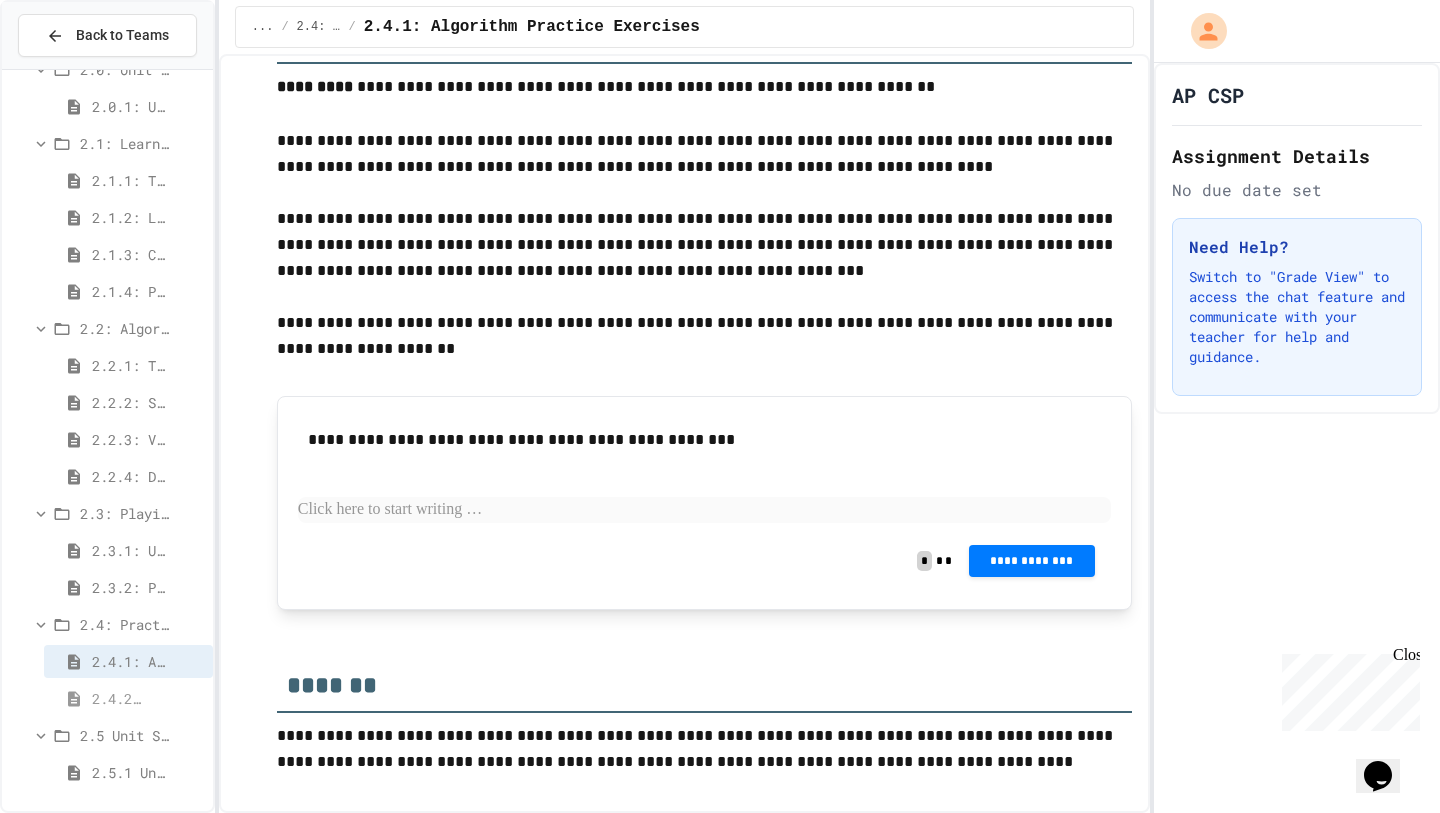 click 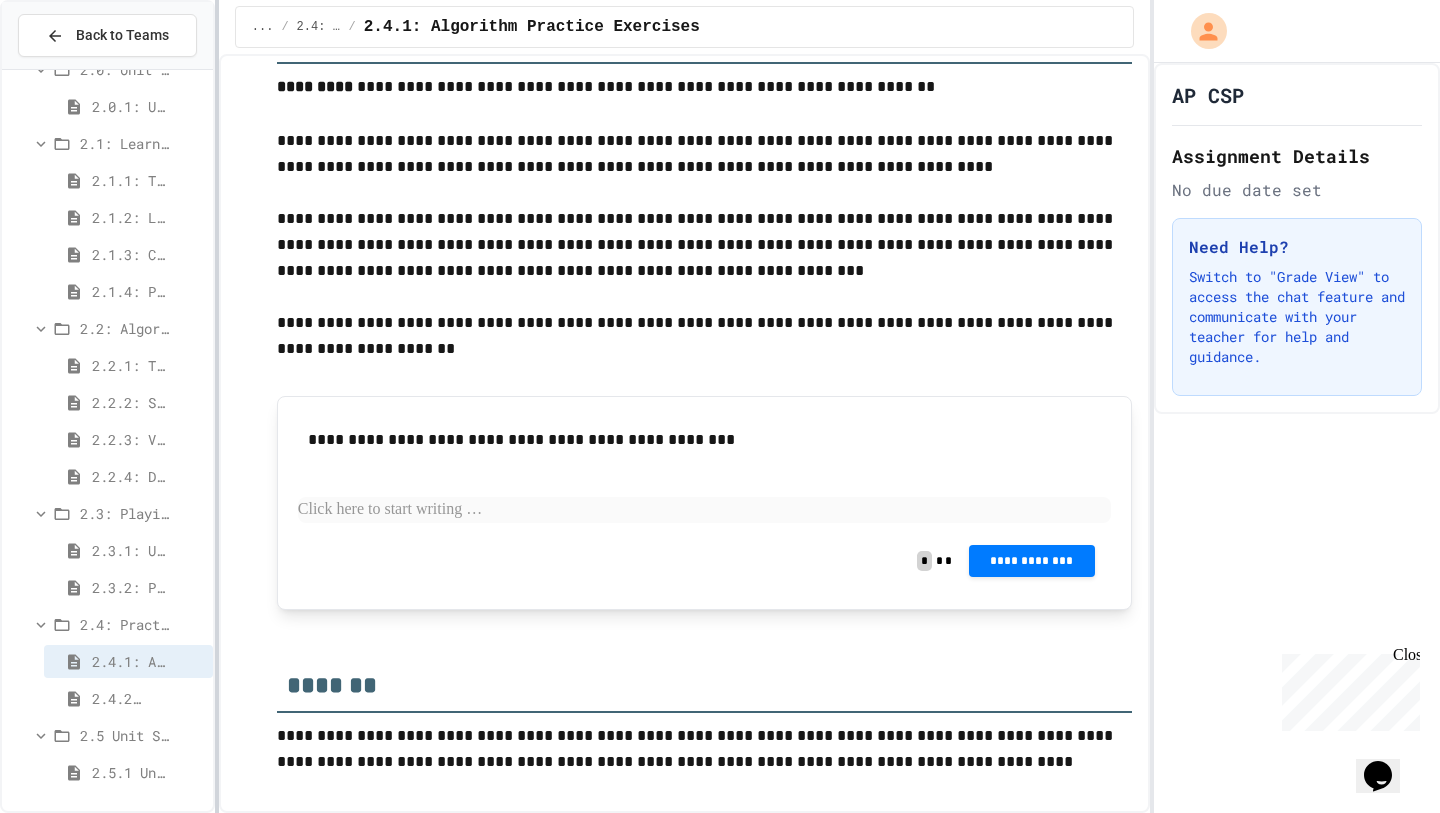 scroll, scrollTop: 0, scrollLeft: 0, axis: both 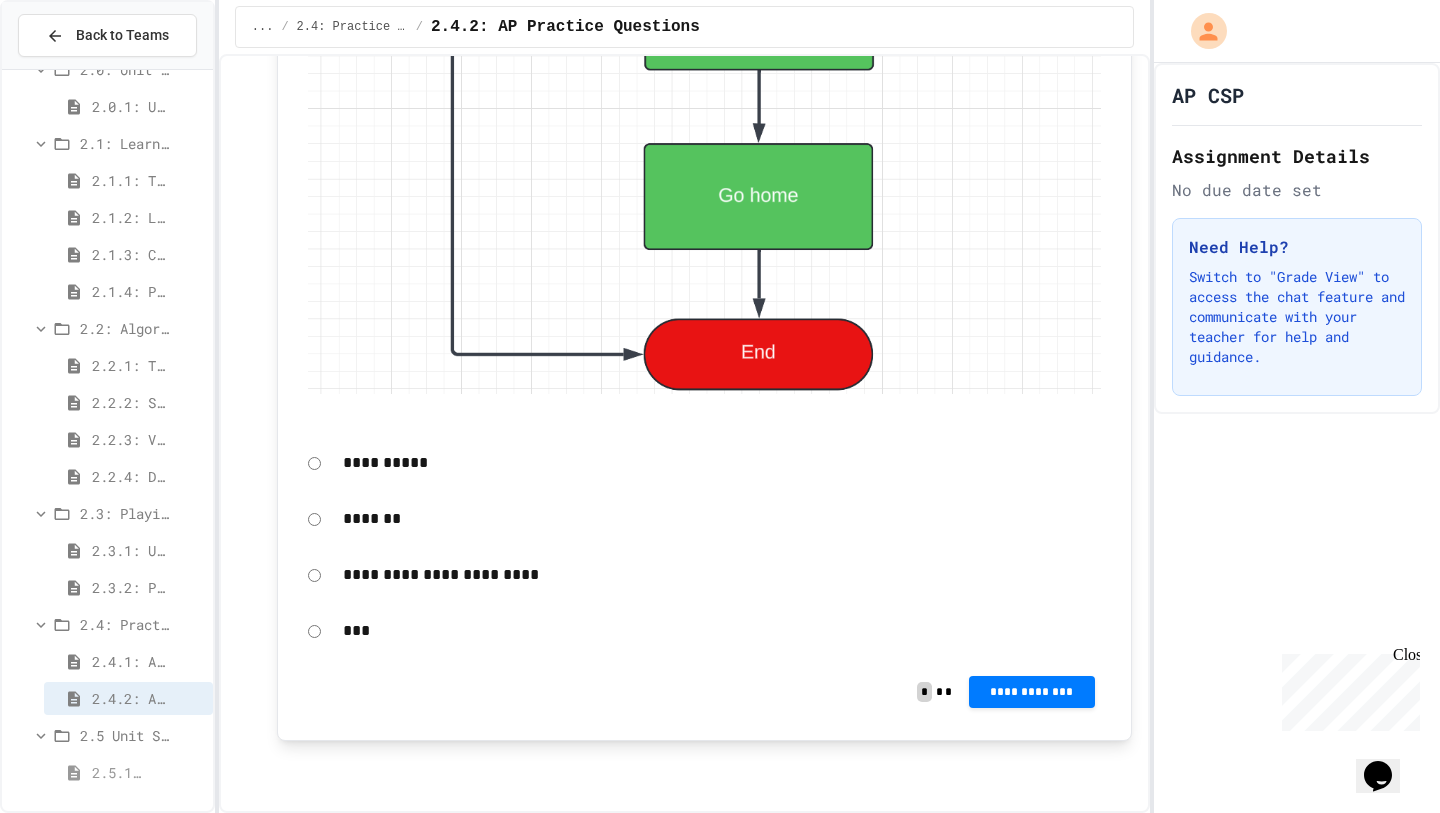 click on "2.5.1 Unit Summary" at bounding box center (119, 772) 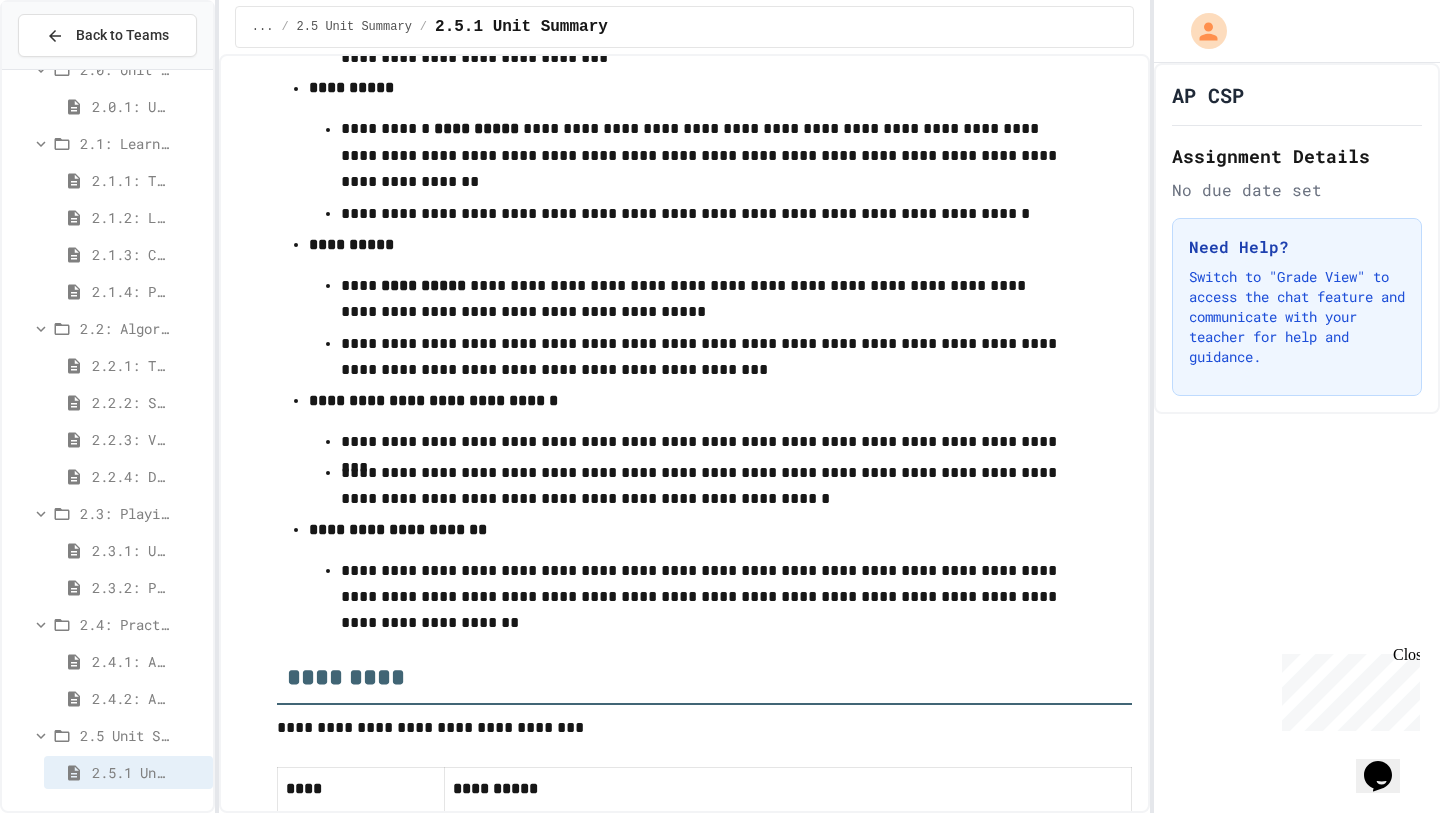 scroll, scrollTop: 1171, scrollLeft: 0, axis: vertical 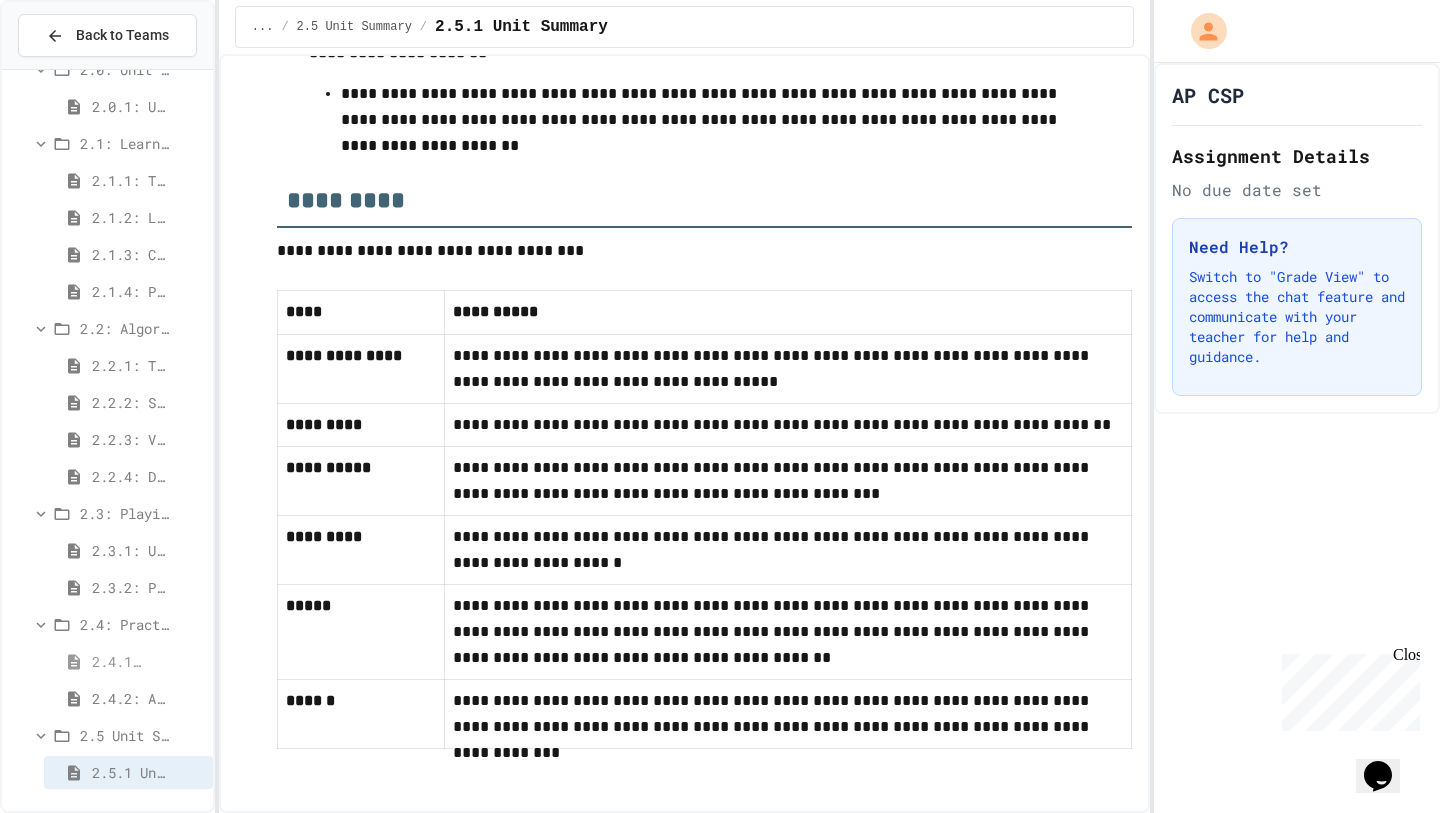 click on "2.4.1: Algorithm Practice Exercises" at bounding box center (119, 661) 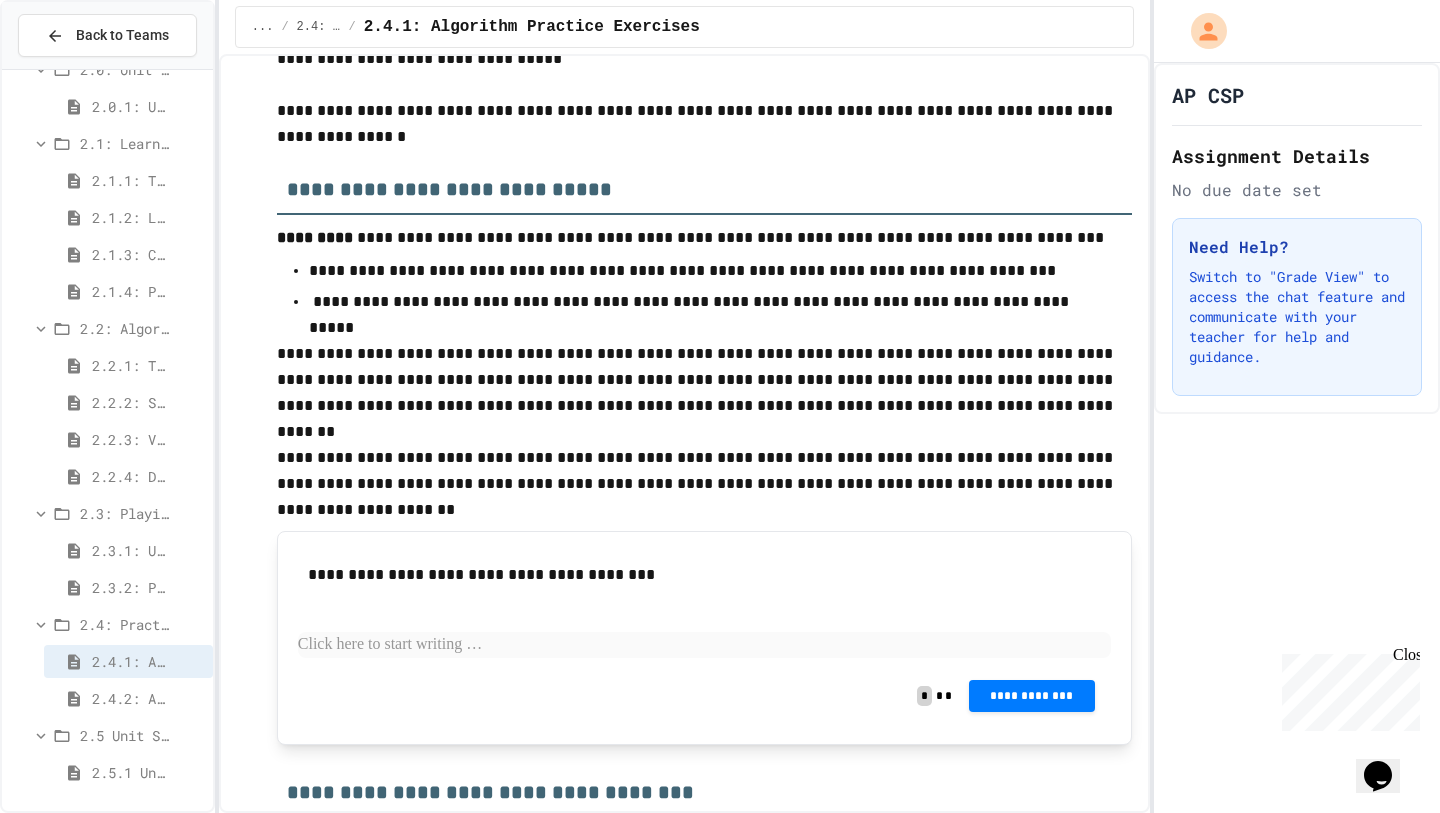 scroll, scrollTop: 212, scrollLeft: 0, axis: vertical 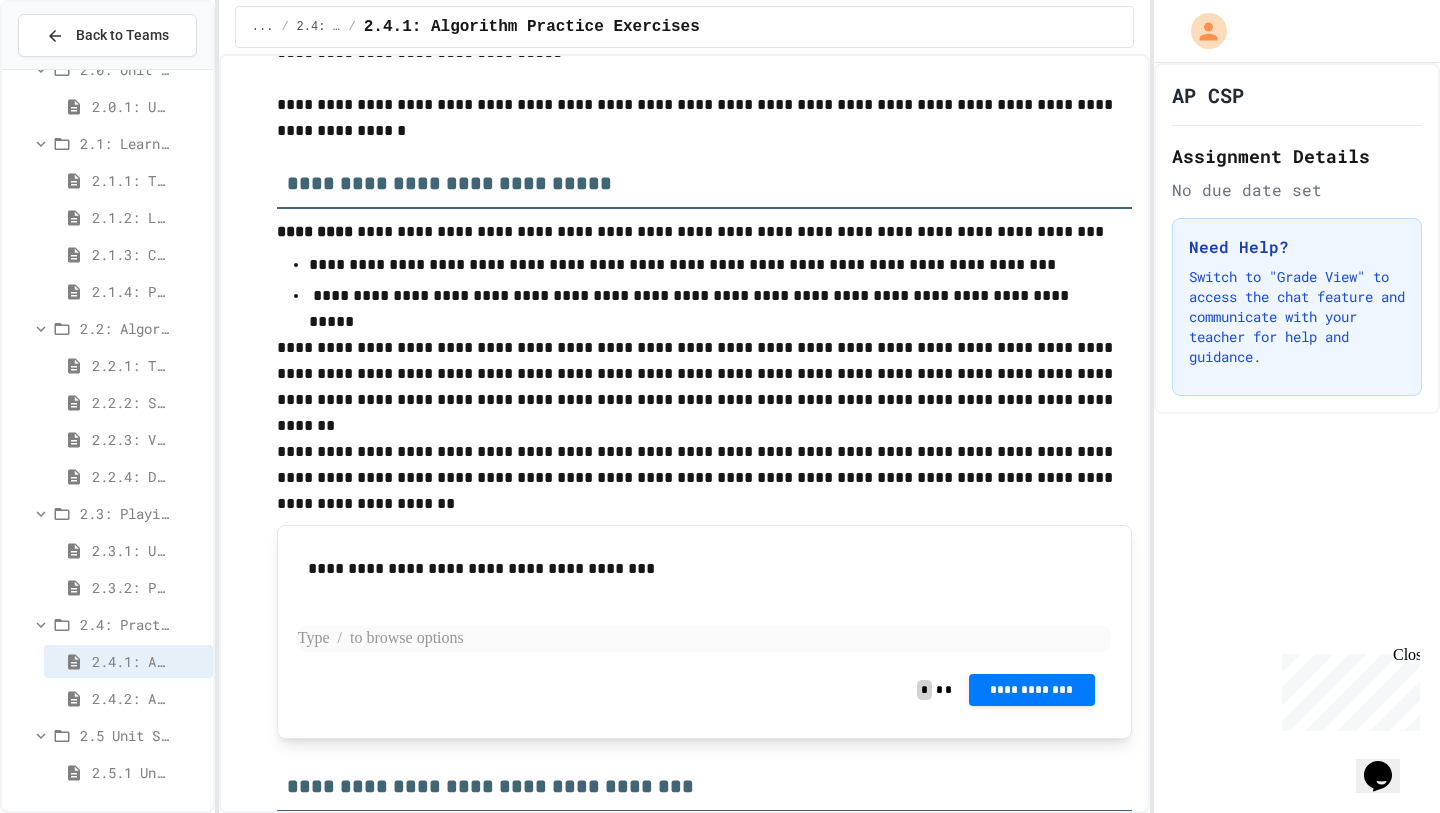 click at bounding box center (704, 639) 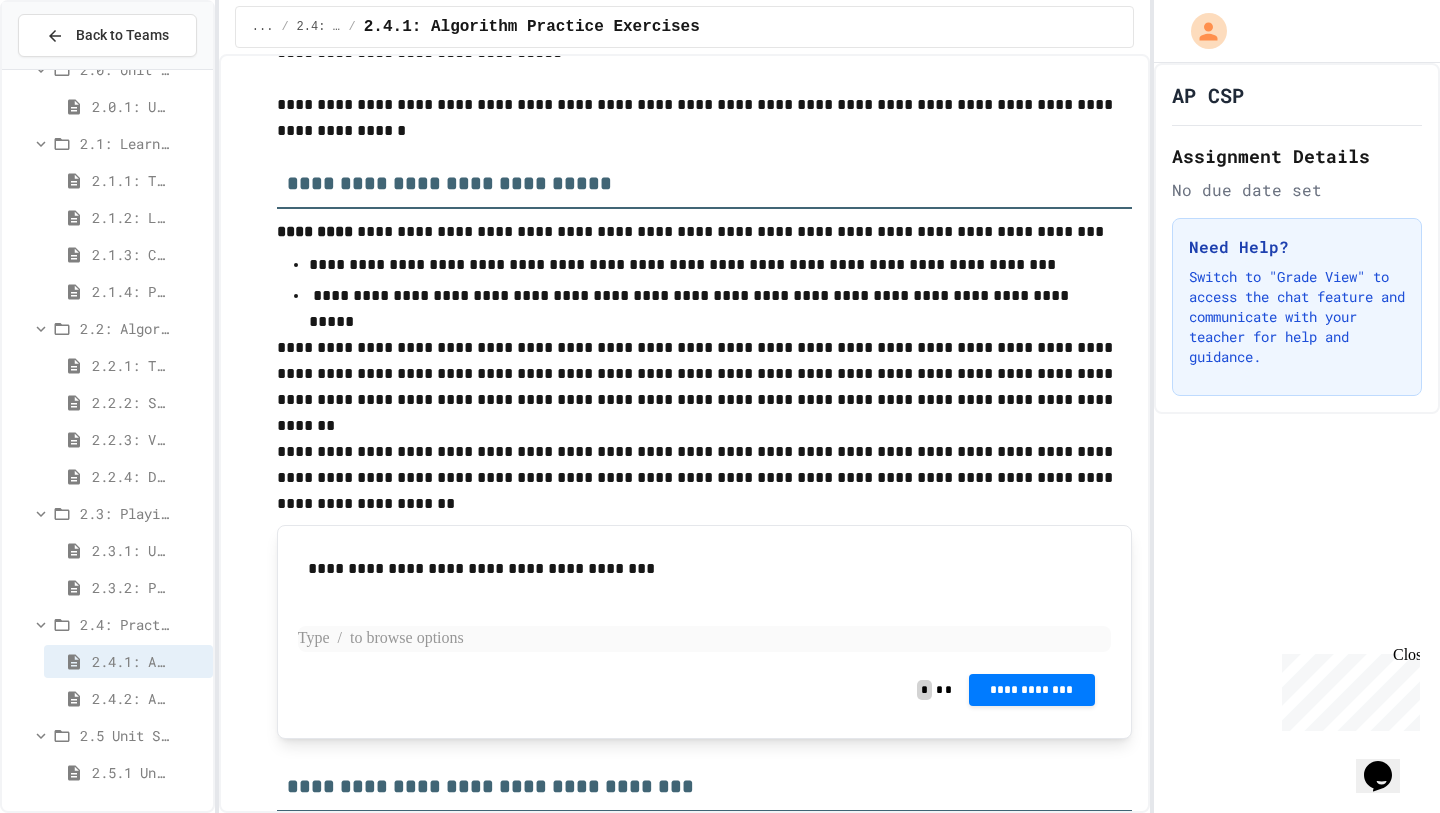 type 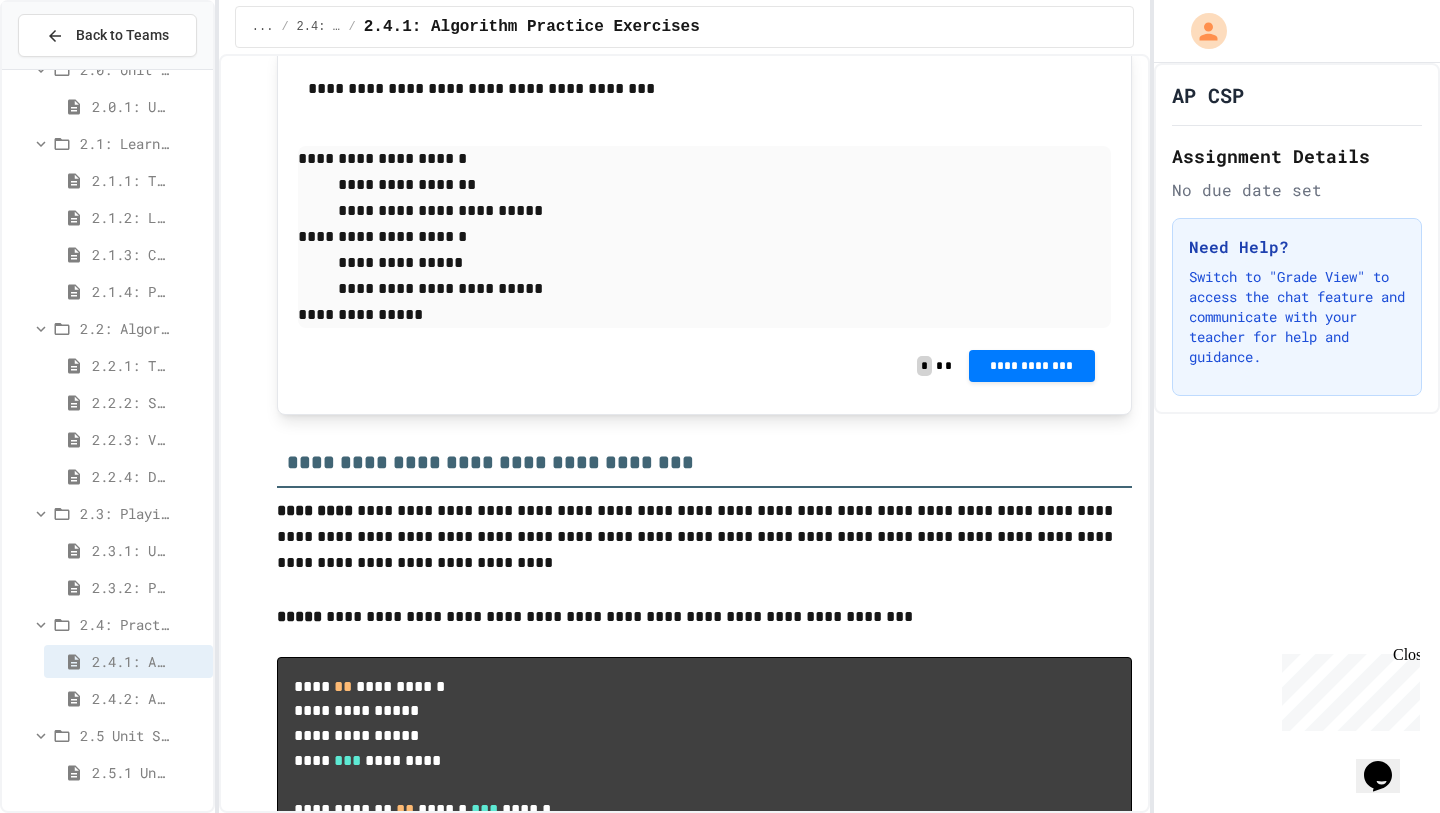 scroll, scrollTop: 860, scrollLeft: 0, axis: vertical 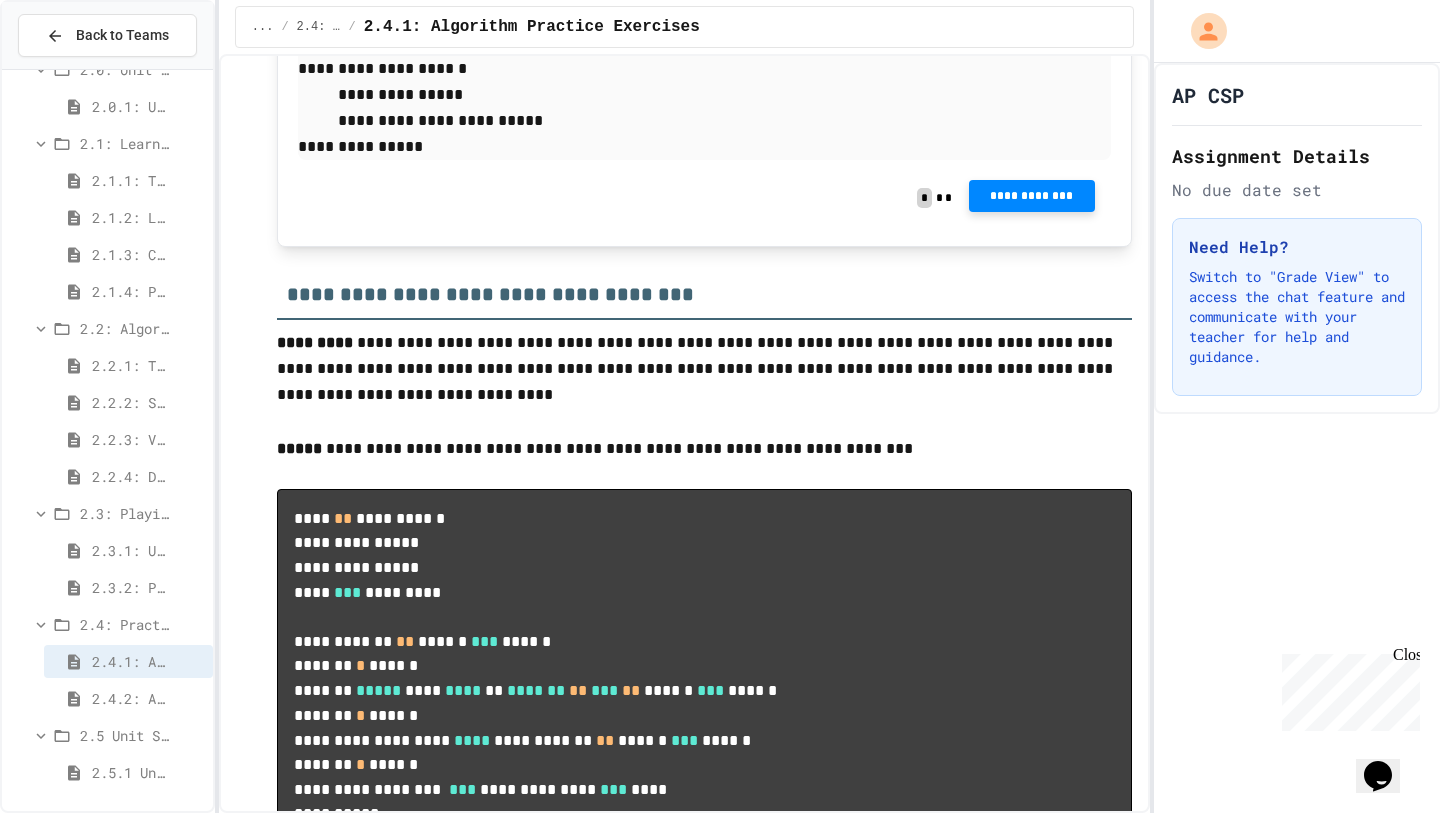 click on "**********" at bounding box center [1032, 196] 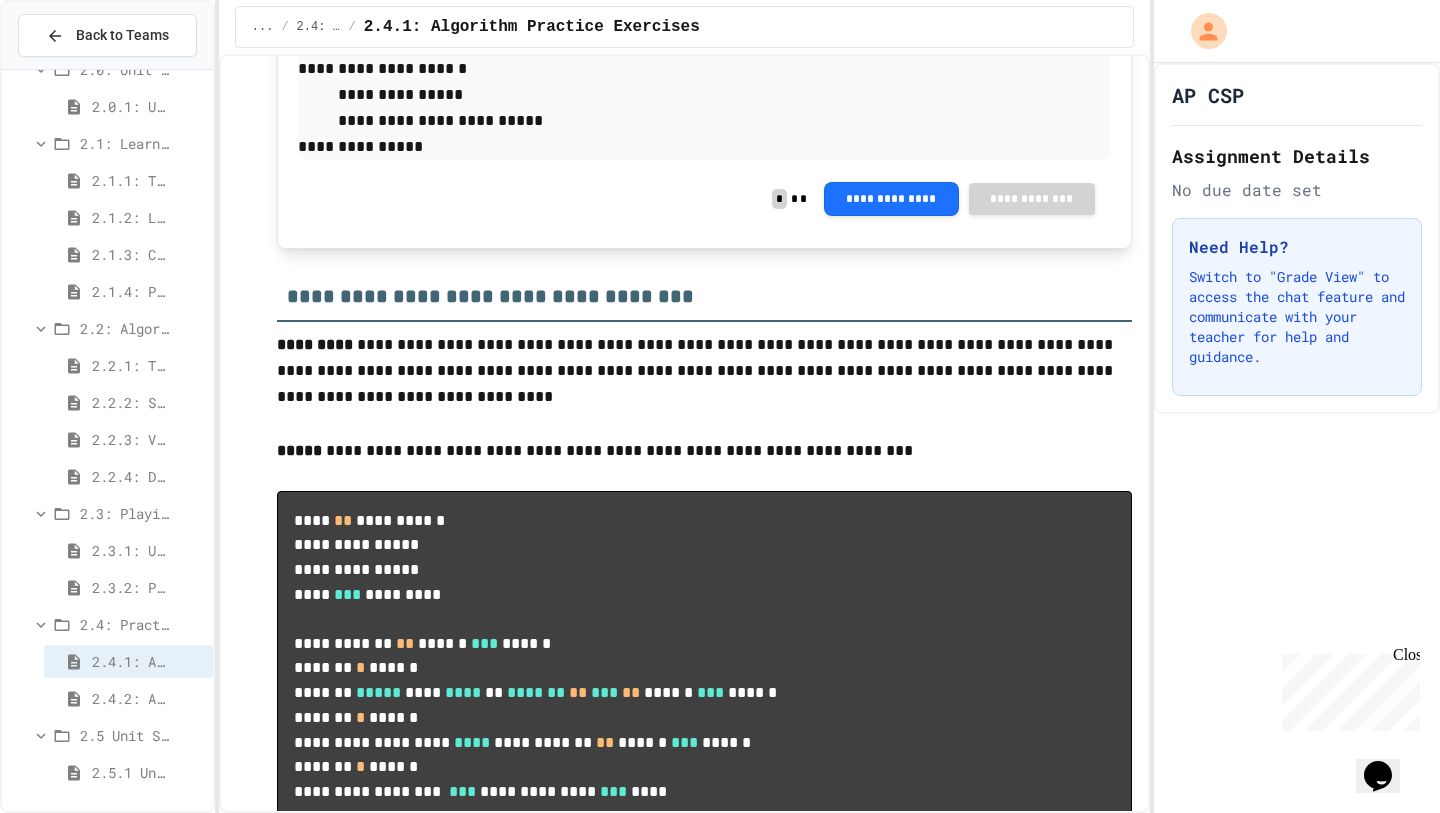 click 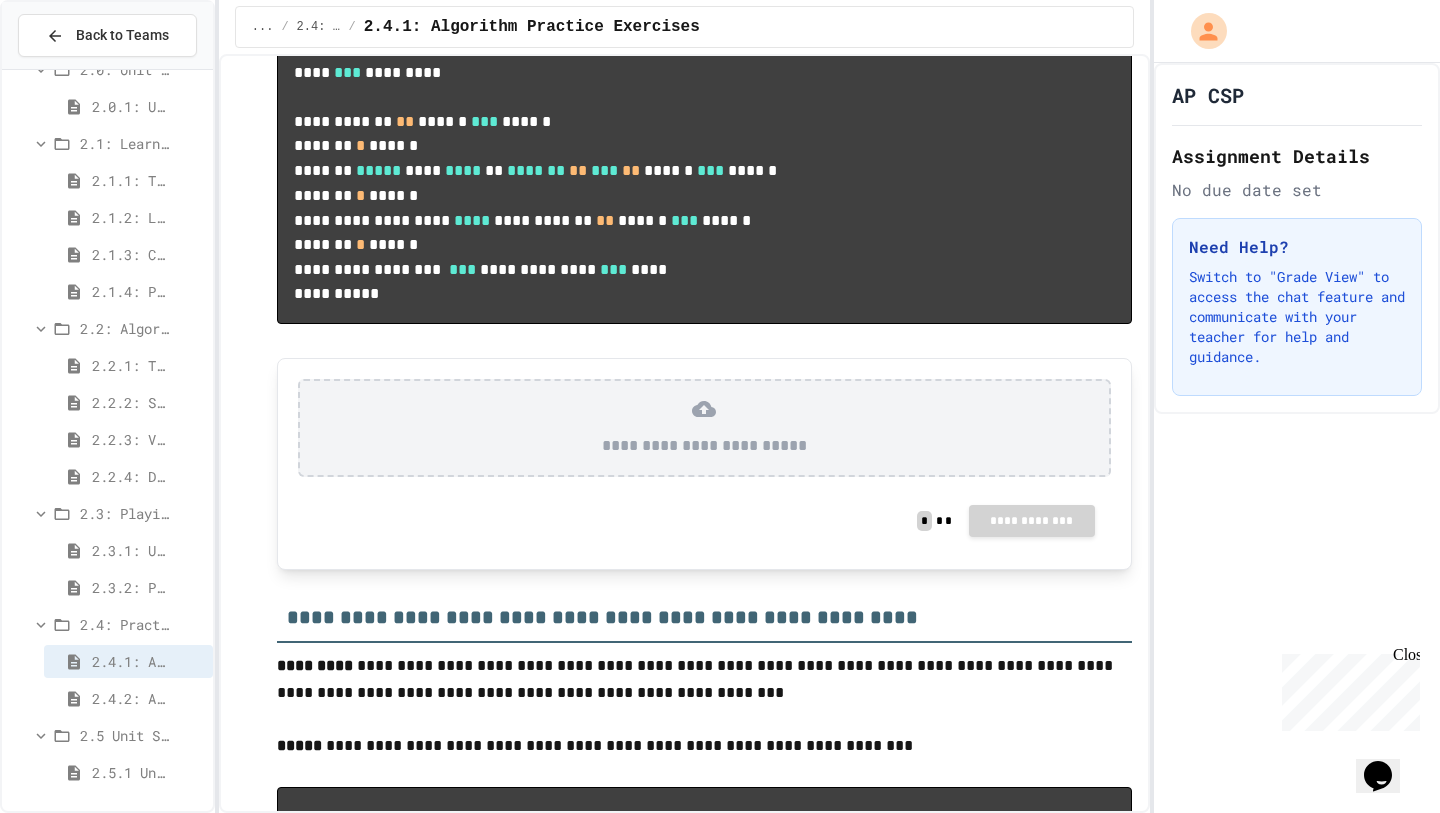 scroll, scrollTop: 1400, scrollLeft: 0, axis: vertical 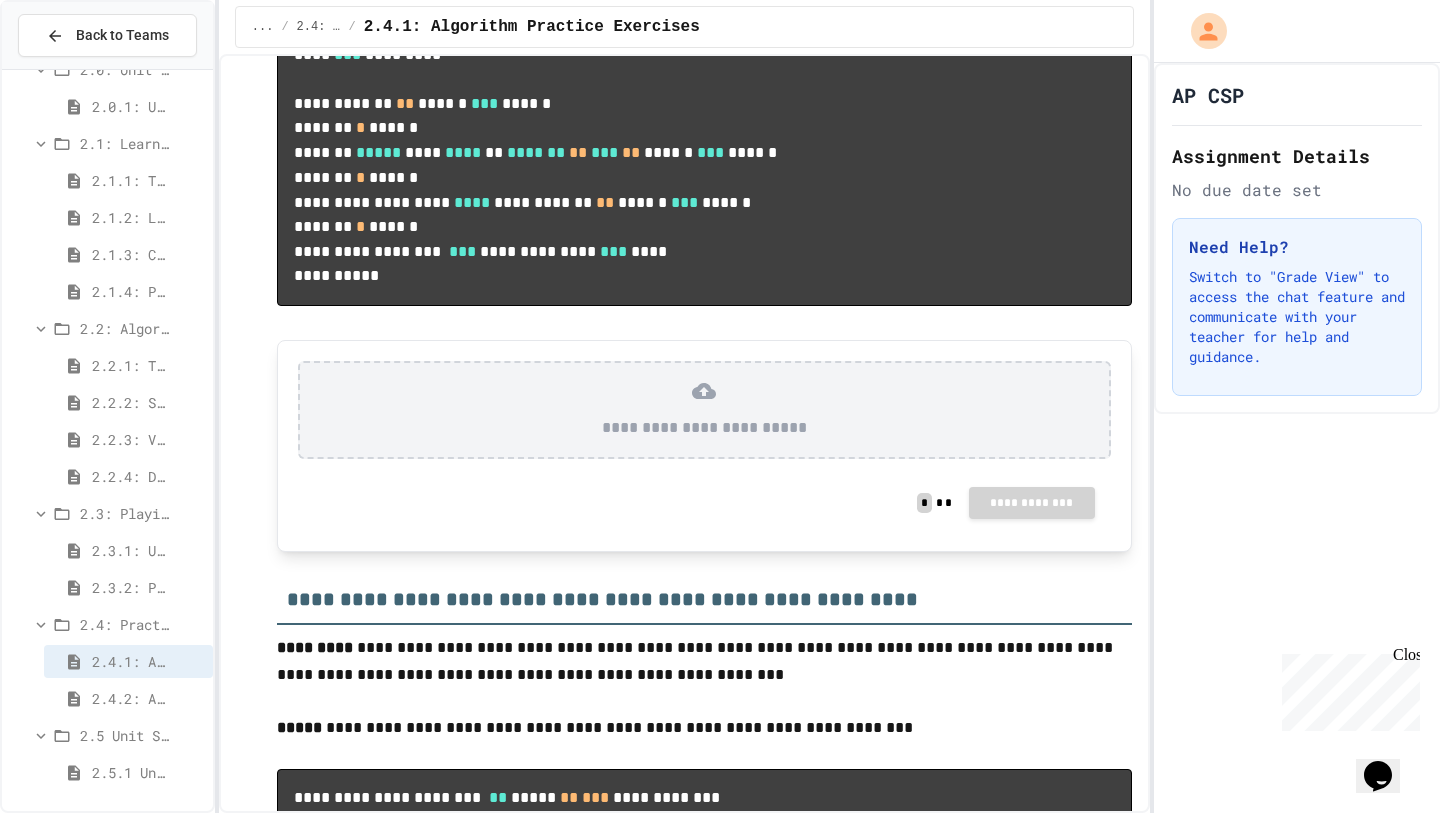 click on "**********" at bounding box center (704, 446) 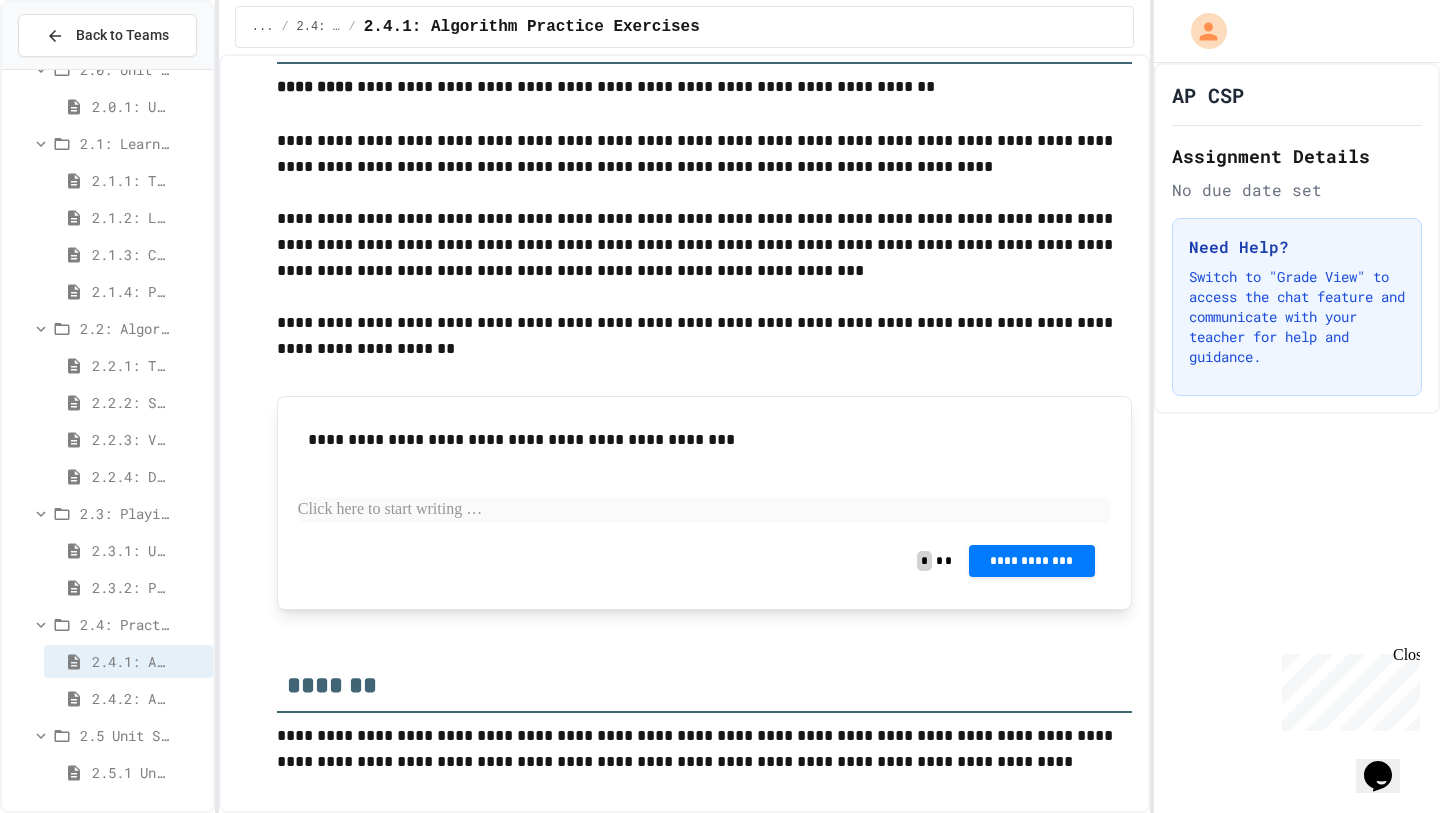 scroll, scrollTop: 2854, scrollLeft: 0, axis: vertical 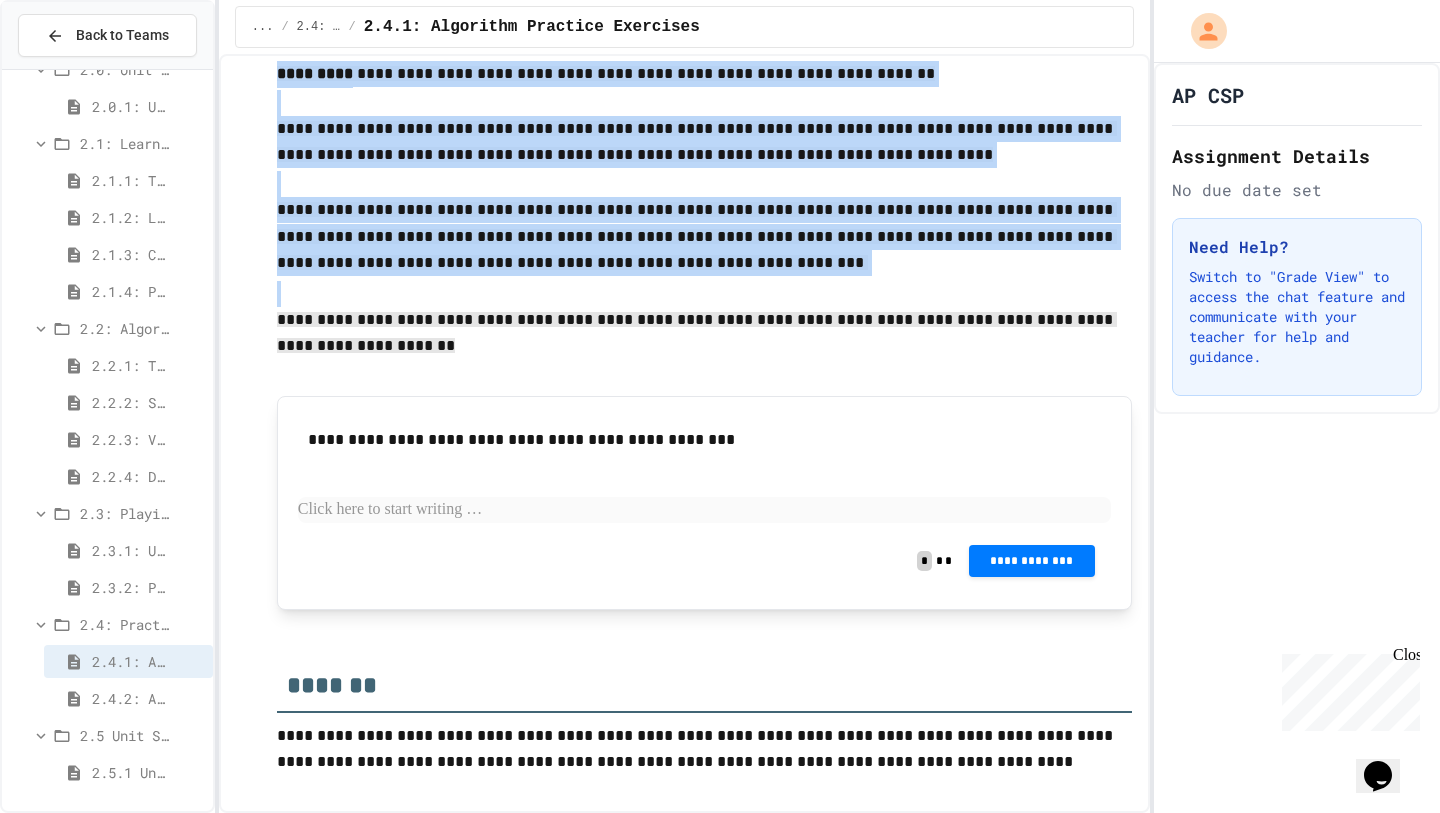 drag, startPoint x: 267, startPoint y: 84, endPoint x: 431, endPoint y: 357, distance: 318.47293 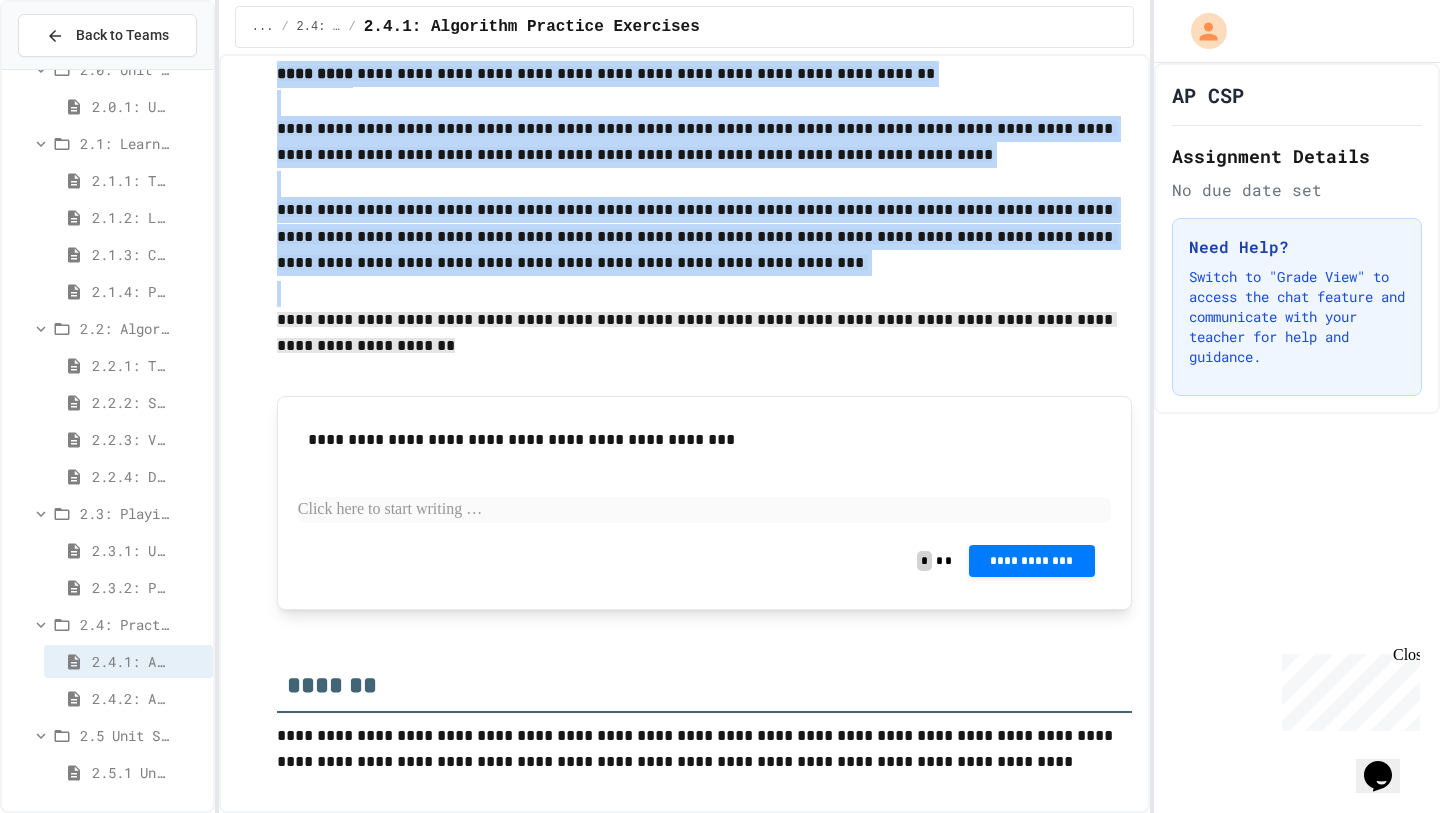click on "**********" at bounding box center (684, -864) 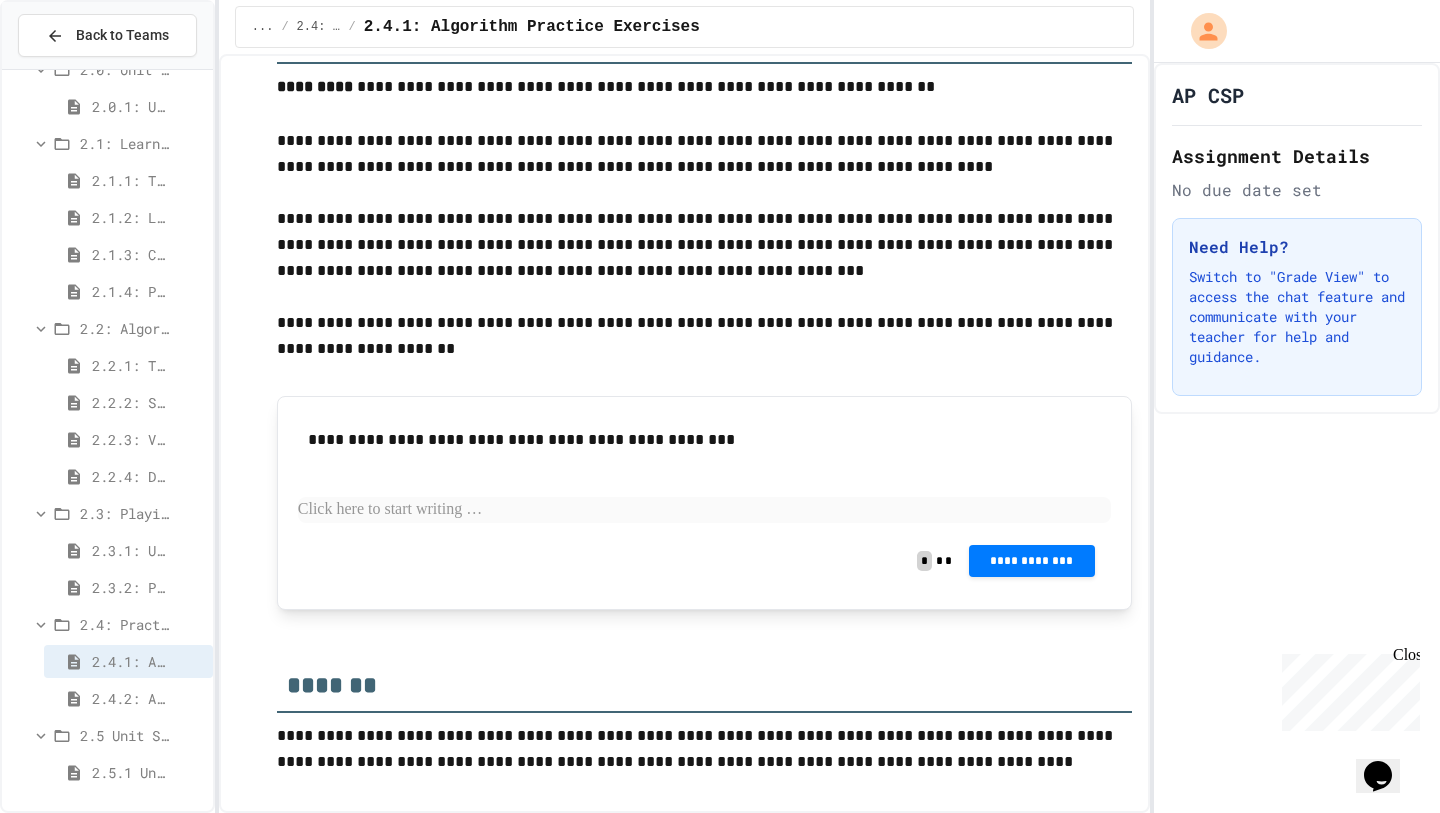 click on "**********" at bounding box center [704, -858] 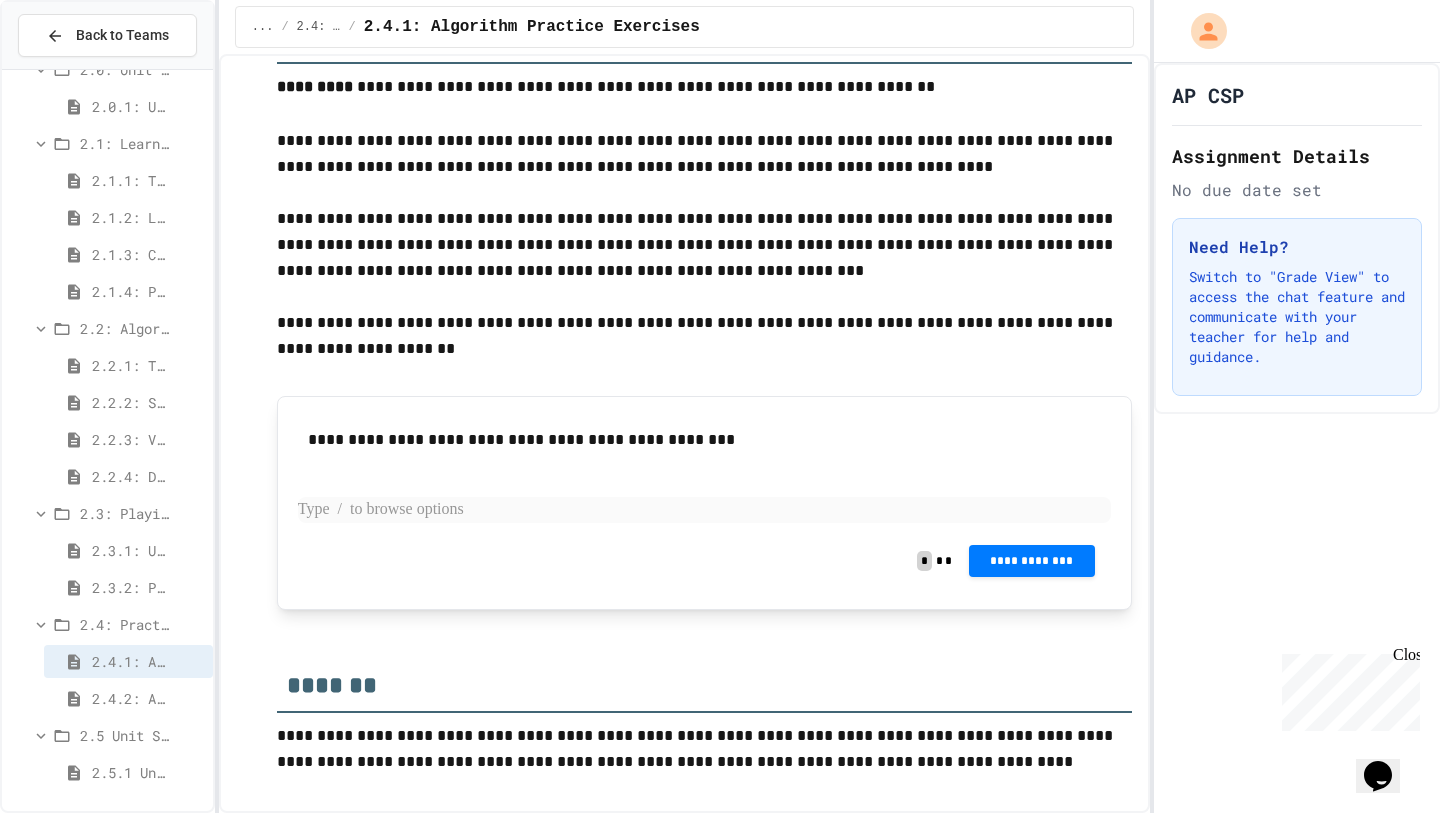 type 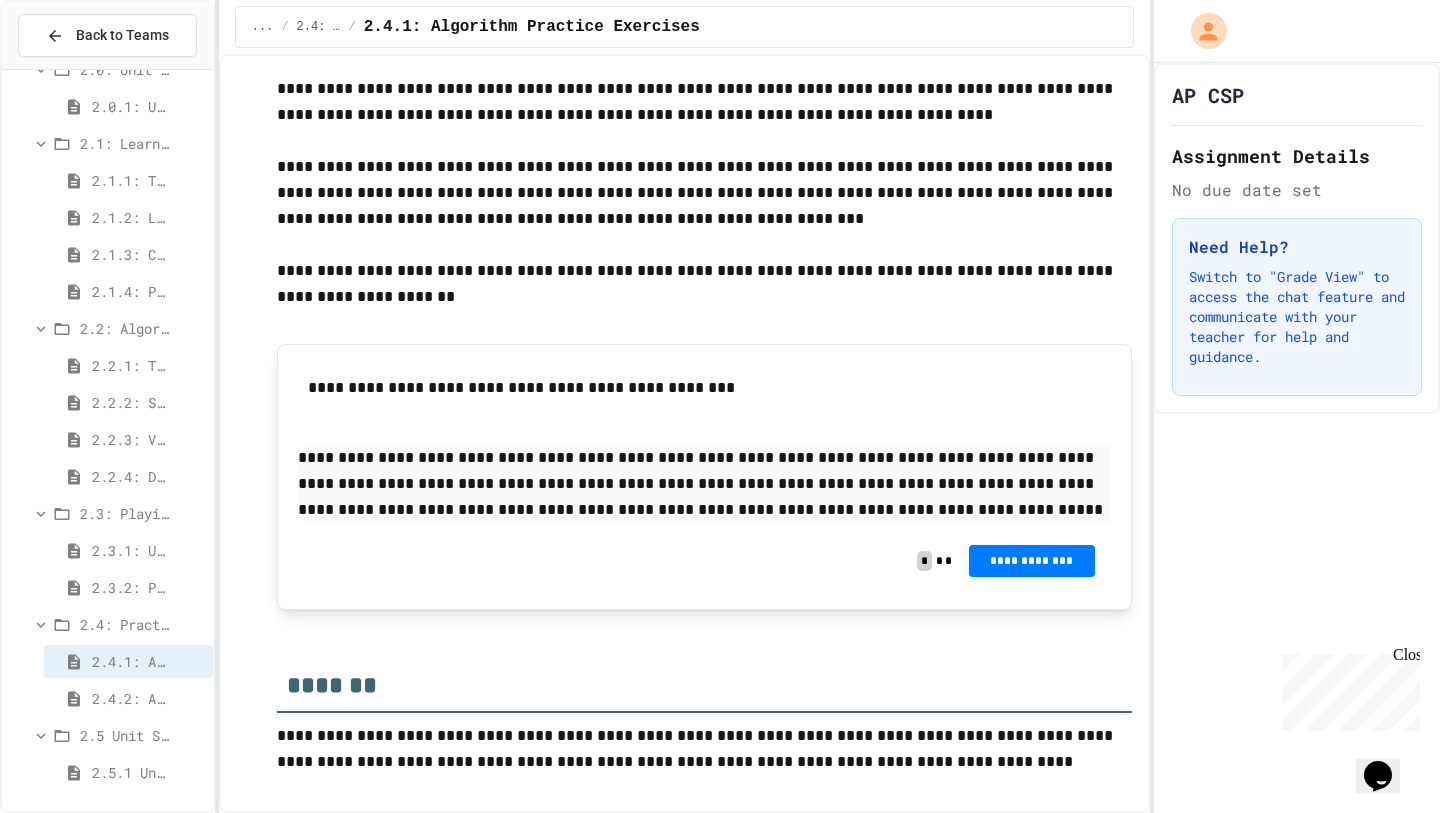 click on "**********" at bounding box center [704, 388] 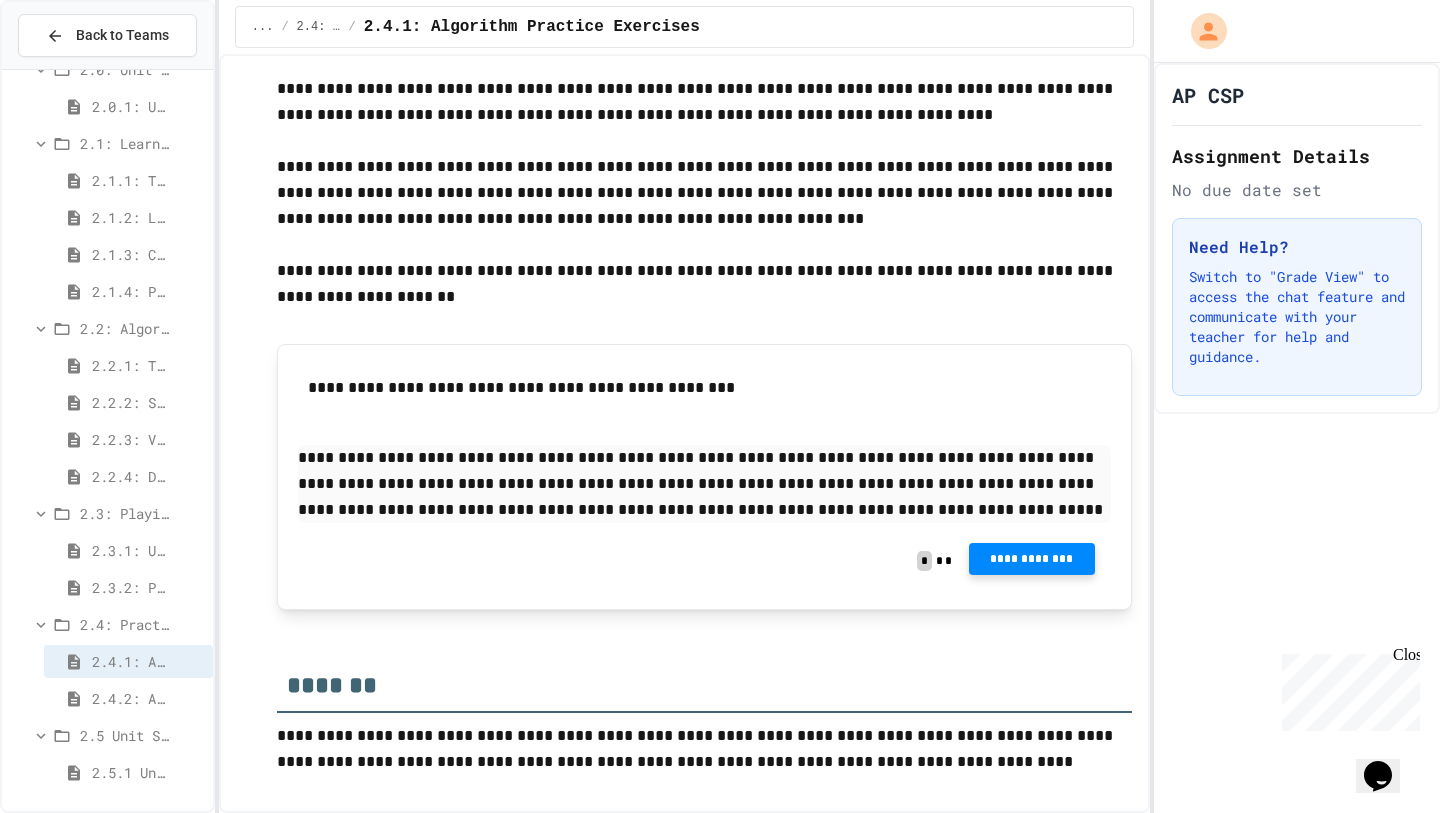 click on "**********" at bounding box center (1032, 559) 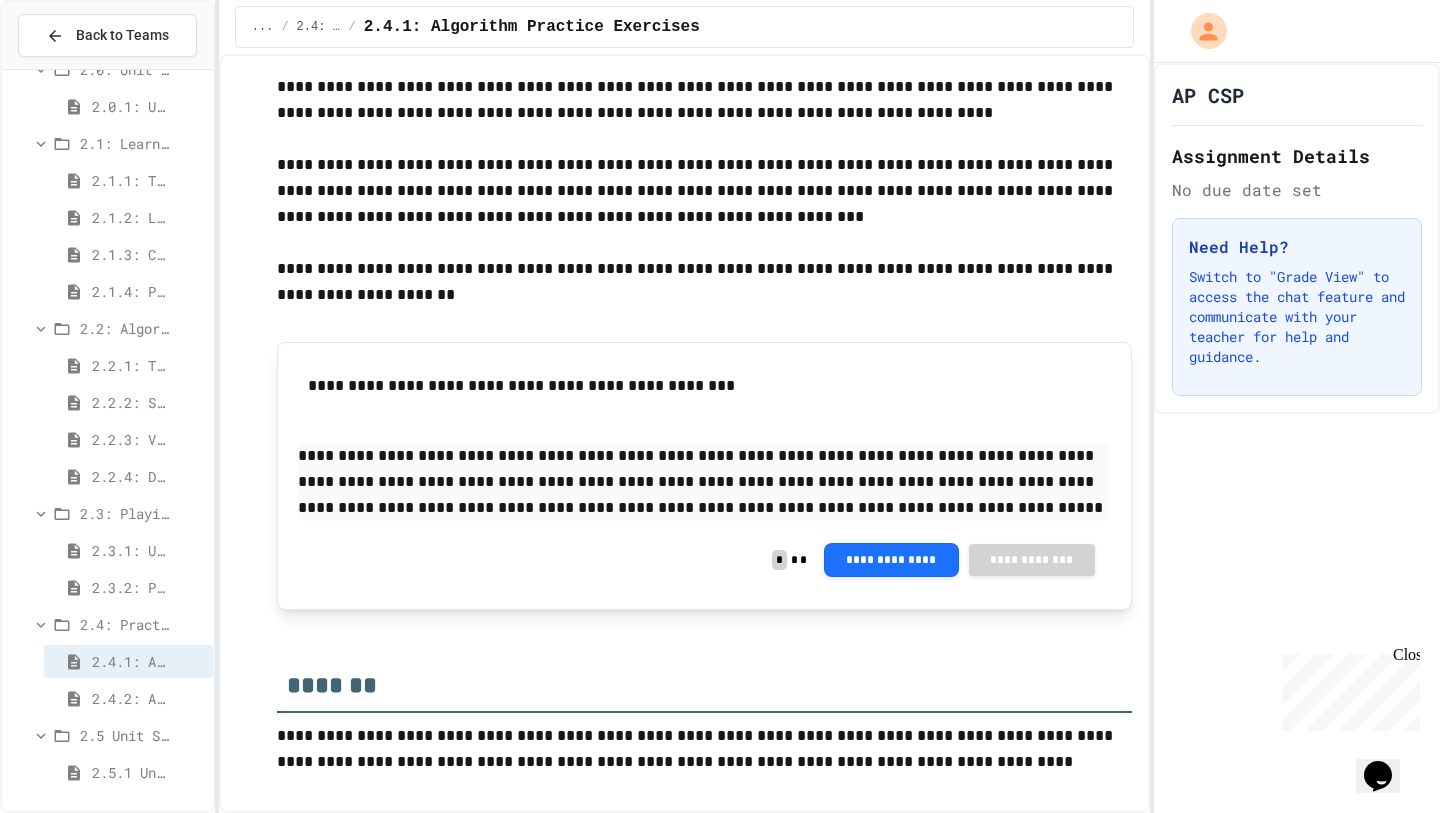 click 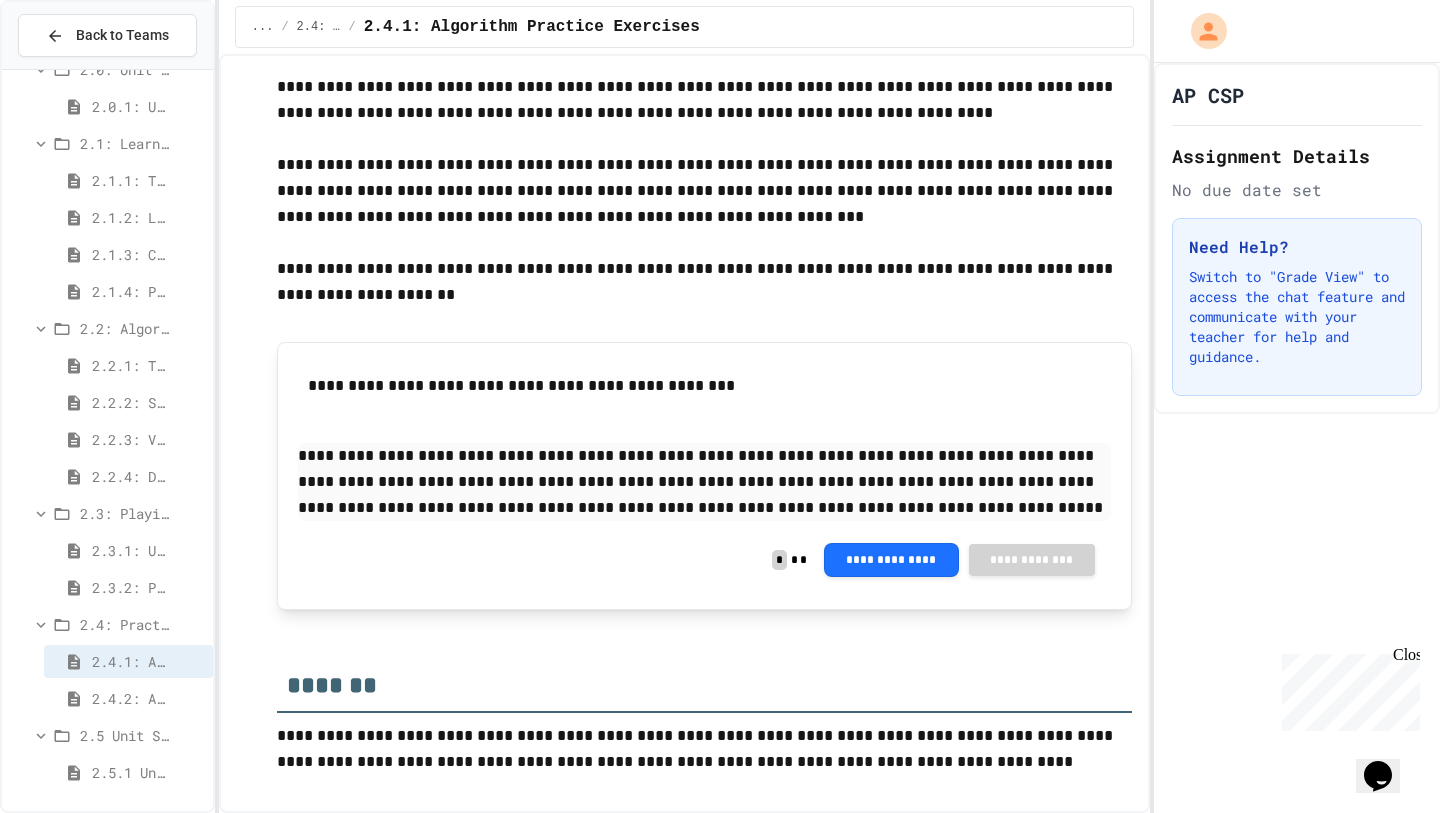 scroll, scrollTop: 2908, scrollLeft: 0, axis: vertical 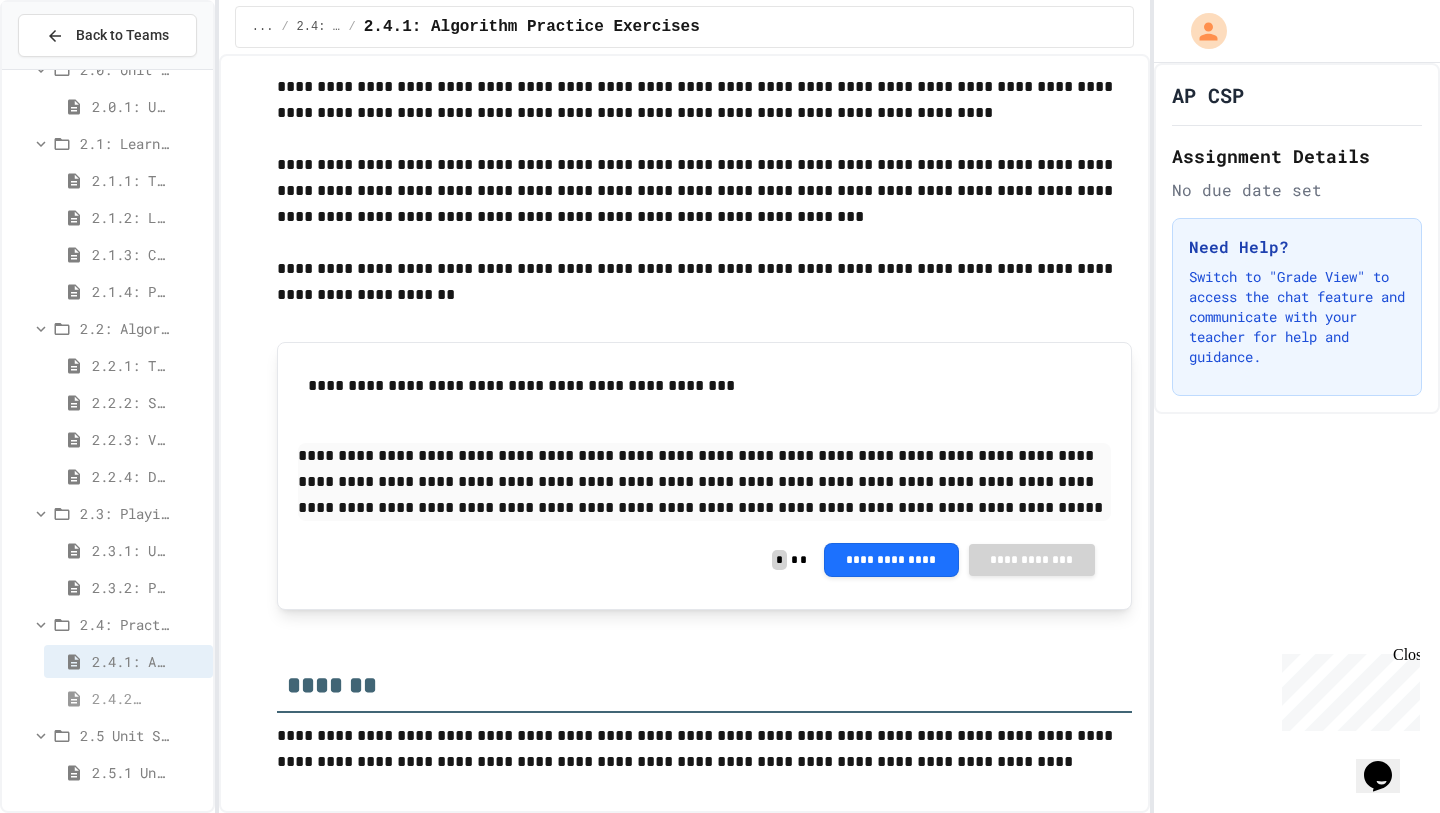 click on "2.4.2: AP Practice Questions" at bounding box center (128, 698) 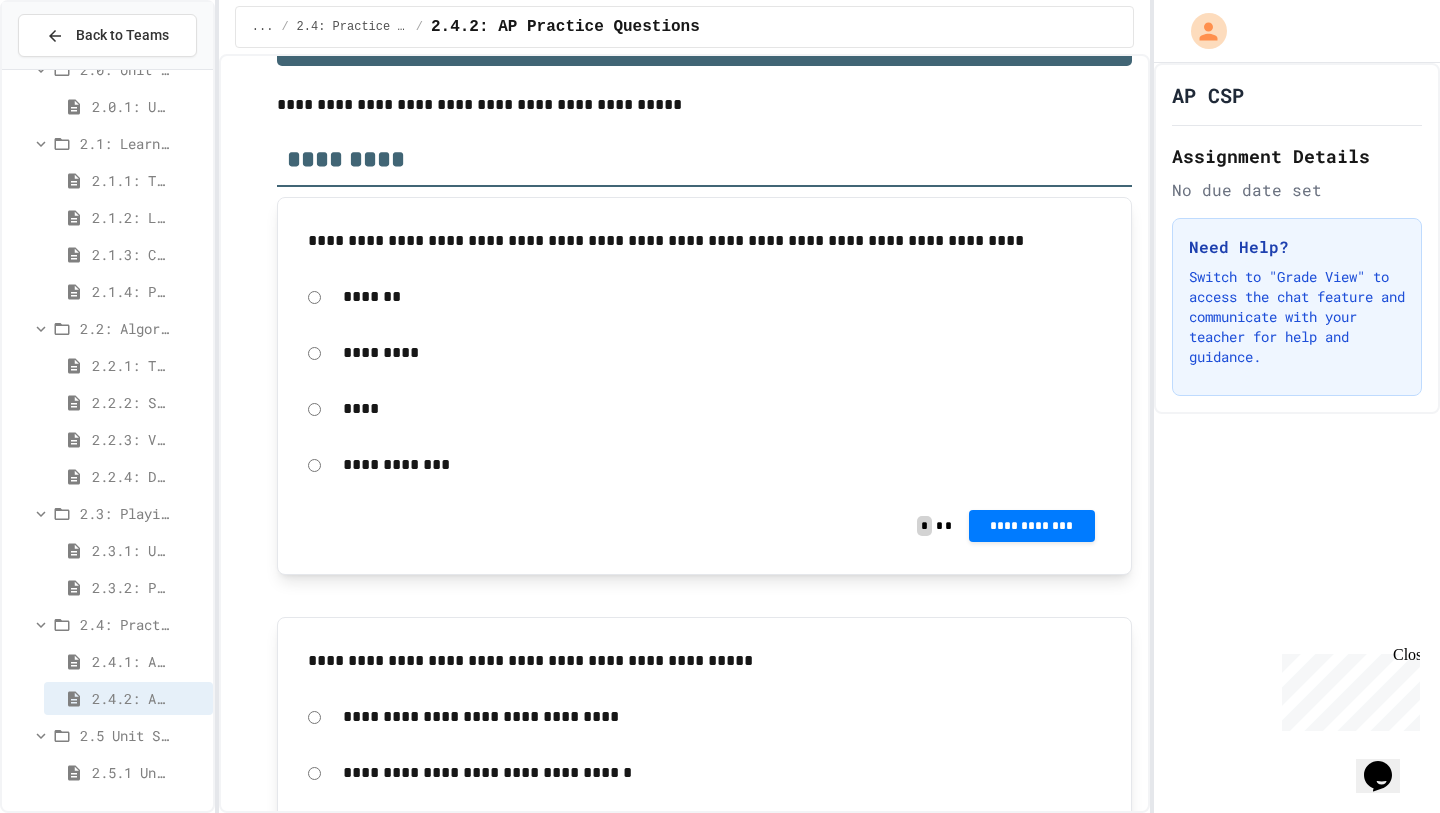 scroll, scrollTop: 0, scrollLeft: 0, axis: both 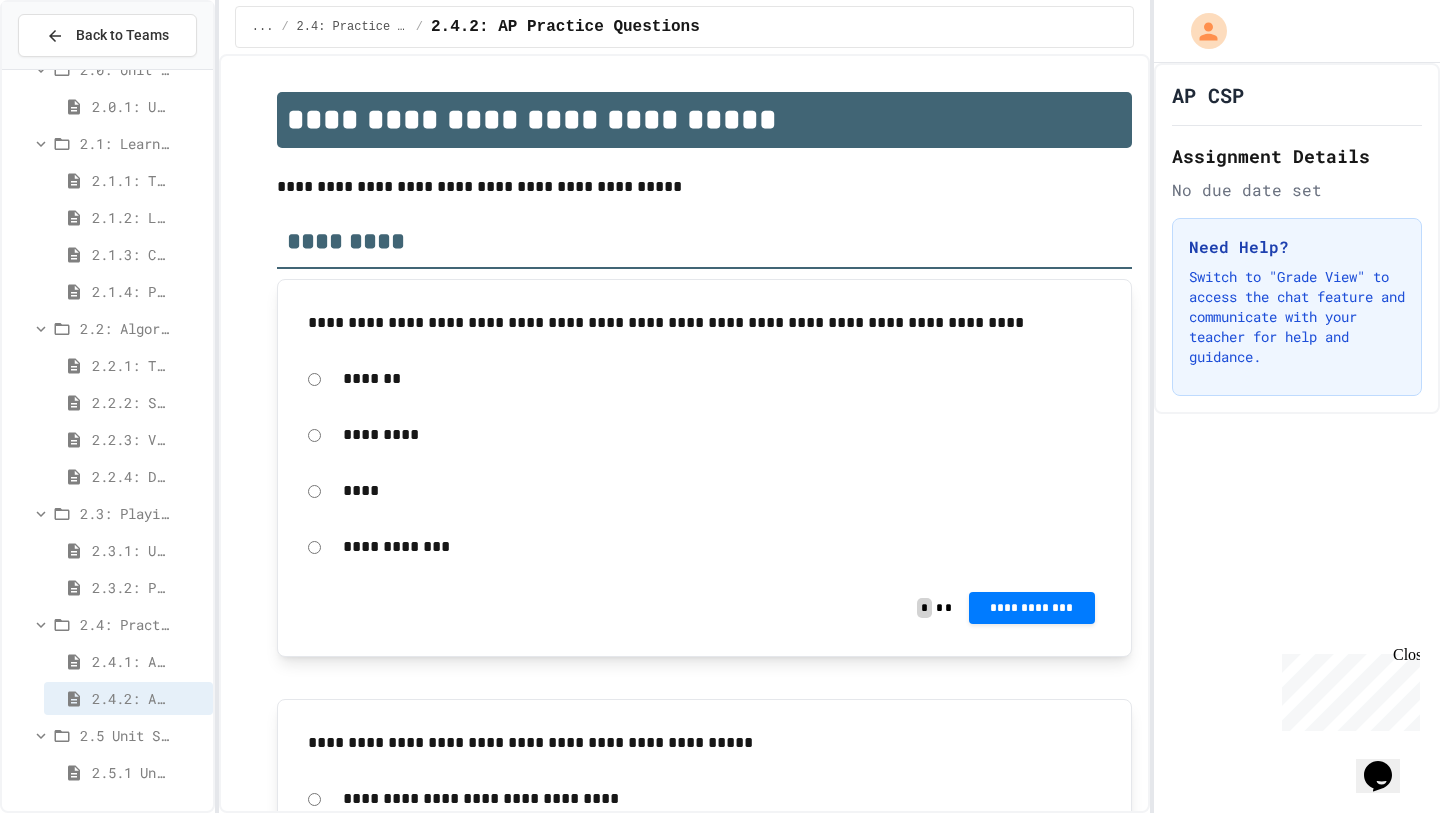 click on "*******" at bounding box center (722, 379) 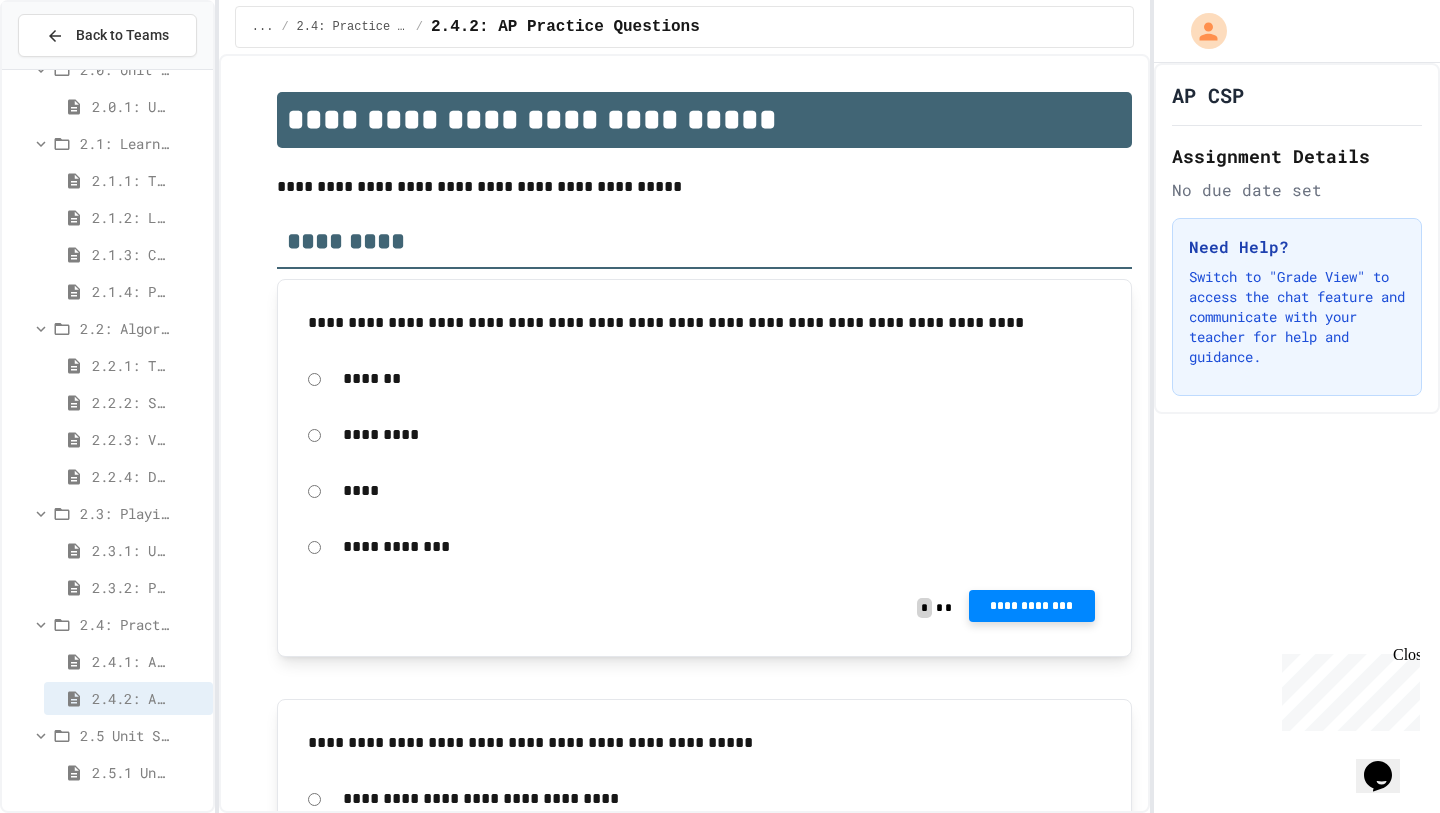 click on "**********" at bounding box center (1032, 606) 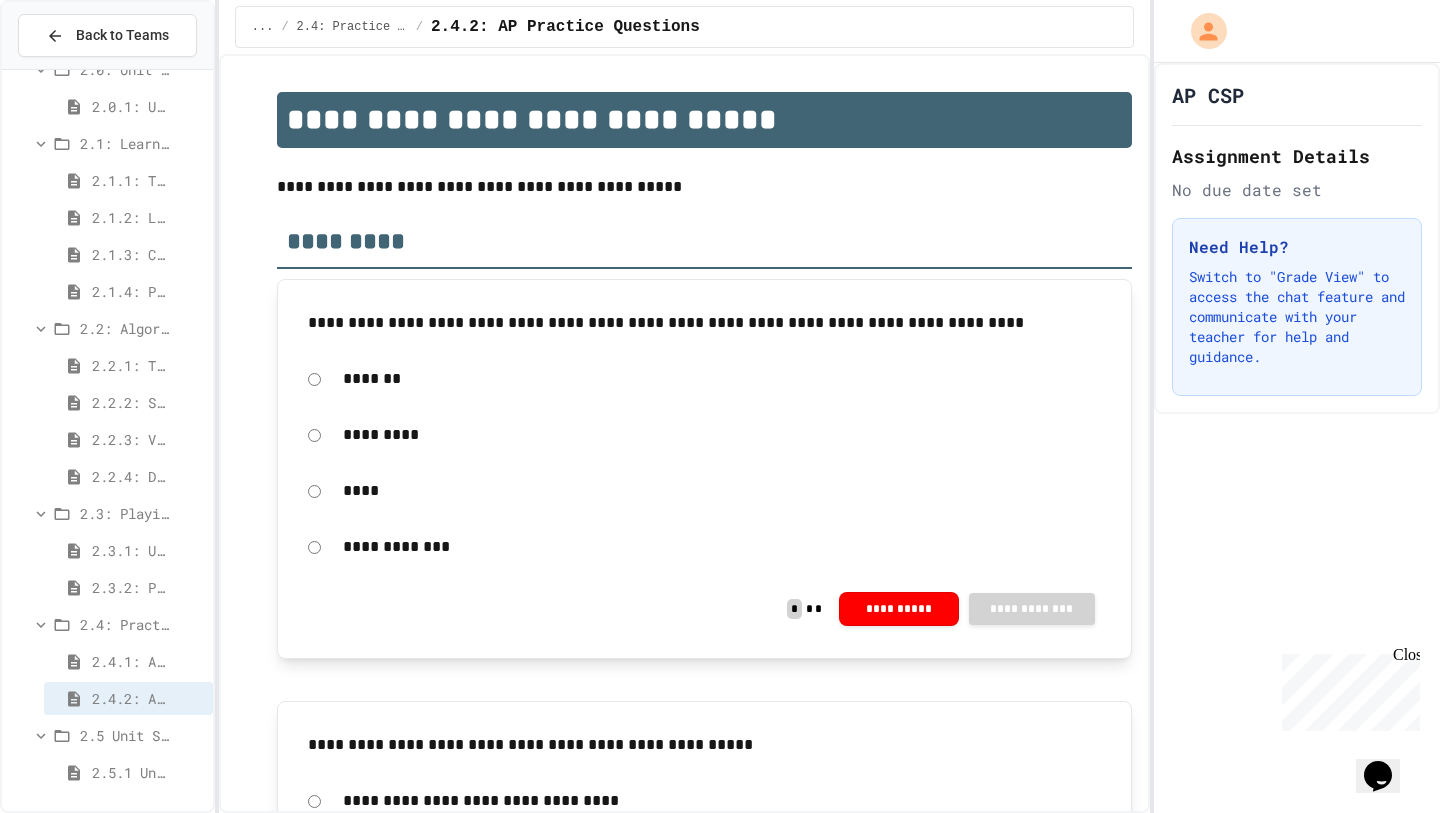 click 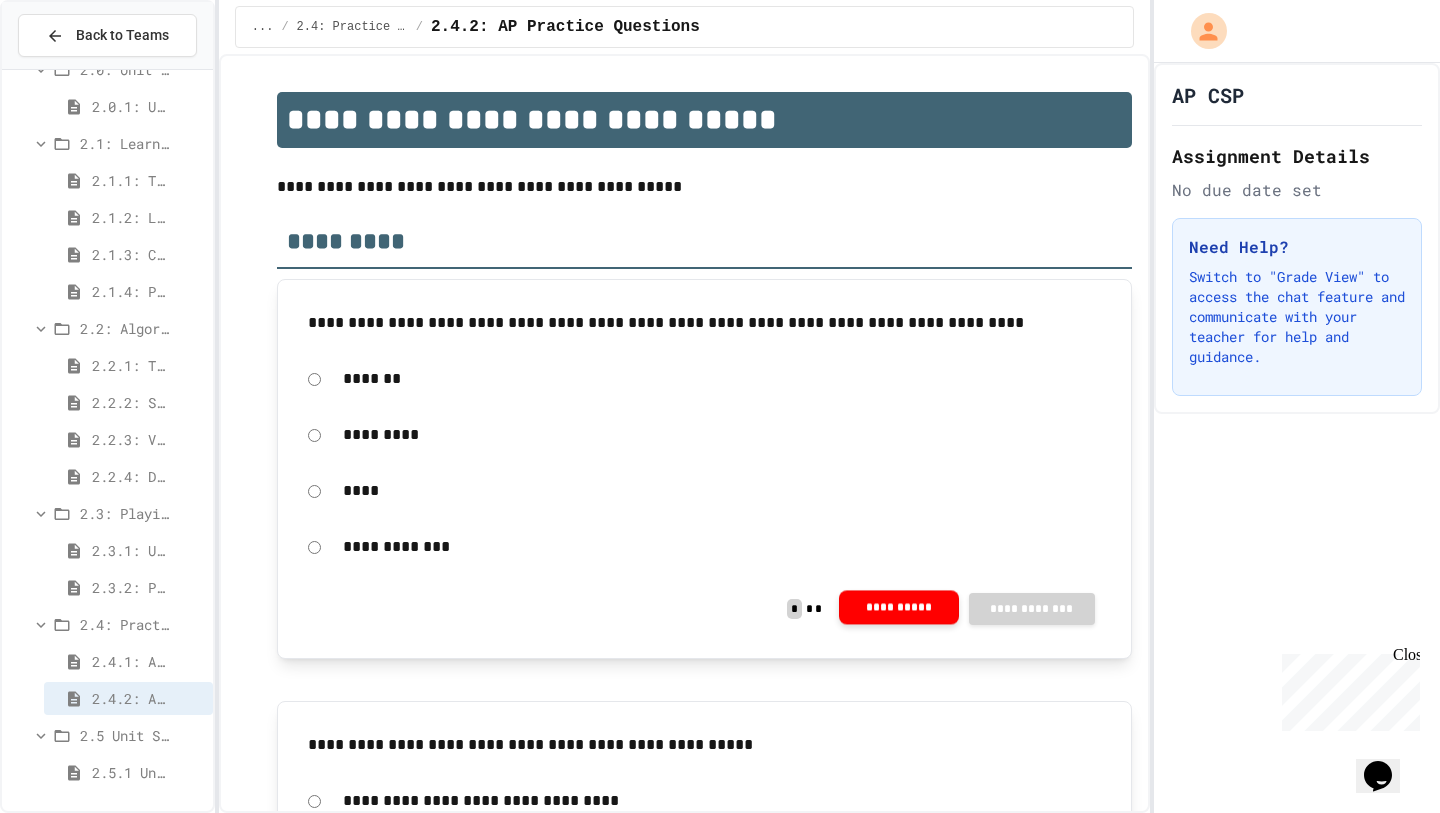 click on "**********" at bounding box center (899, 607) 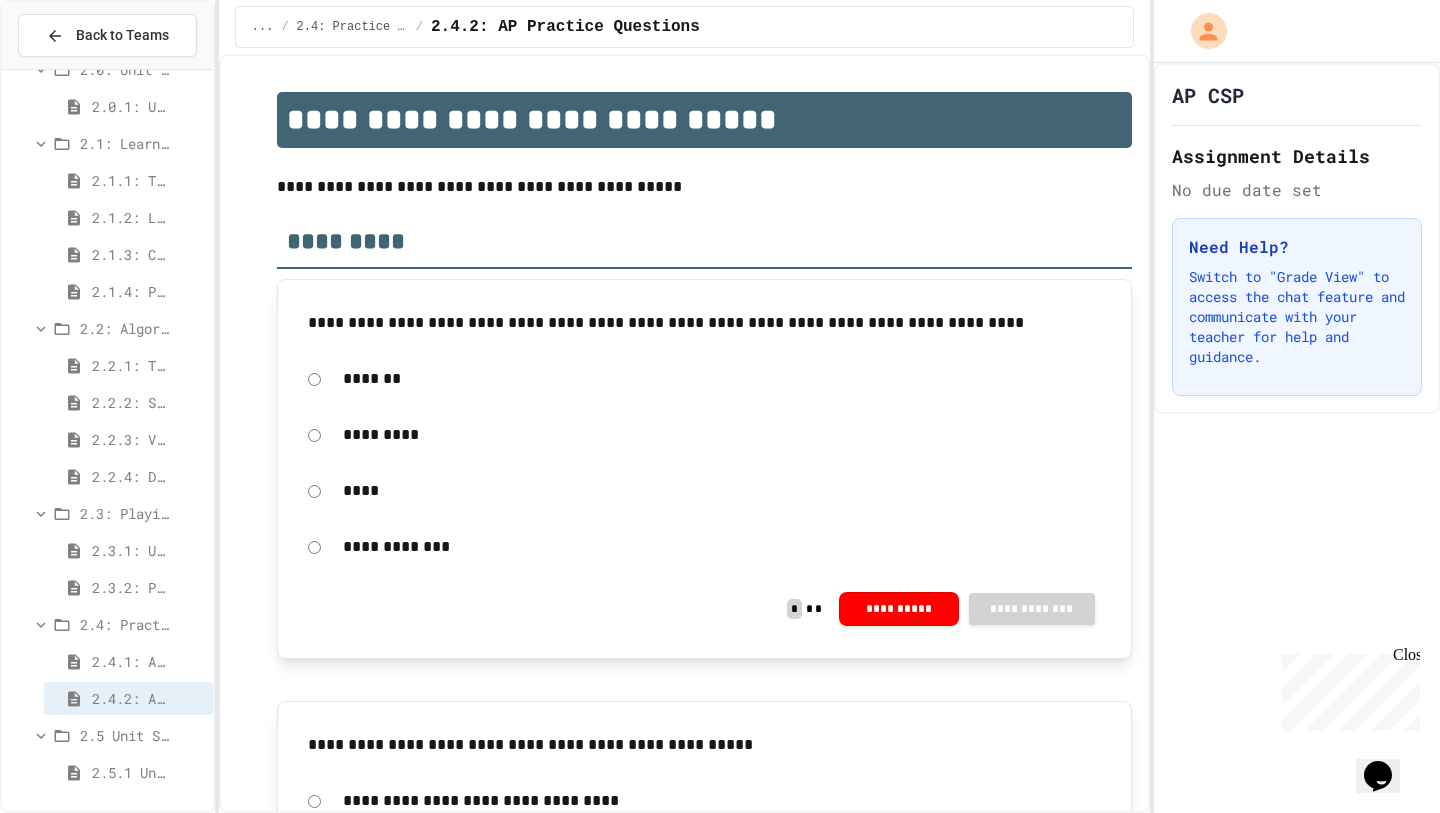 click 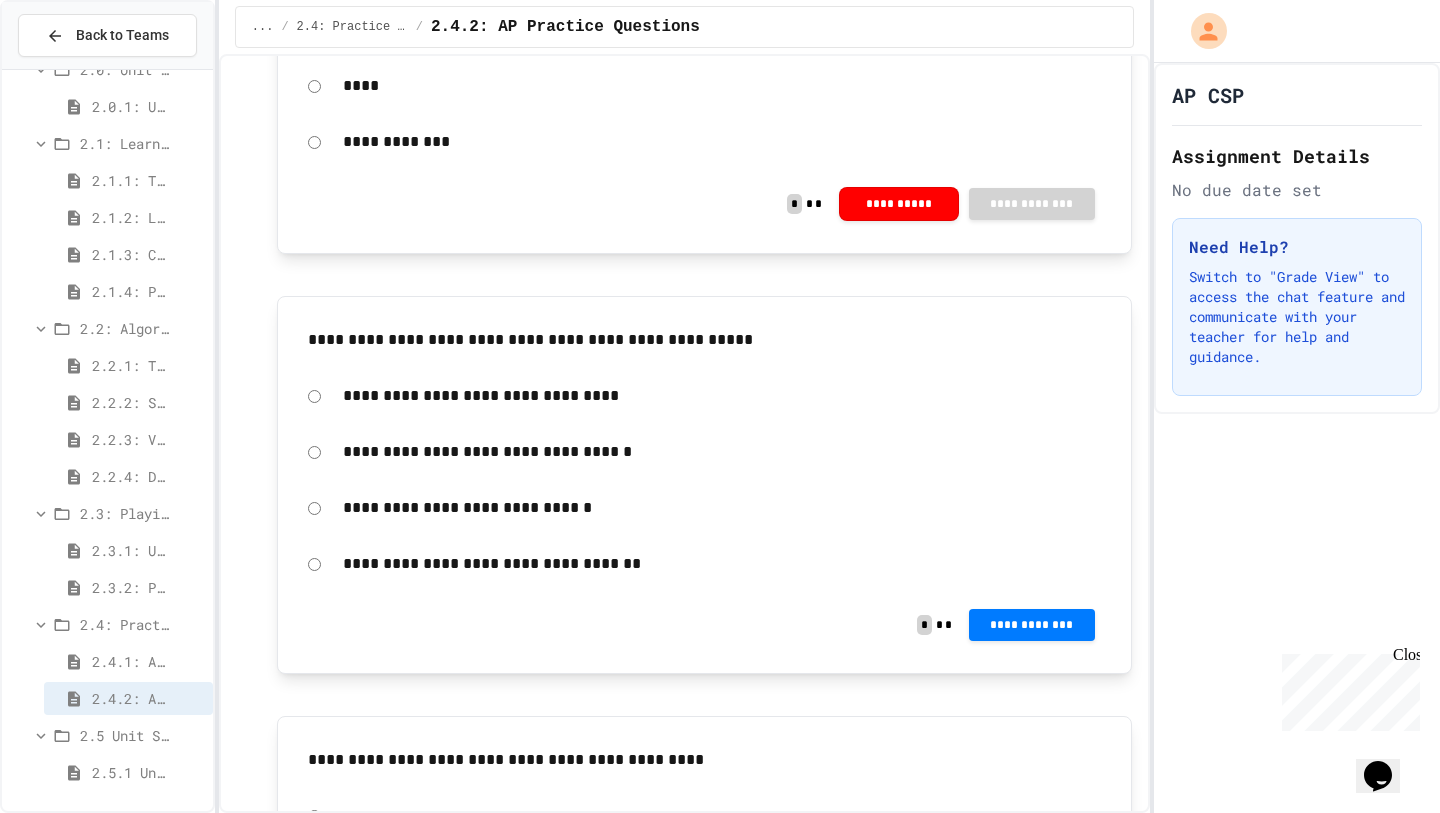 scroll, scrollTop: 564, scrollLeft: 0, axis: vertical 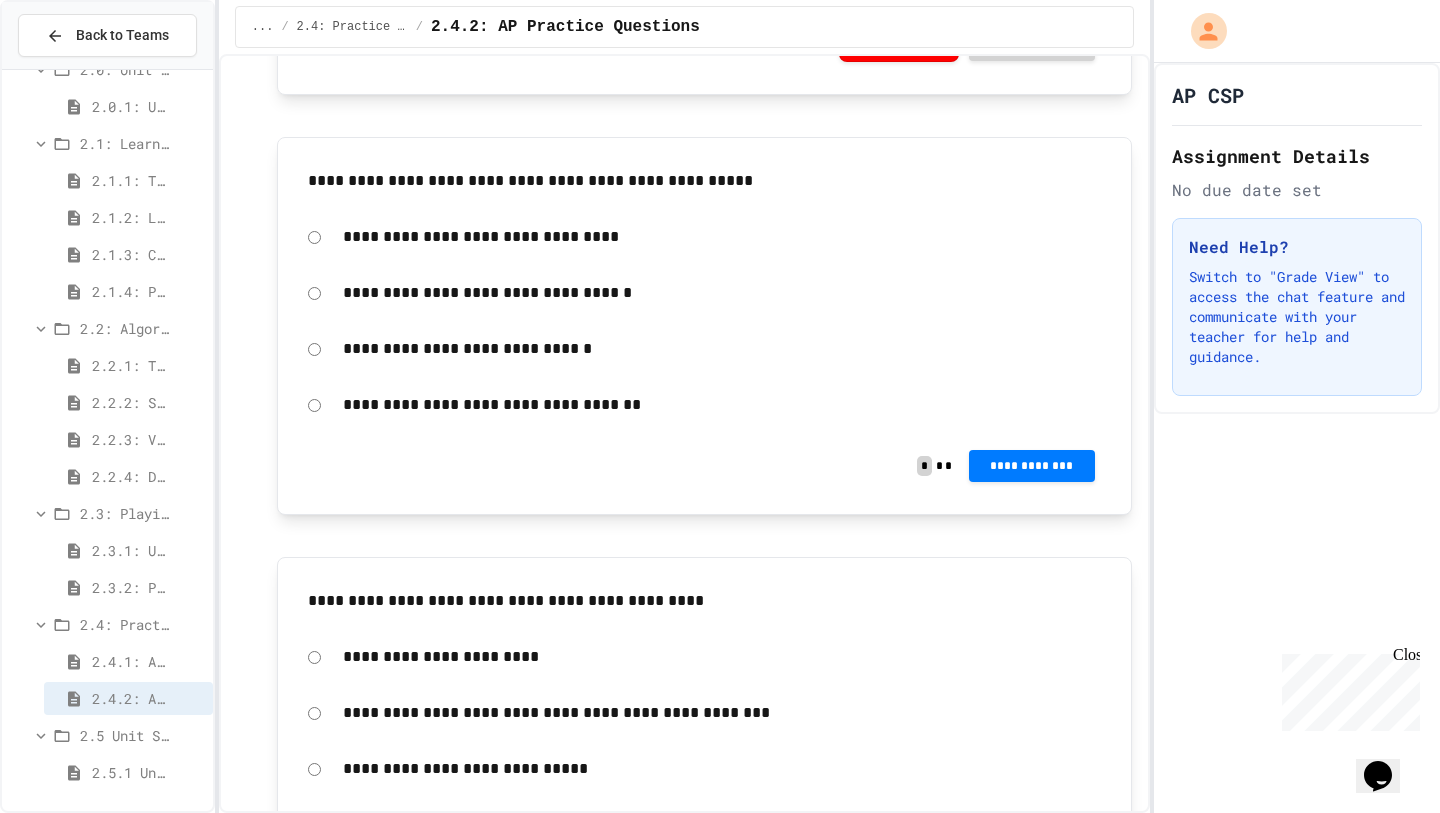 click on "**********" at bounding box center [722, 349] 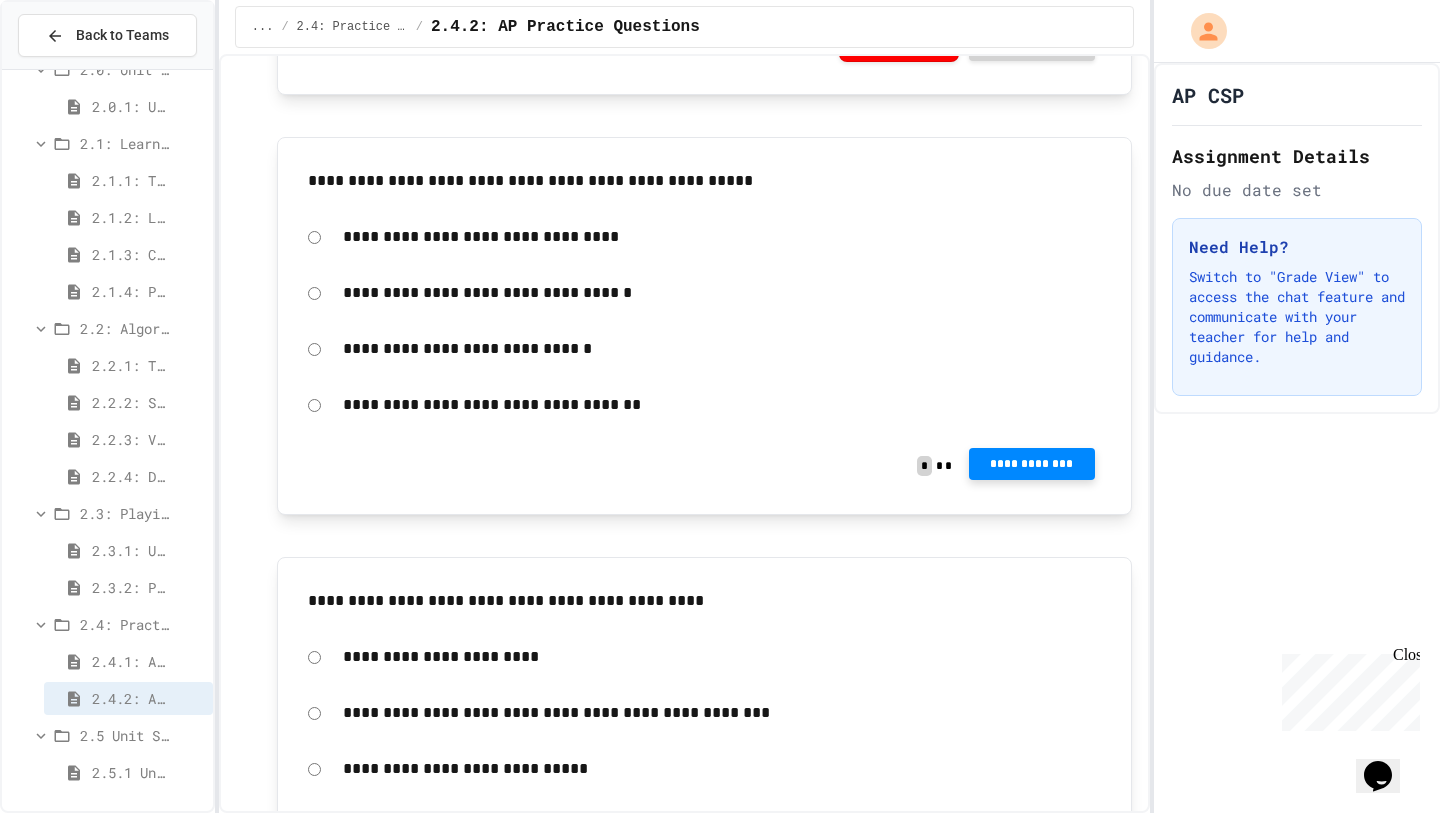 click on "**********" at bounding box center [1032, 464] 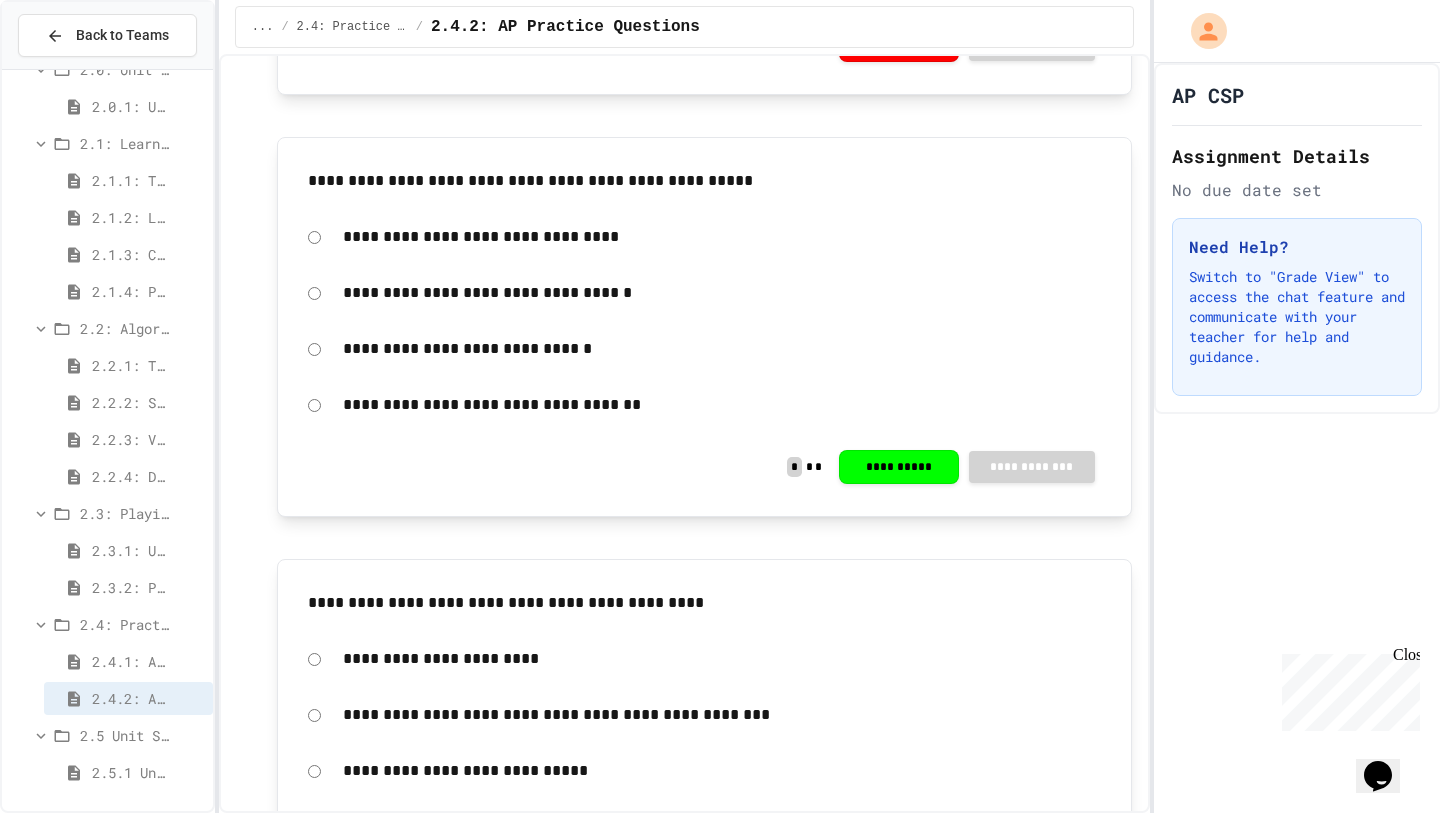 click 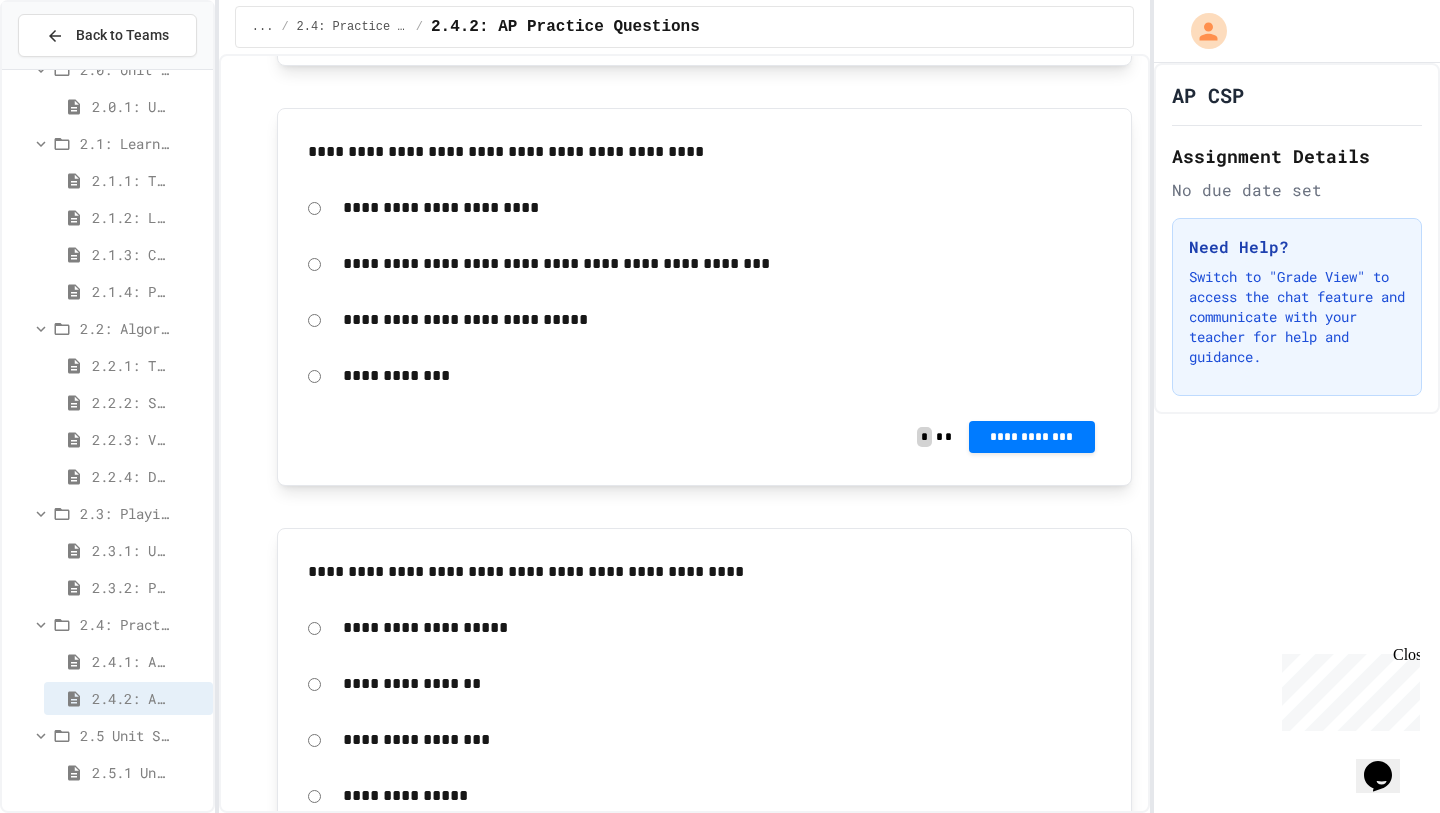 scroll, scrollTop: 1025, scrollLeft: 0, axis: vertical 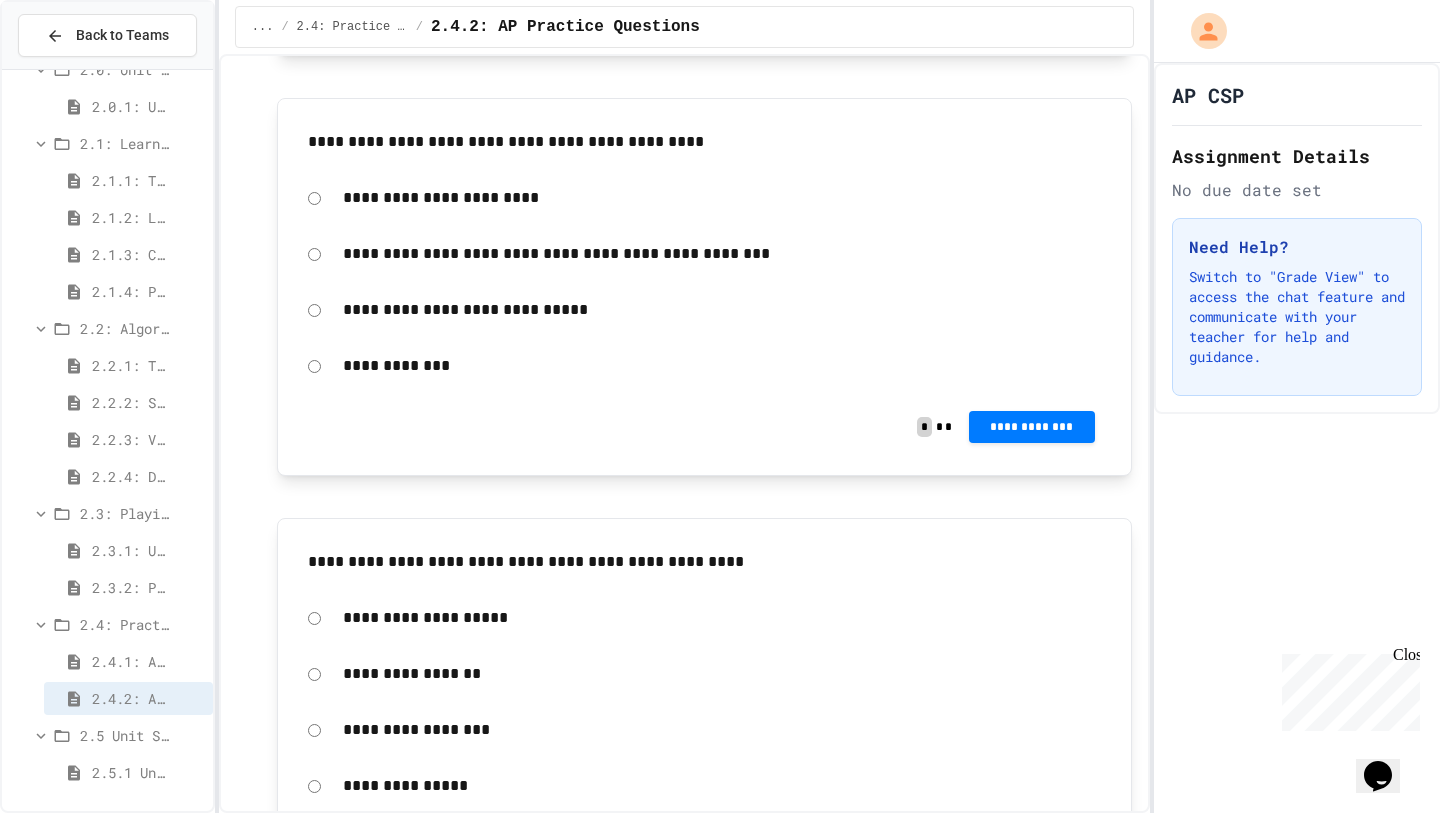 click on "**********" at bounding box center [722, 254] 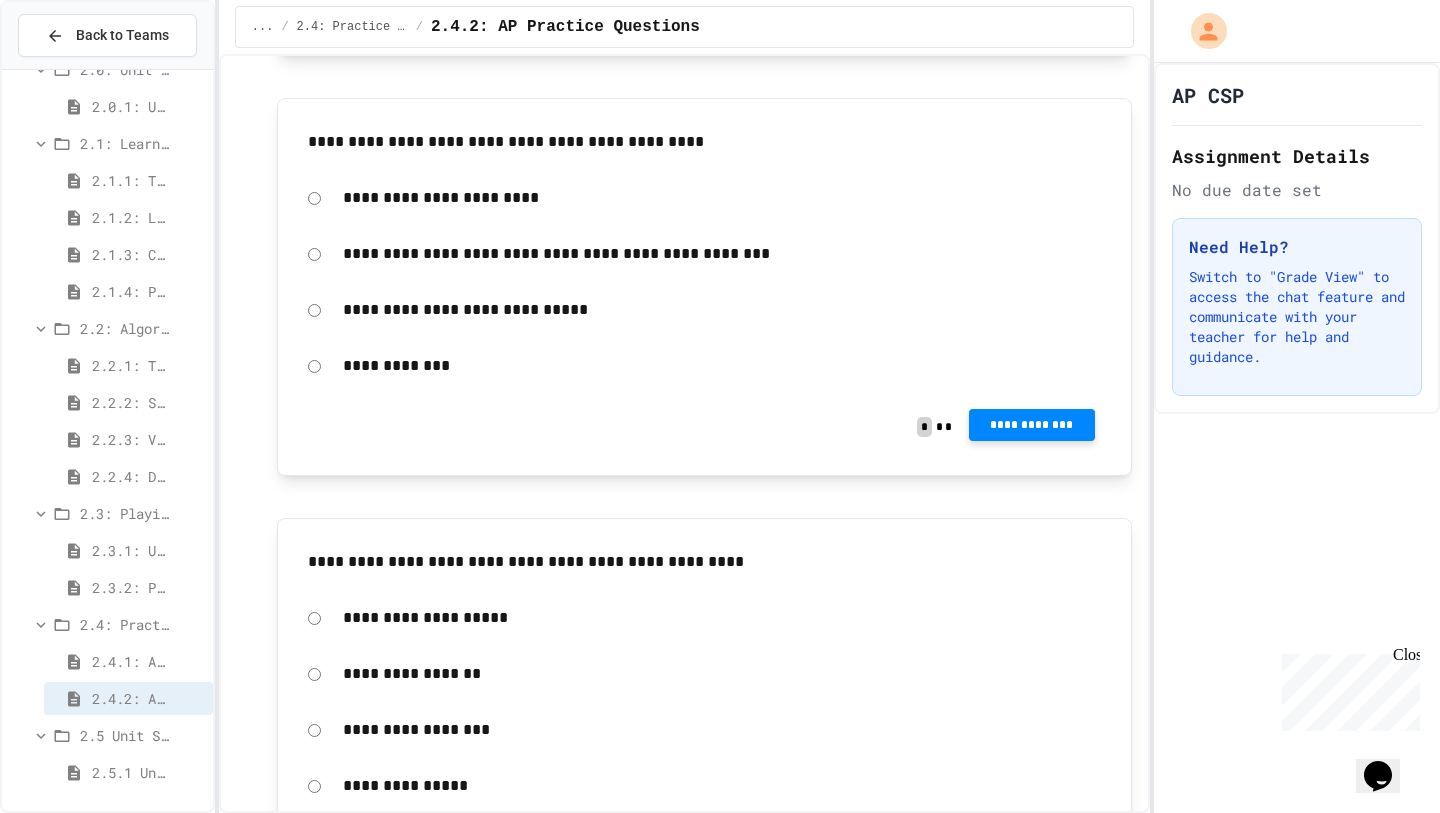 click on "**********" at bounding box center [1032, 425] 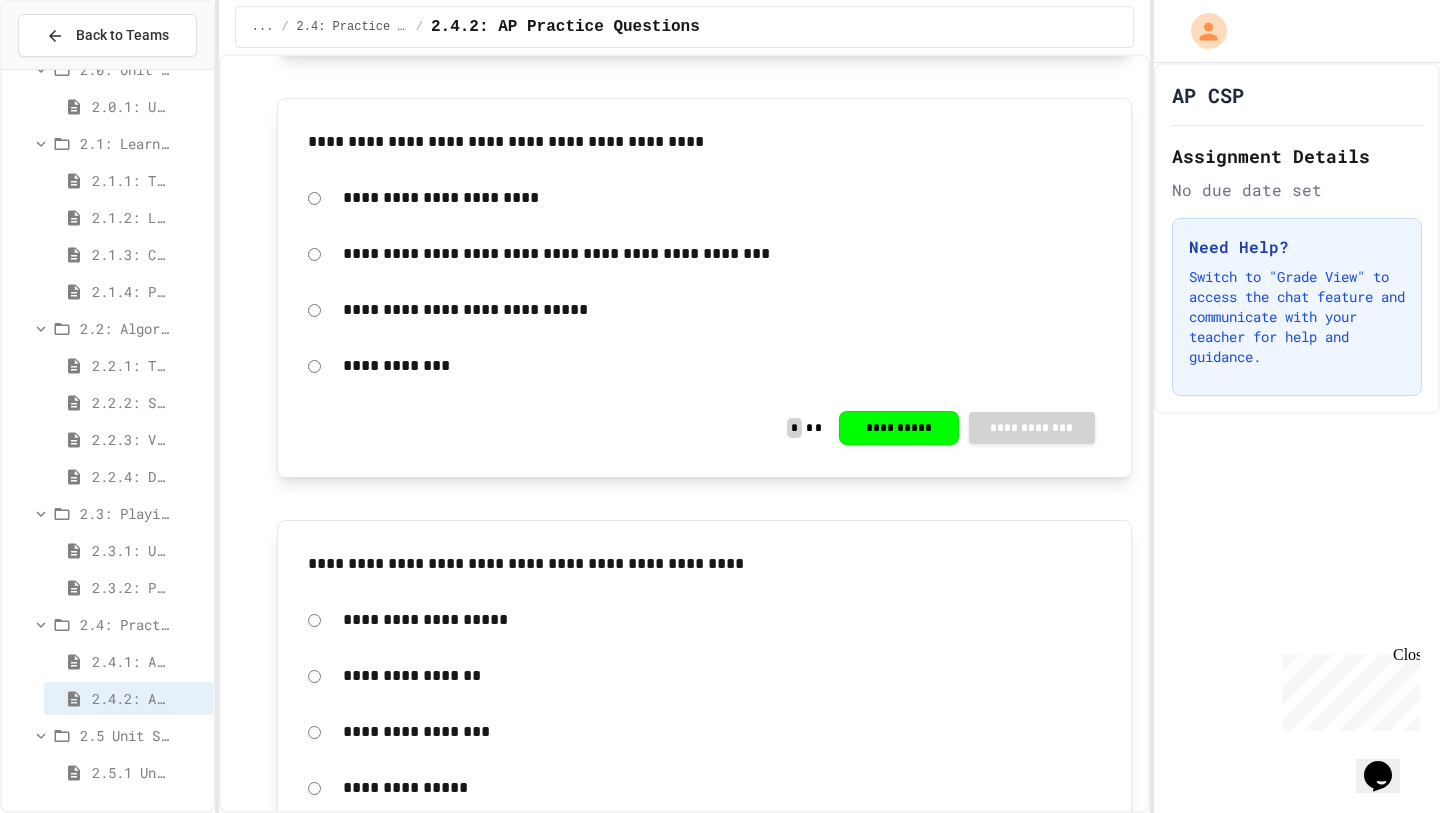 click on "No Submissions Yet There are no submissions for this exercise yet." at bounding box center (720, 881) 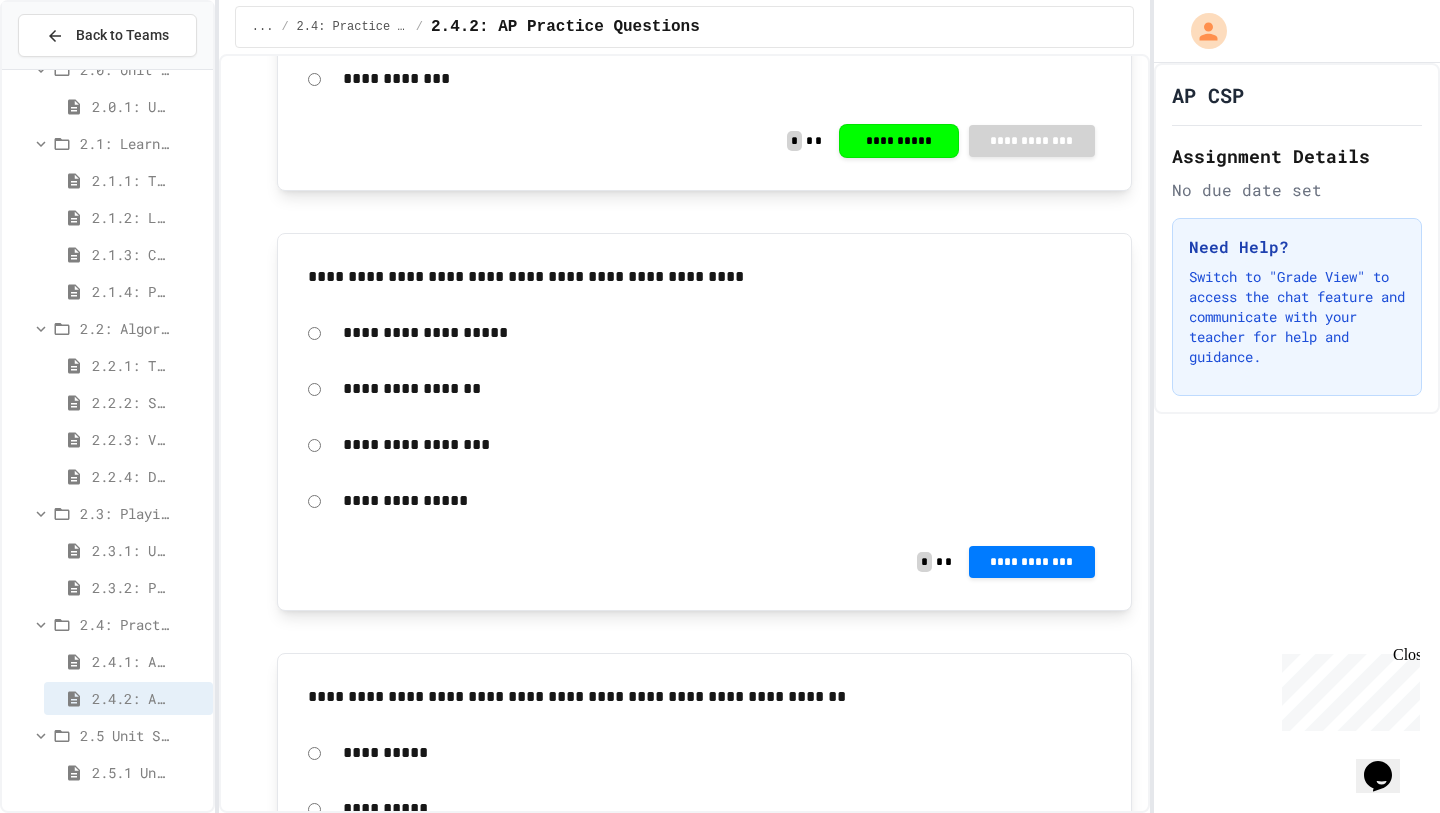 scroll, scrollTop: 1409, scrollLeft: 0, axis: vertical 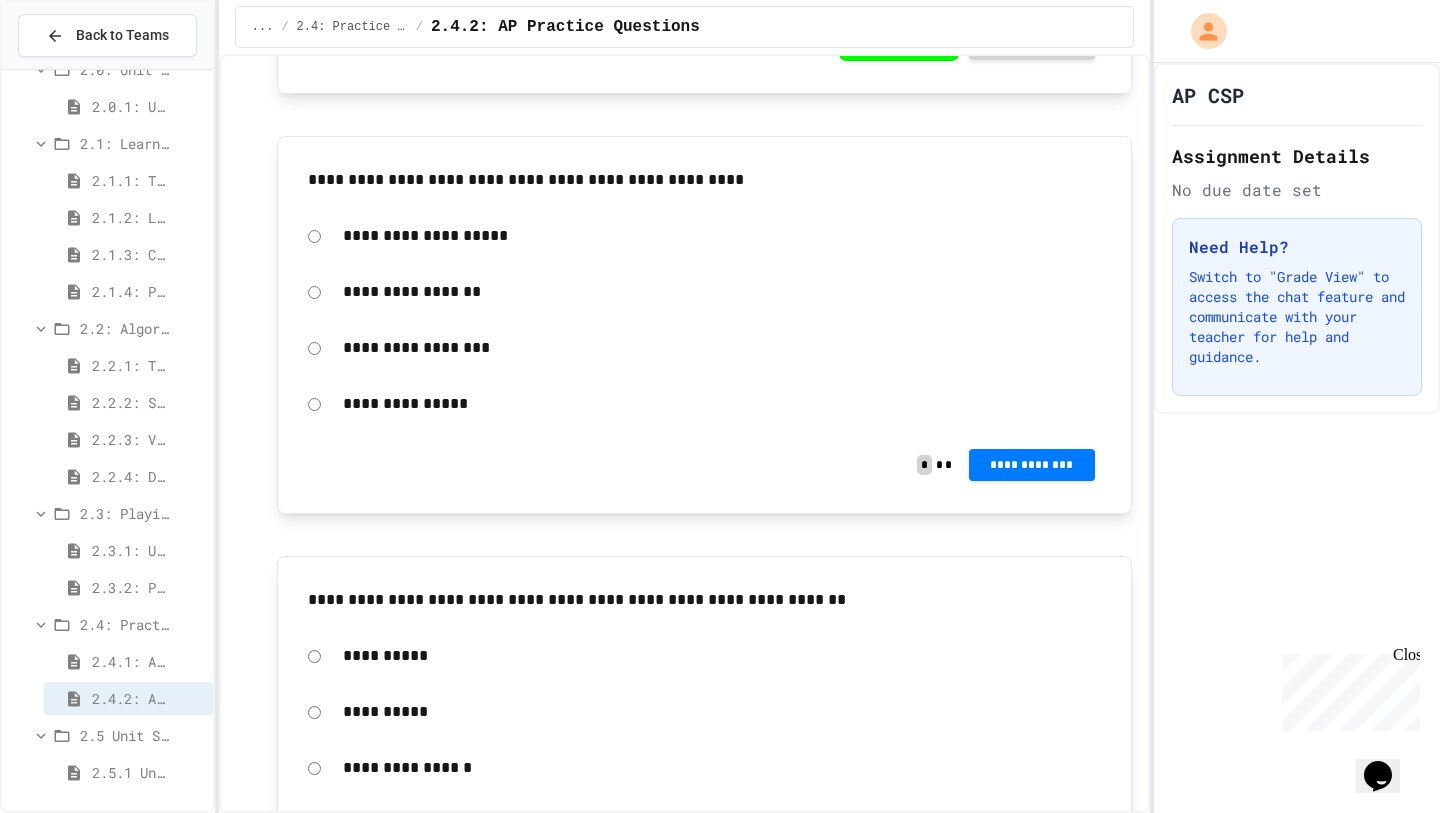 click on "**********" at bounding box center (722, 236) 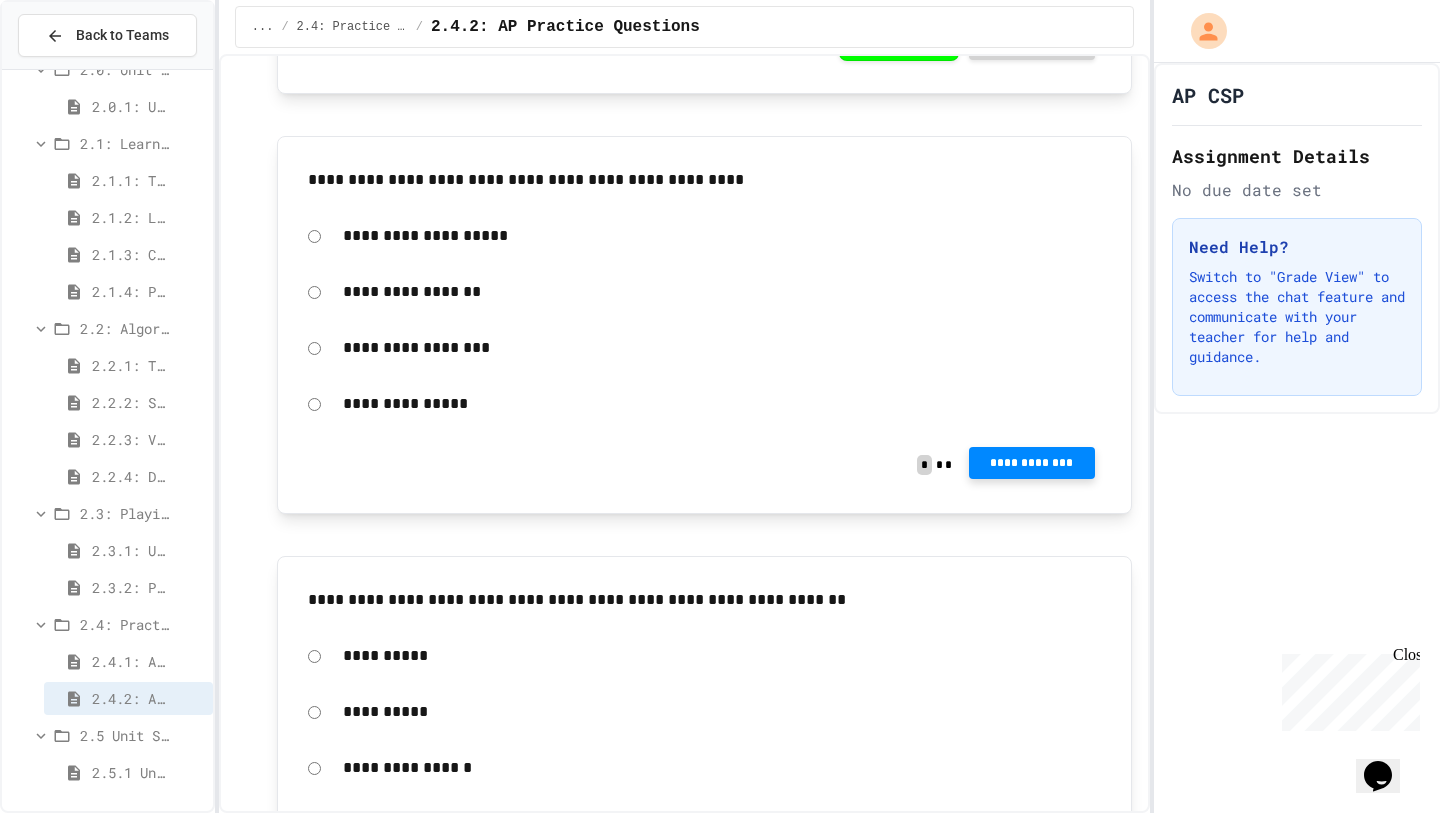 click on "**********" at bounding box center (1032, 463) 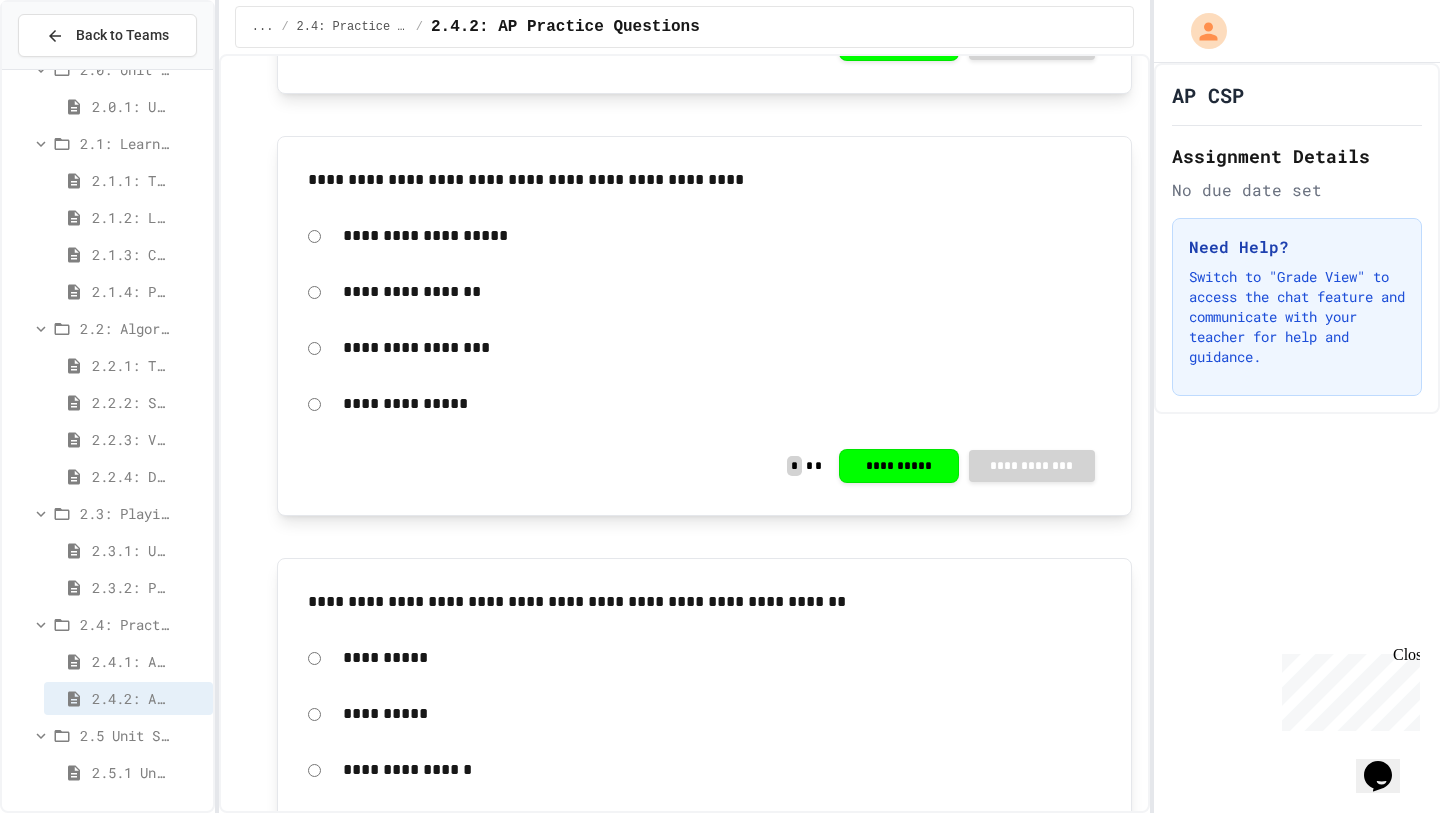 click 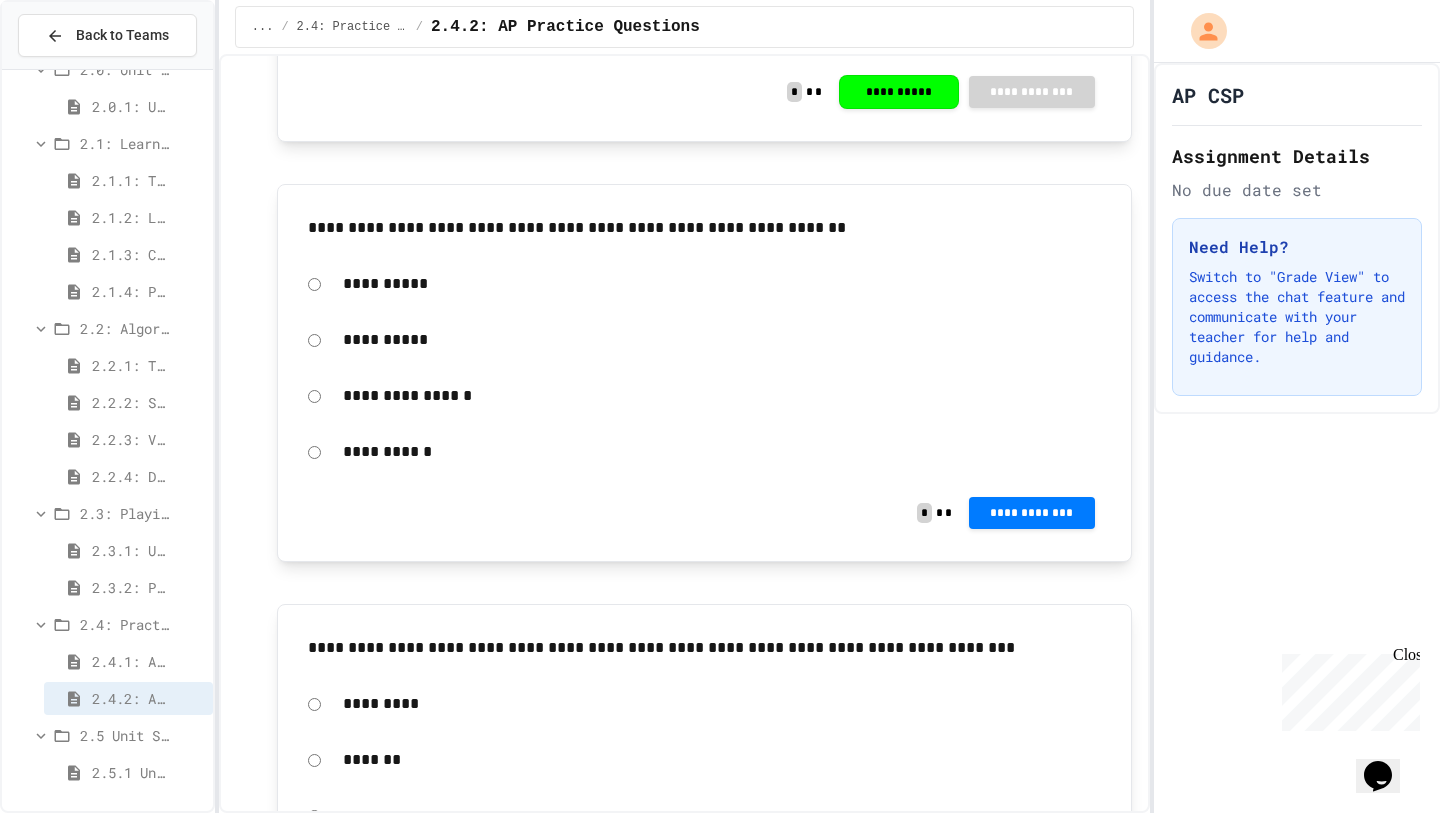 scroll, scrollTop: 1785, scrollLeft: 0, axis: vertical 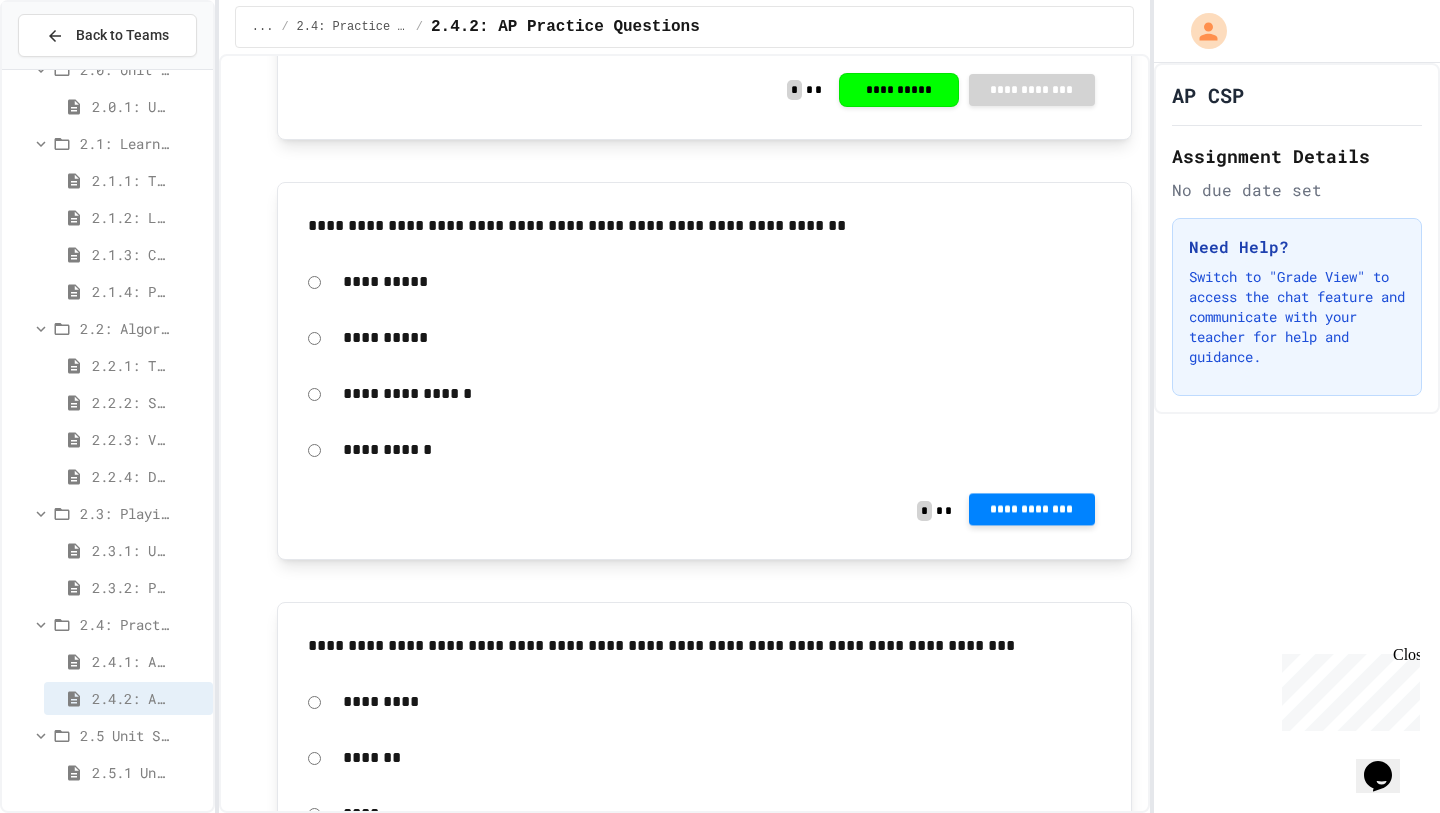 click on "**********" at bounding box center (1032, 509) 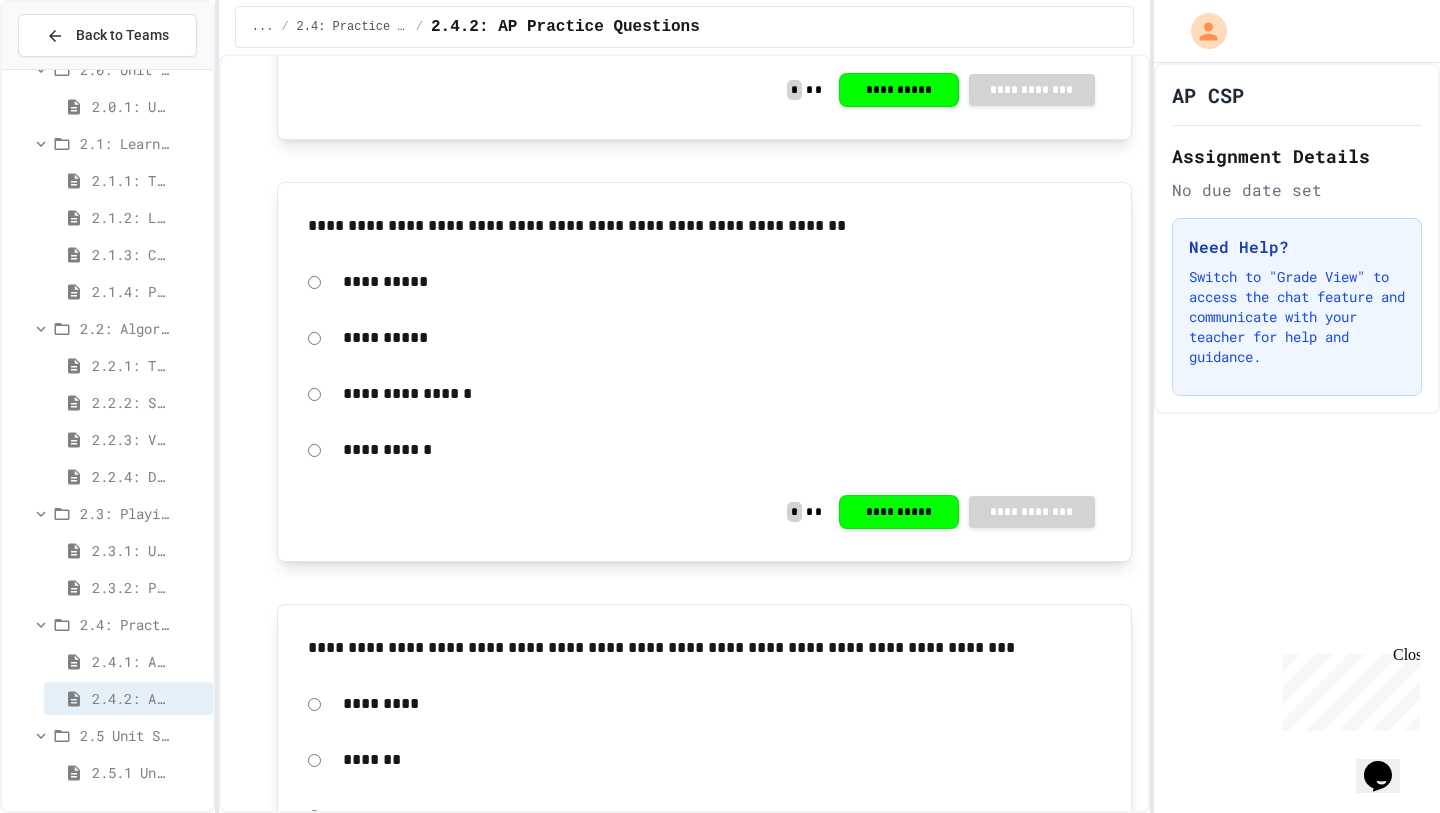 click 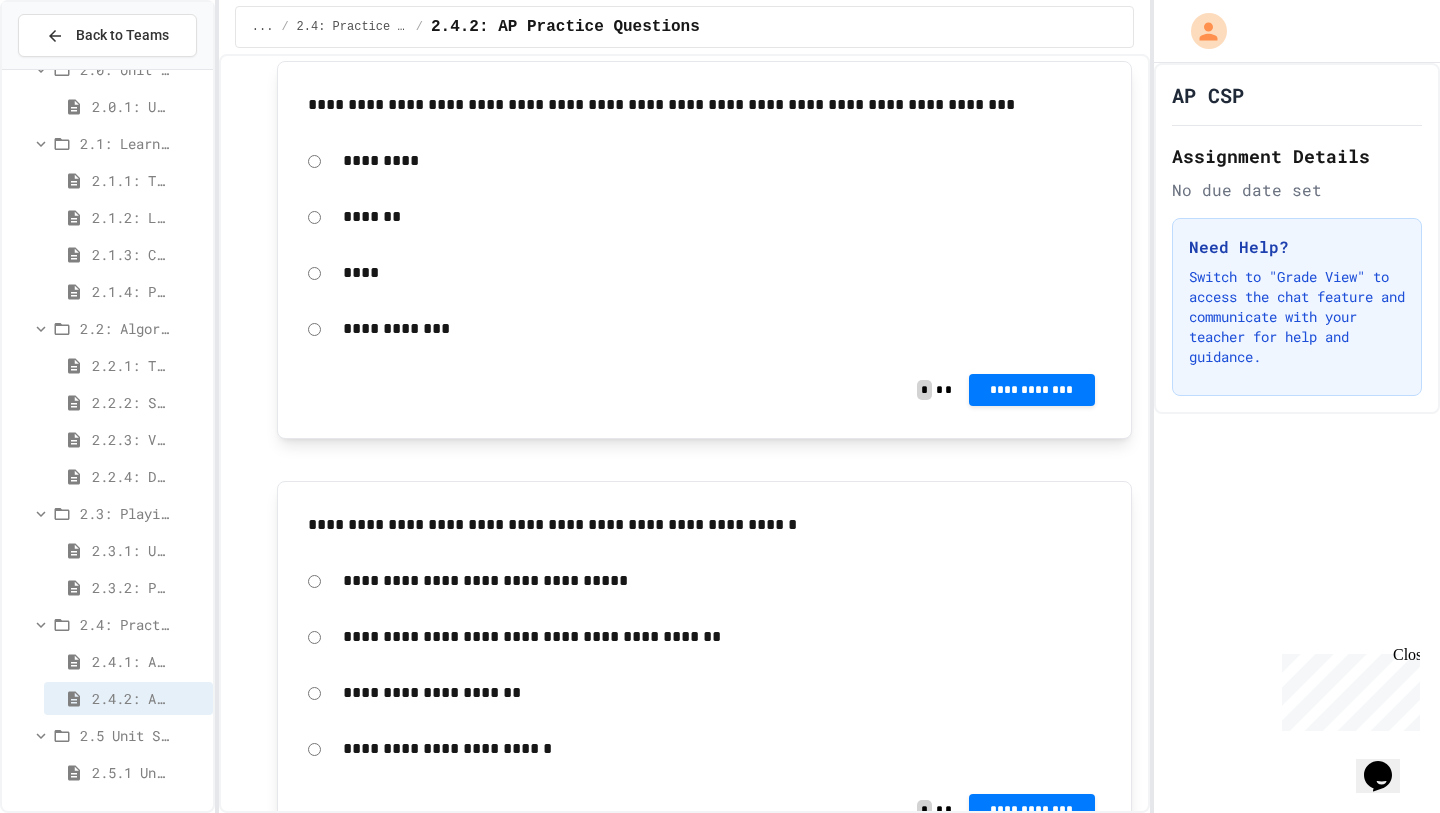 scroll, scrollTop: 2307, scrollLeft: 0, axis: vertical 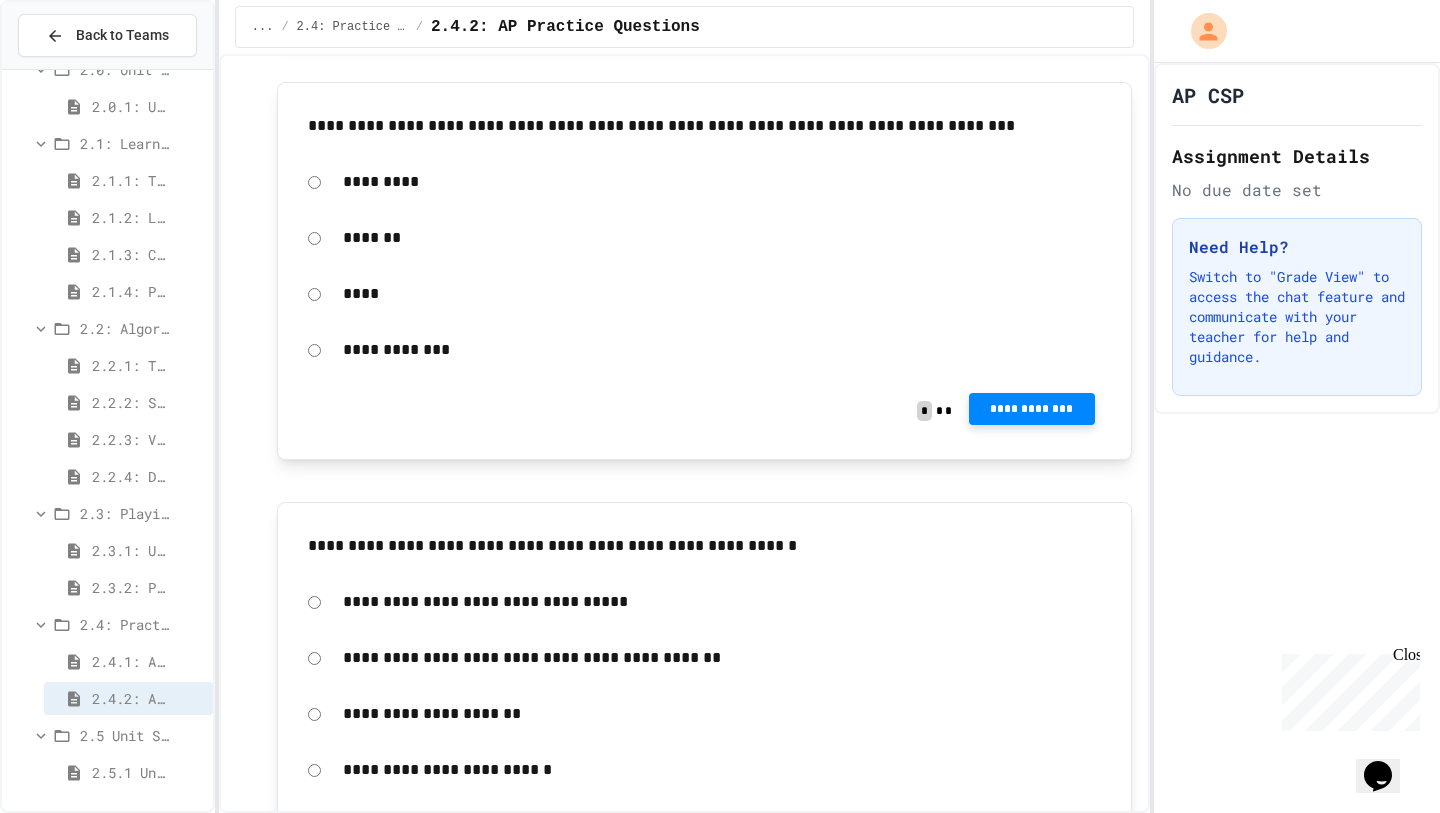 click on "**********" at bounding box center [1032, 409] 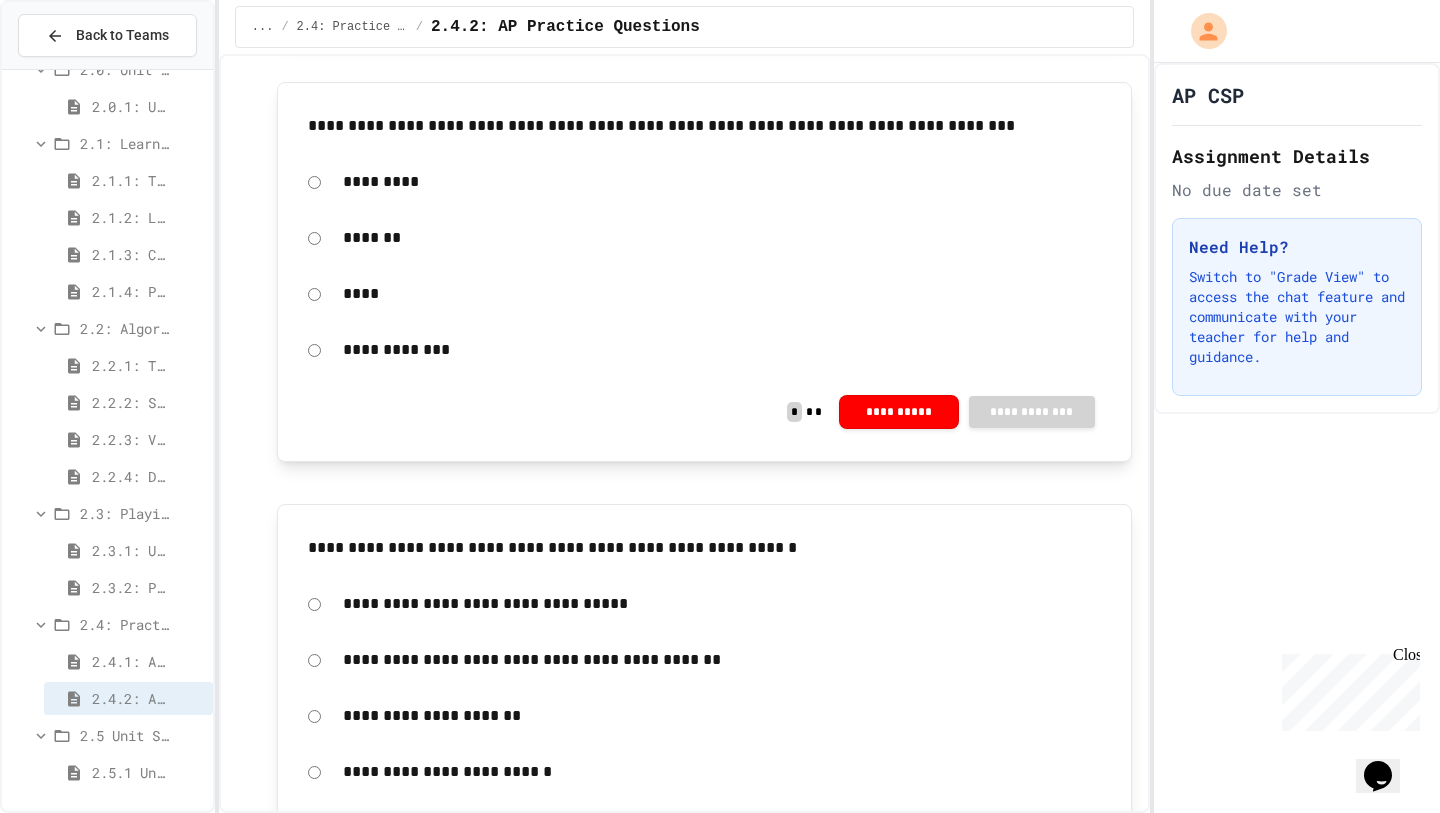 click 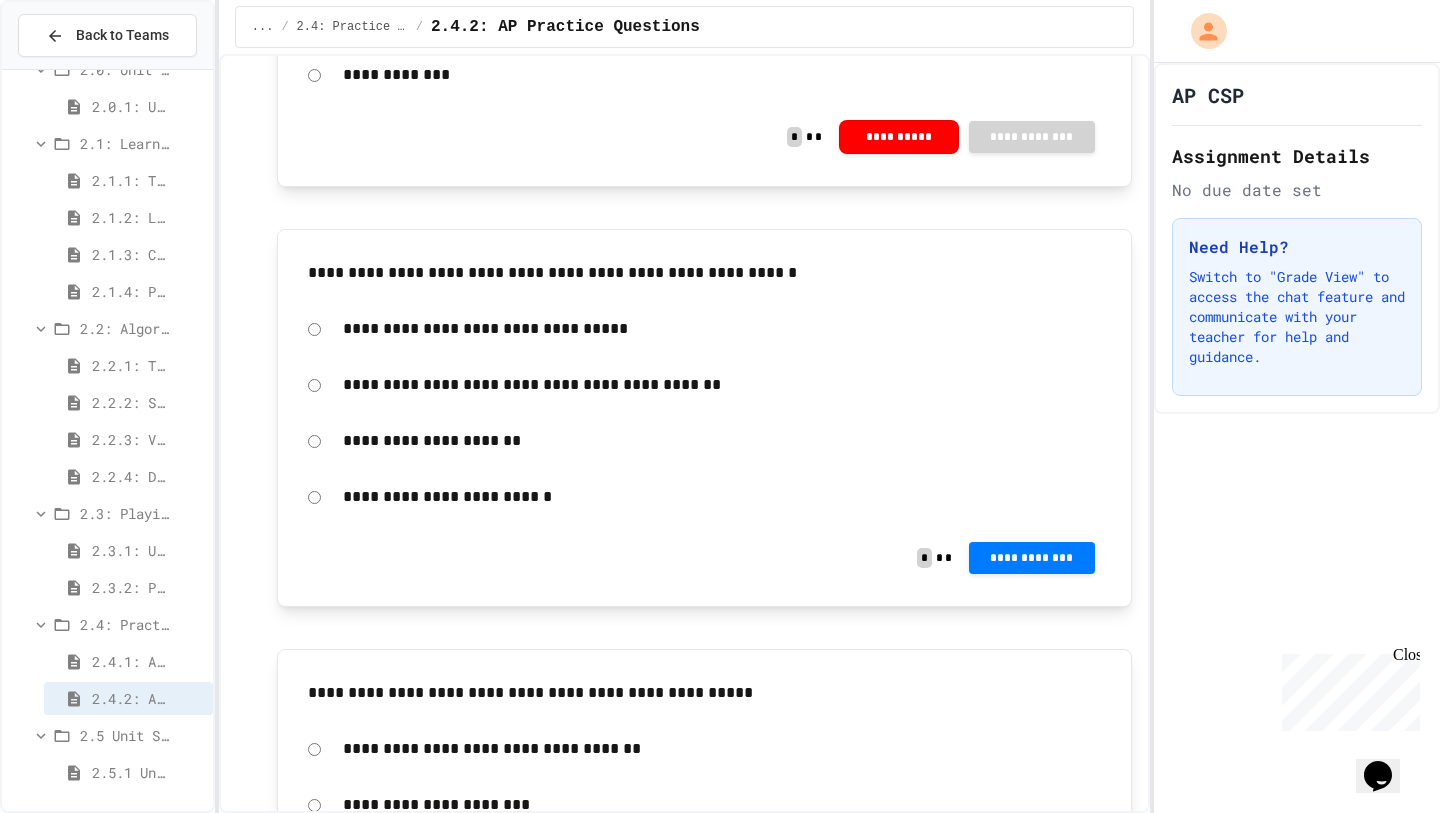 scroll, scrollTop: 2585, scrollLeft: 0, axis: vertical 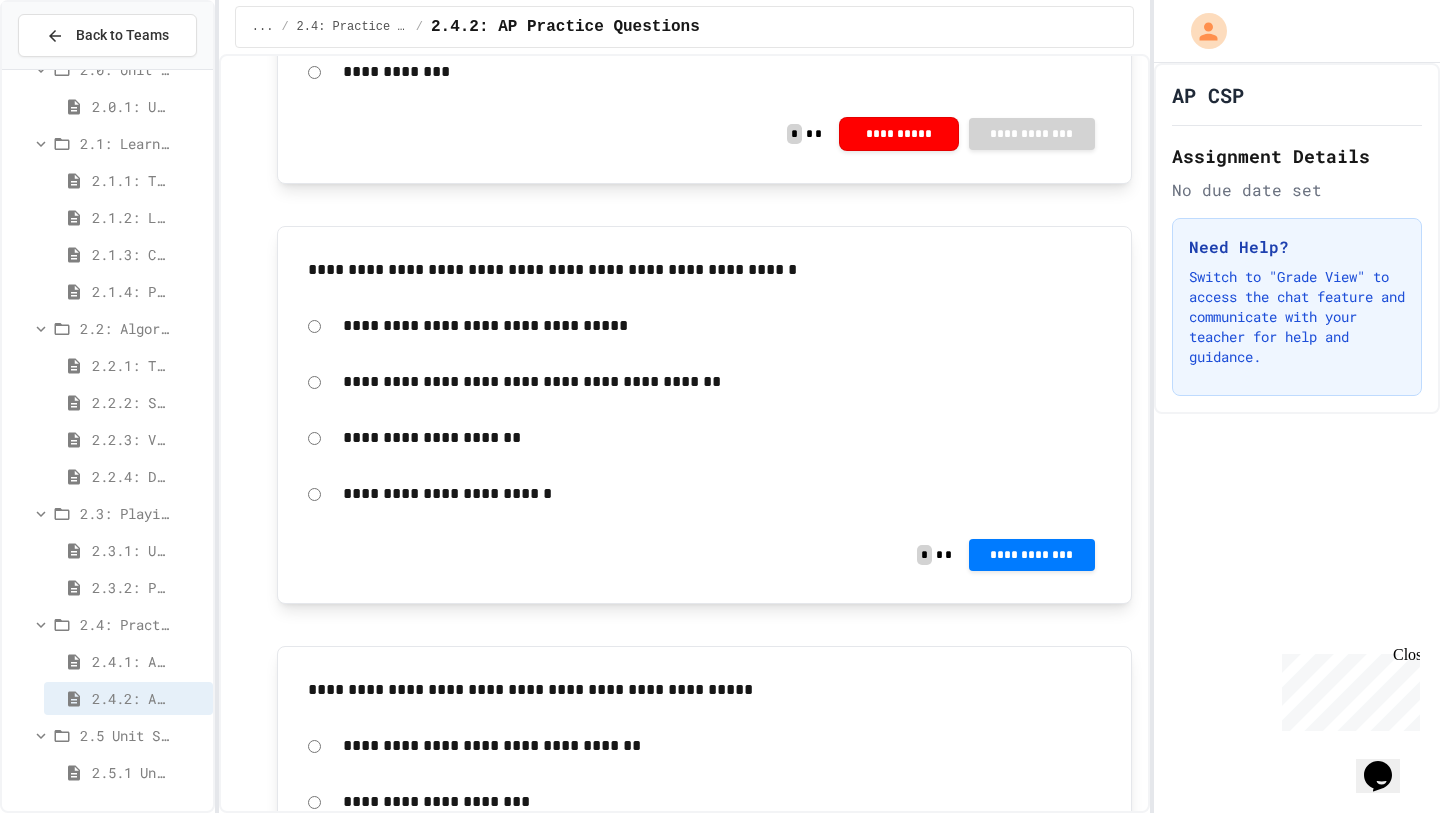 click on "**********" at bounding box center [704, 382] 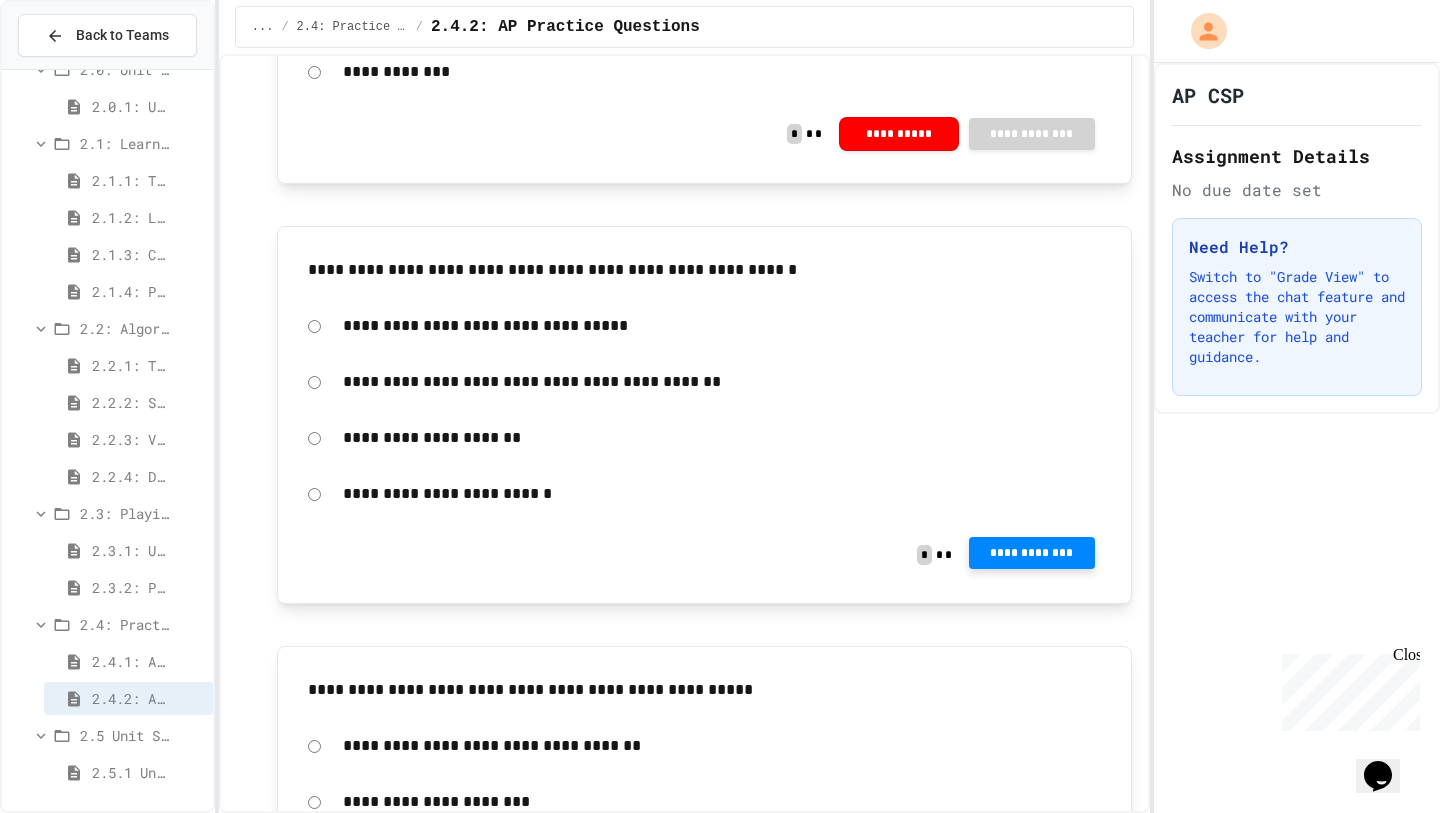 click on "**********" at bounding box center [1032, 553] 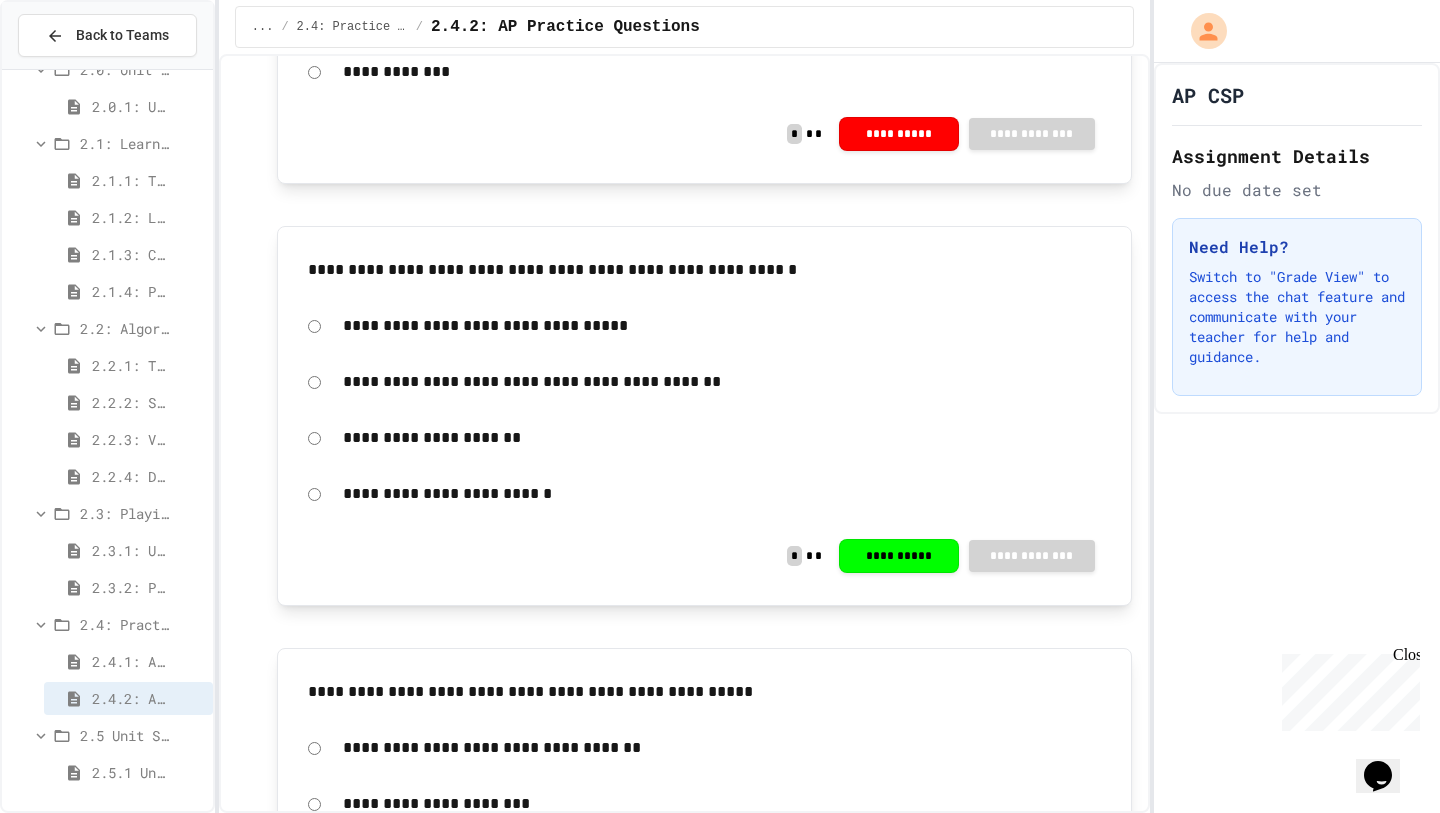 click 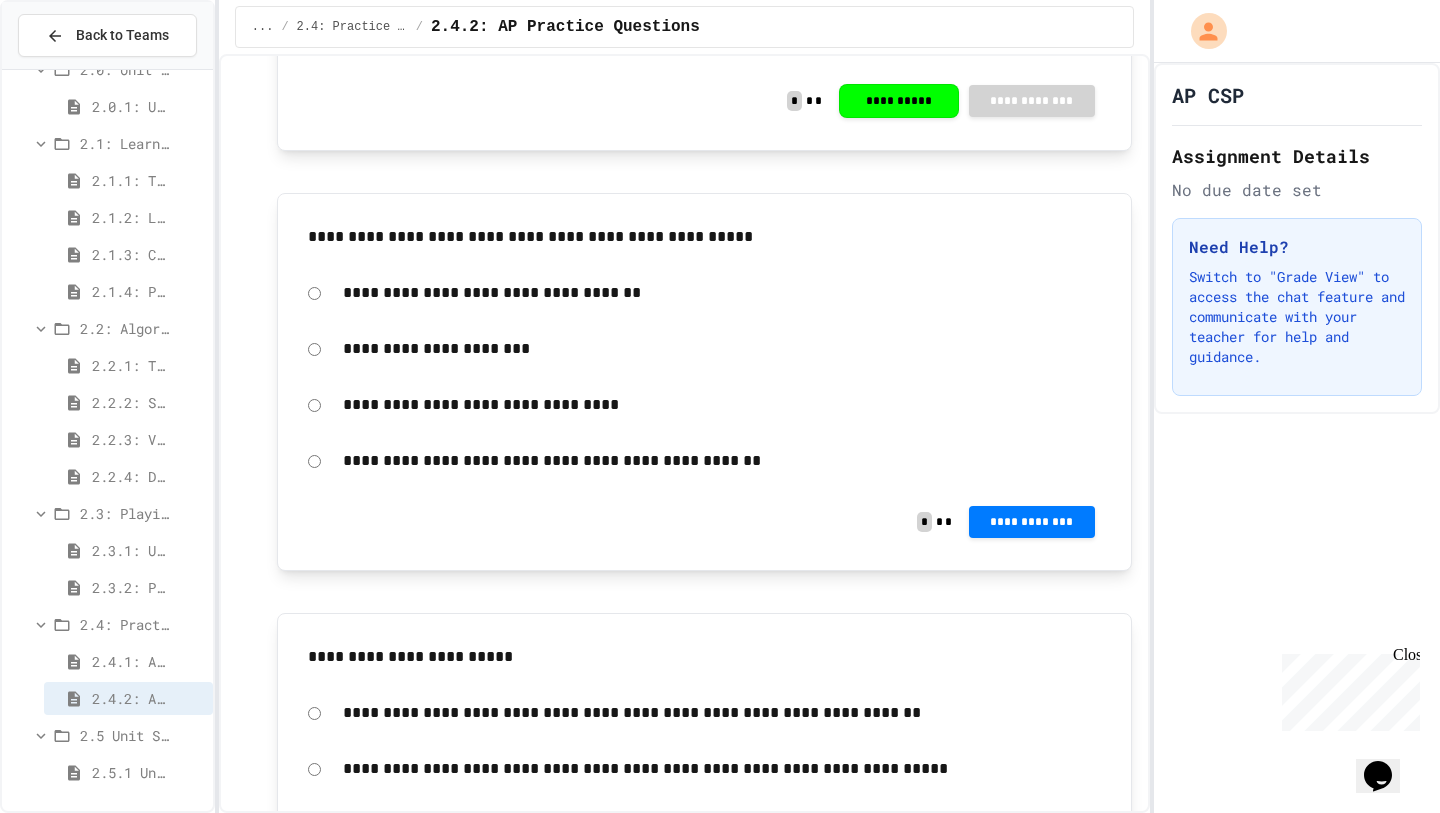 scroll, scrollTop: 3184, scrollLeft: 0, axis: vertical 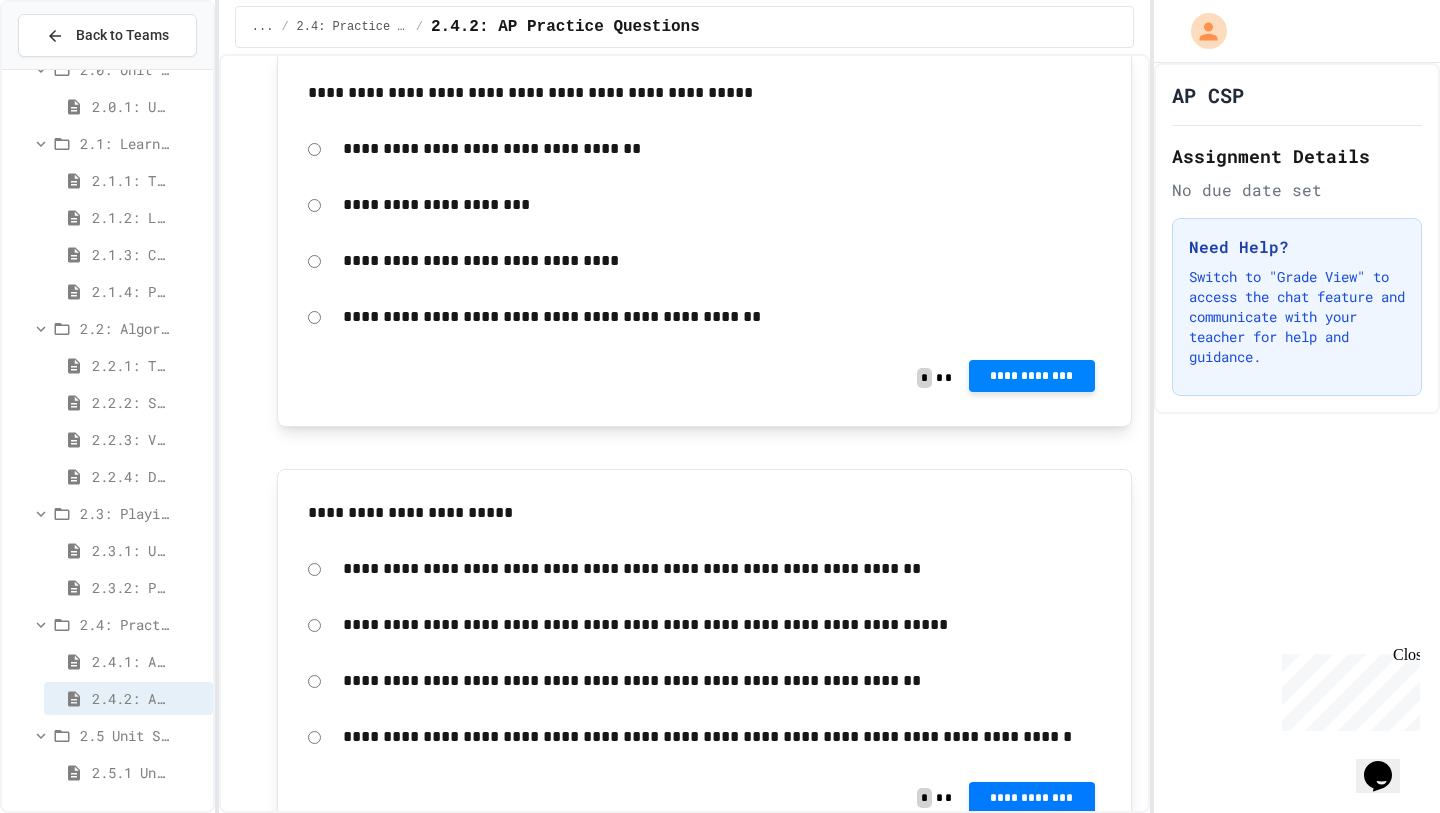 click on "**********" at bounding box center (1032, 376) 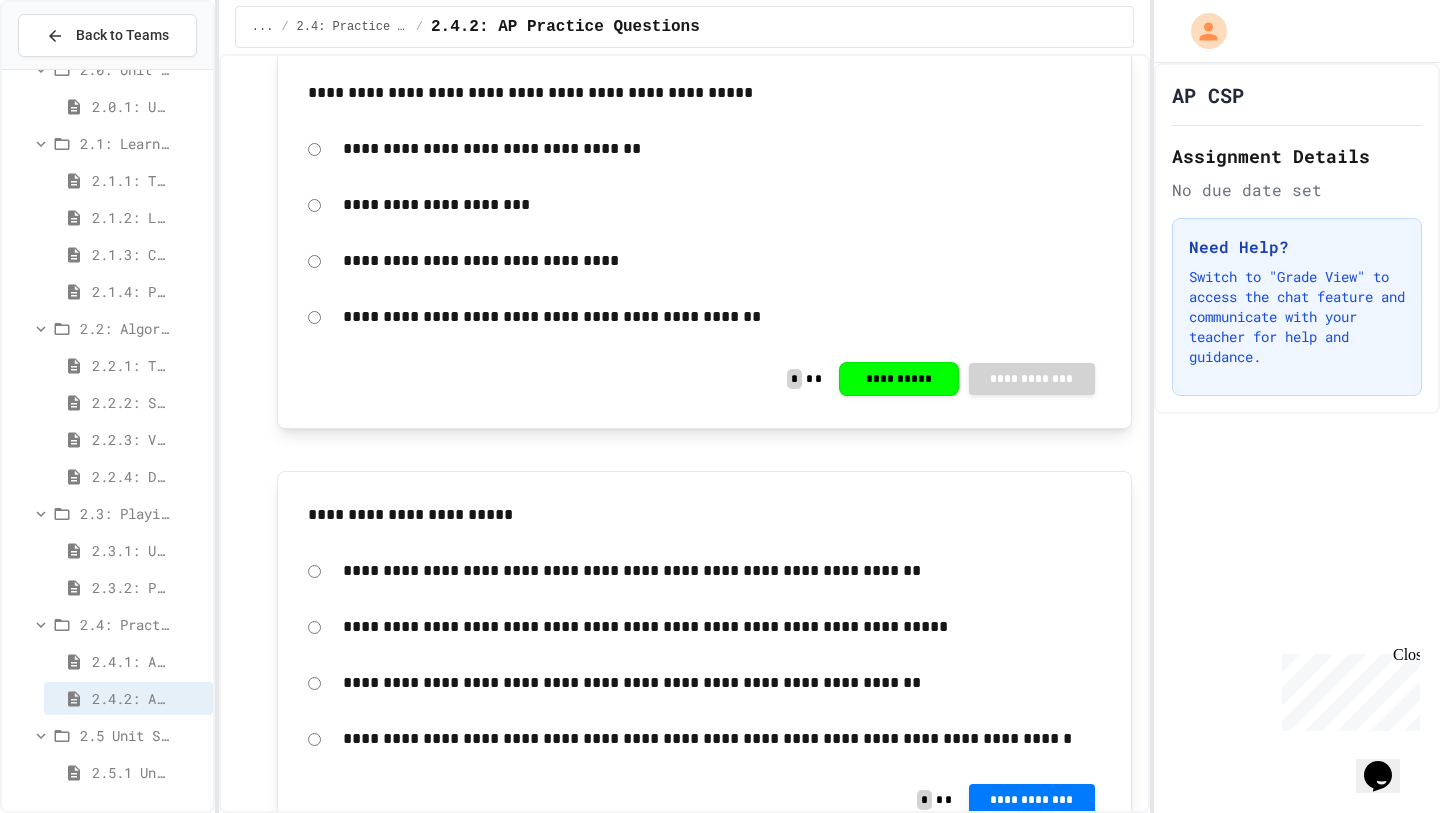 click 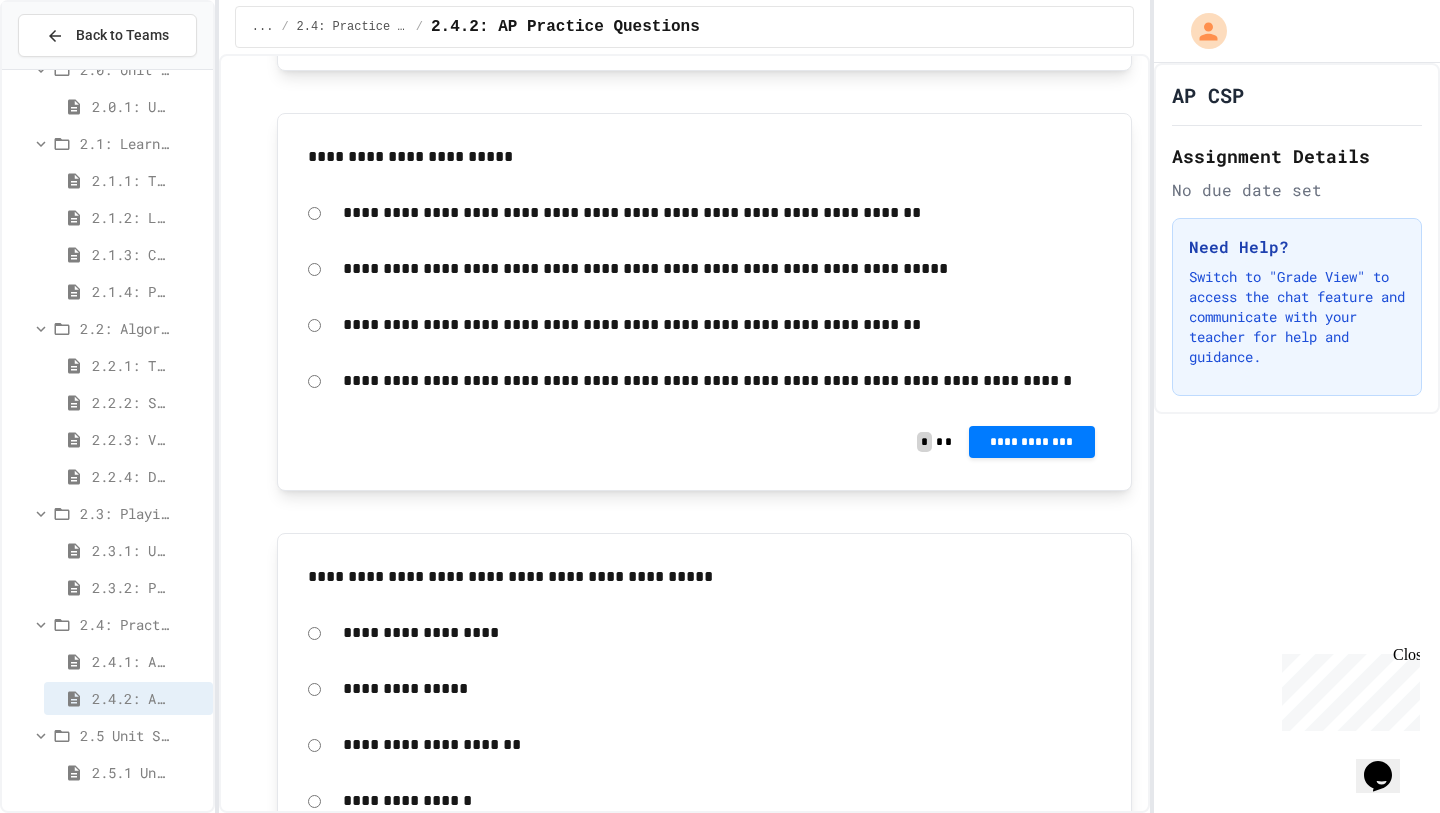 scroll, scrollTop: 3551, scrollLeft: 0, axis: vertical 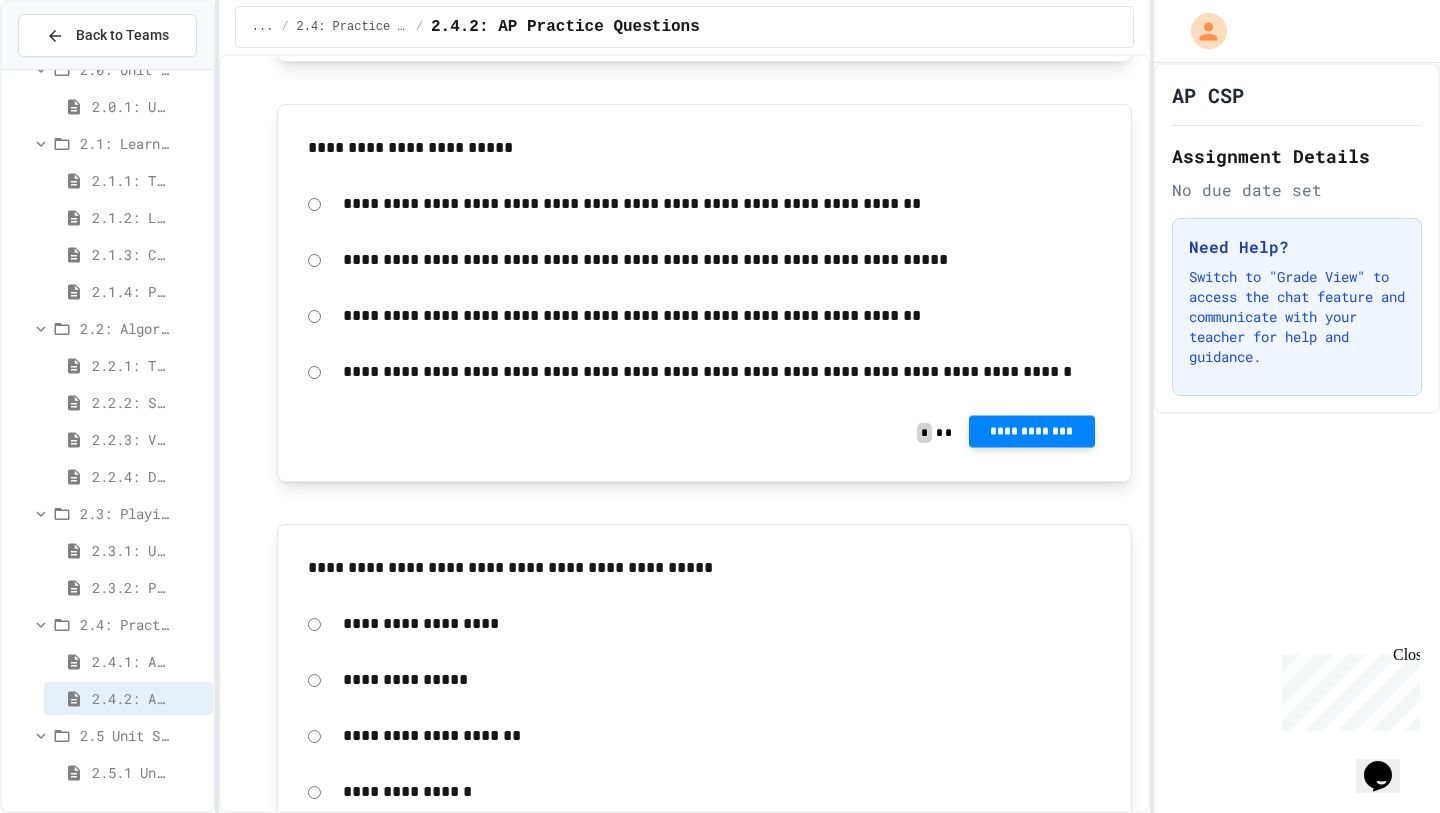 click on "**********" at bounding box center (1032, 431) 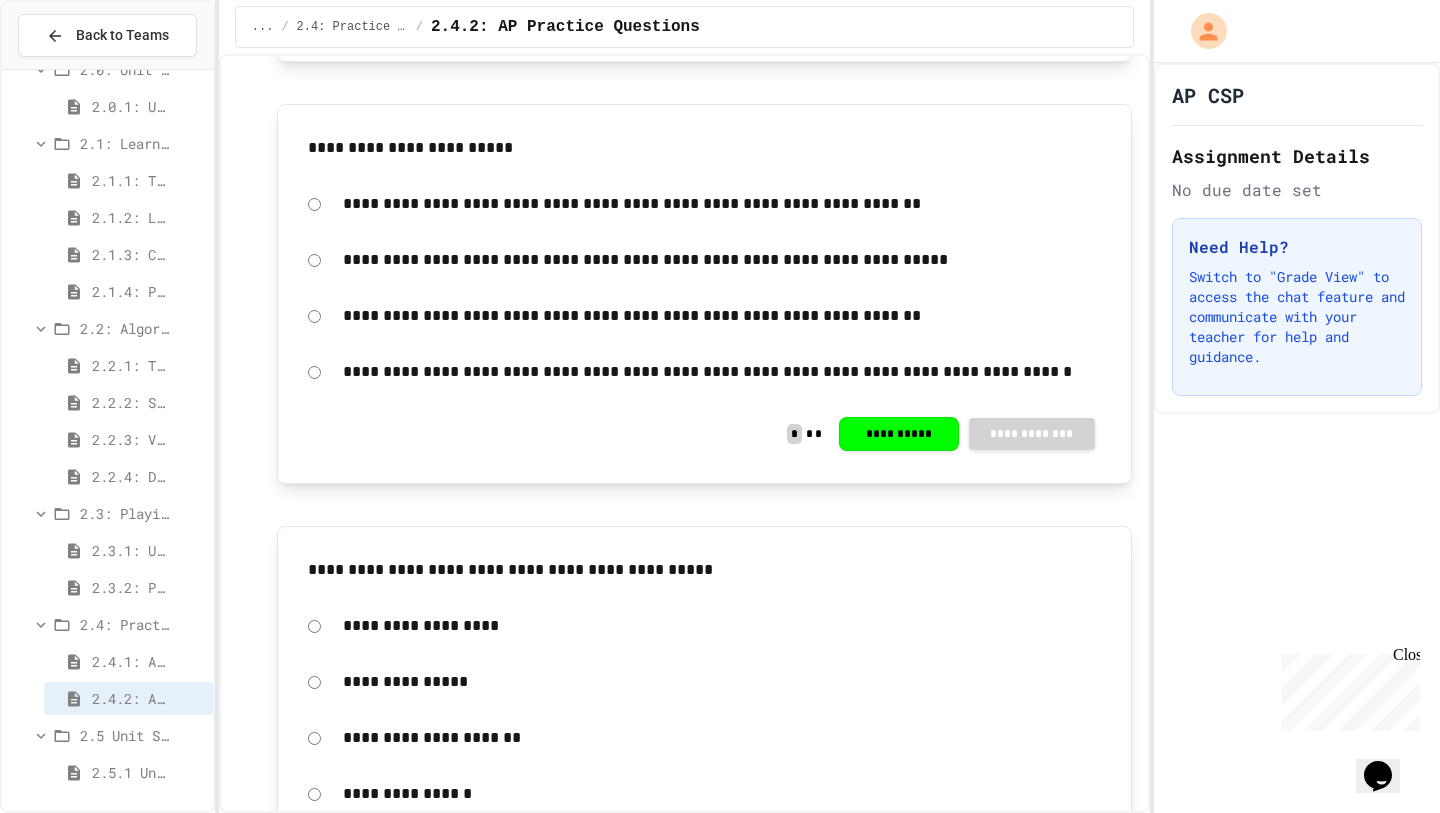 click 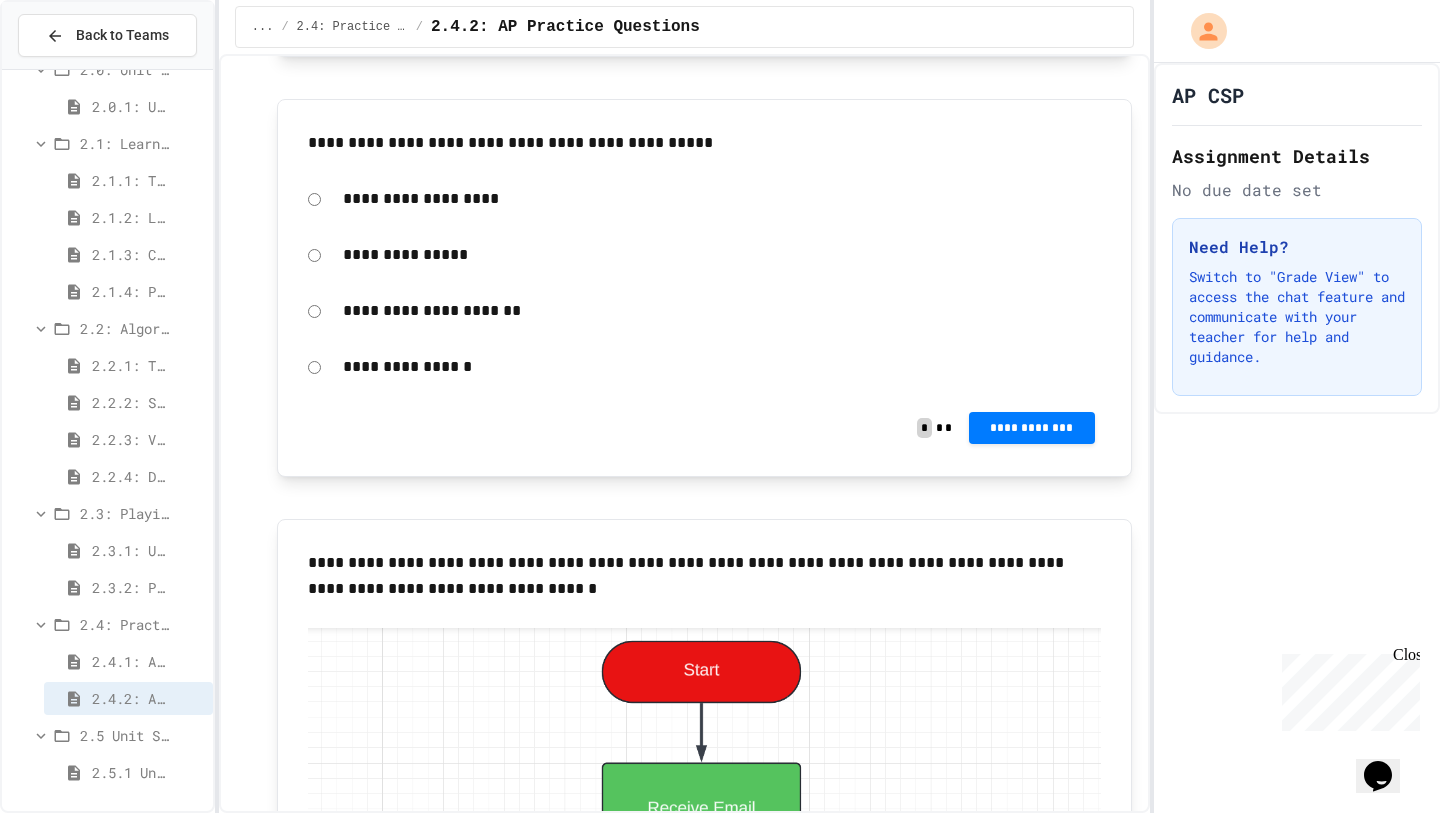 scroll, scrollTop: 3892, scrollLeft: 0, axis: vertical 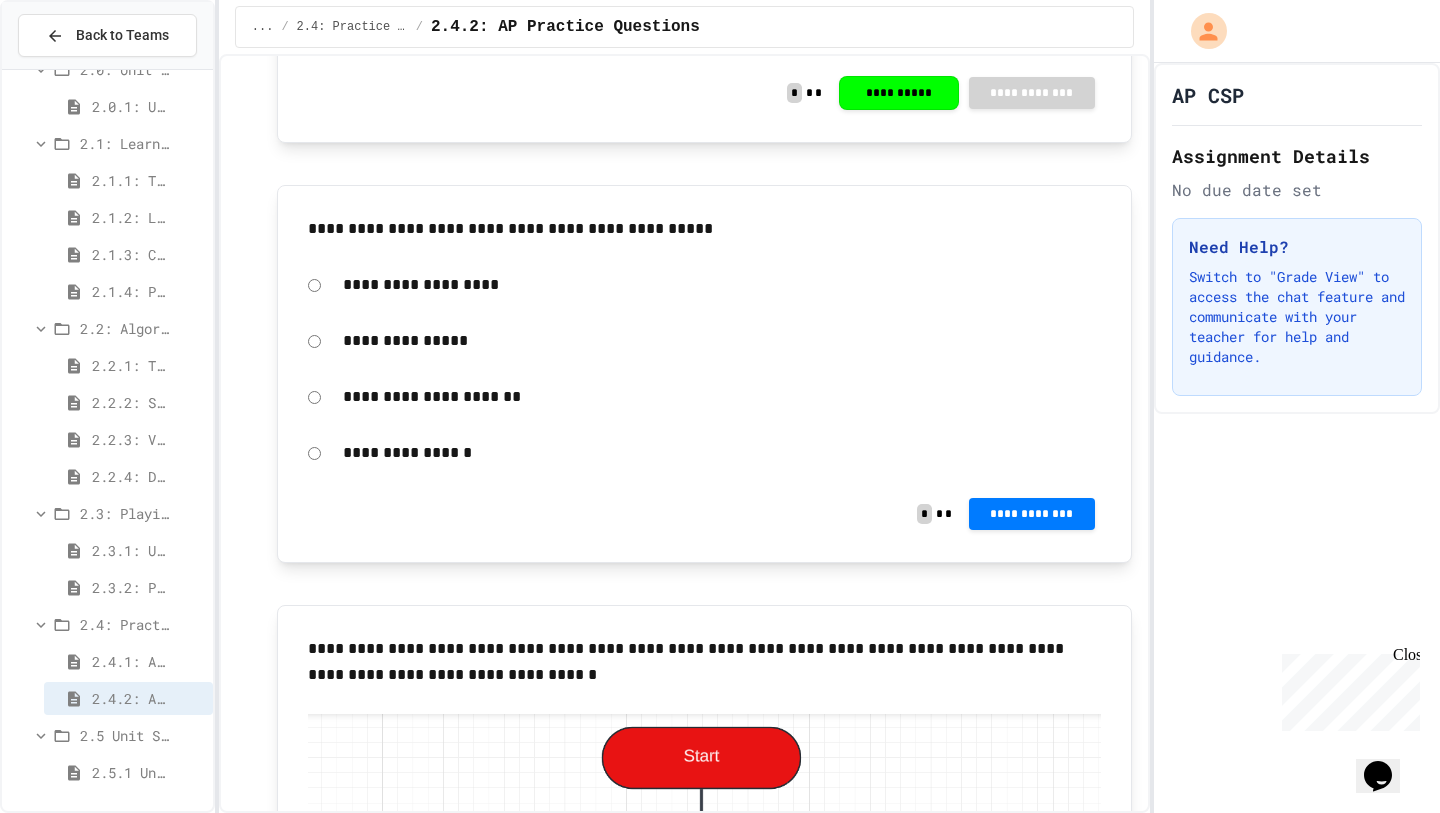 click on "**********" at bounding box center [722, 285] 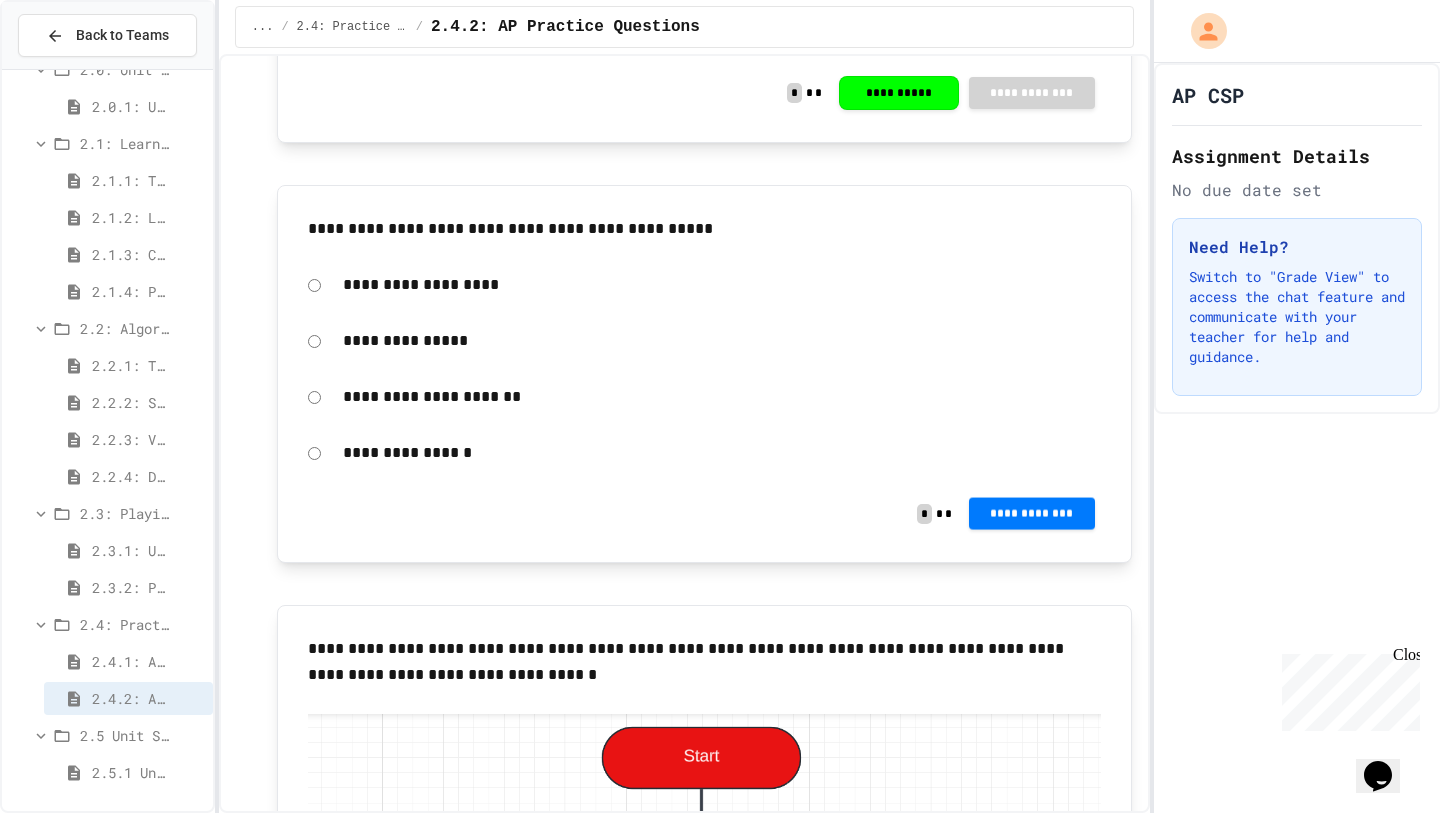 click on "**********" at bounding box center (1032, 514) 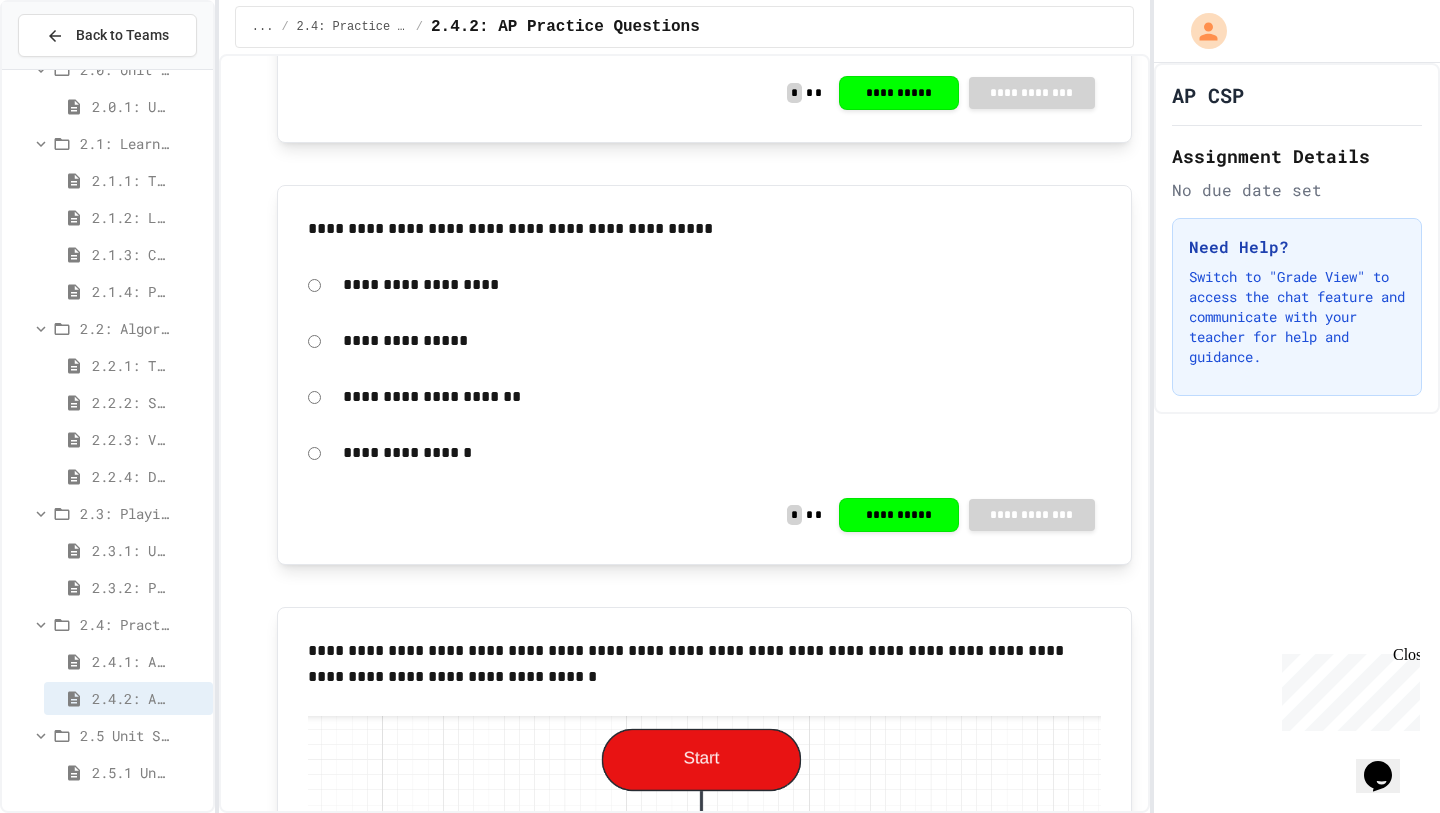 click 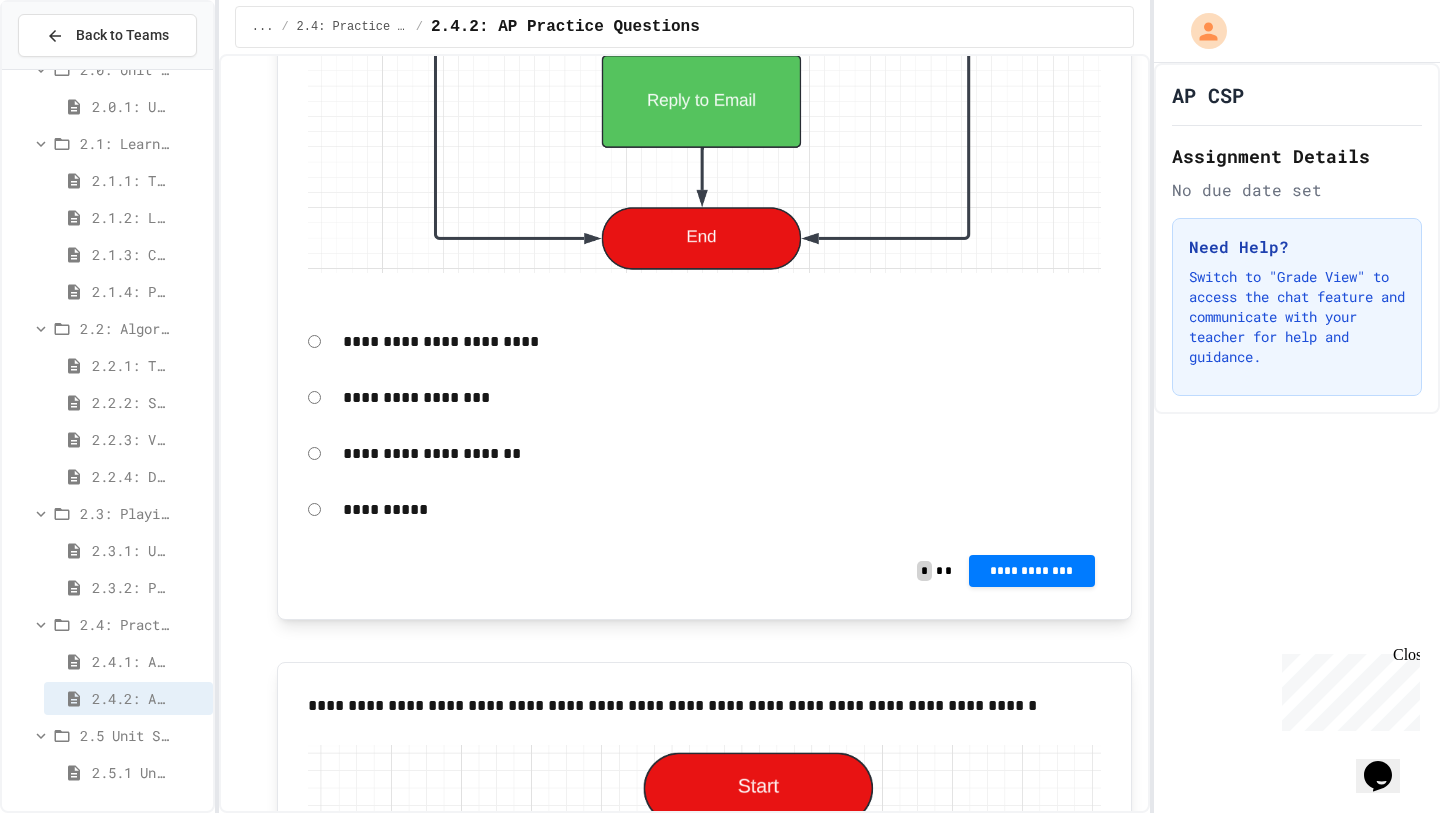 scroll, scrollTop: 5151, scrollLeft: 0, axis: vertical 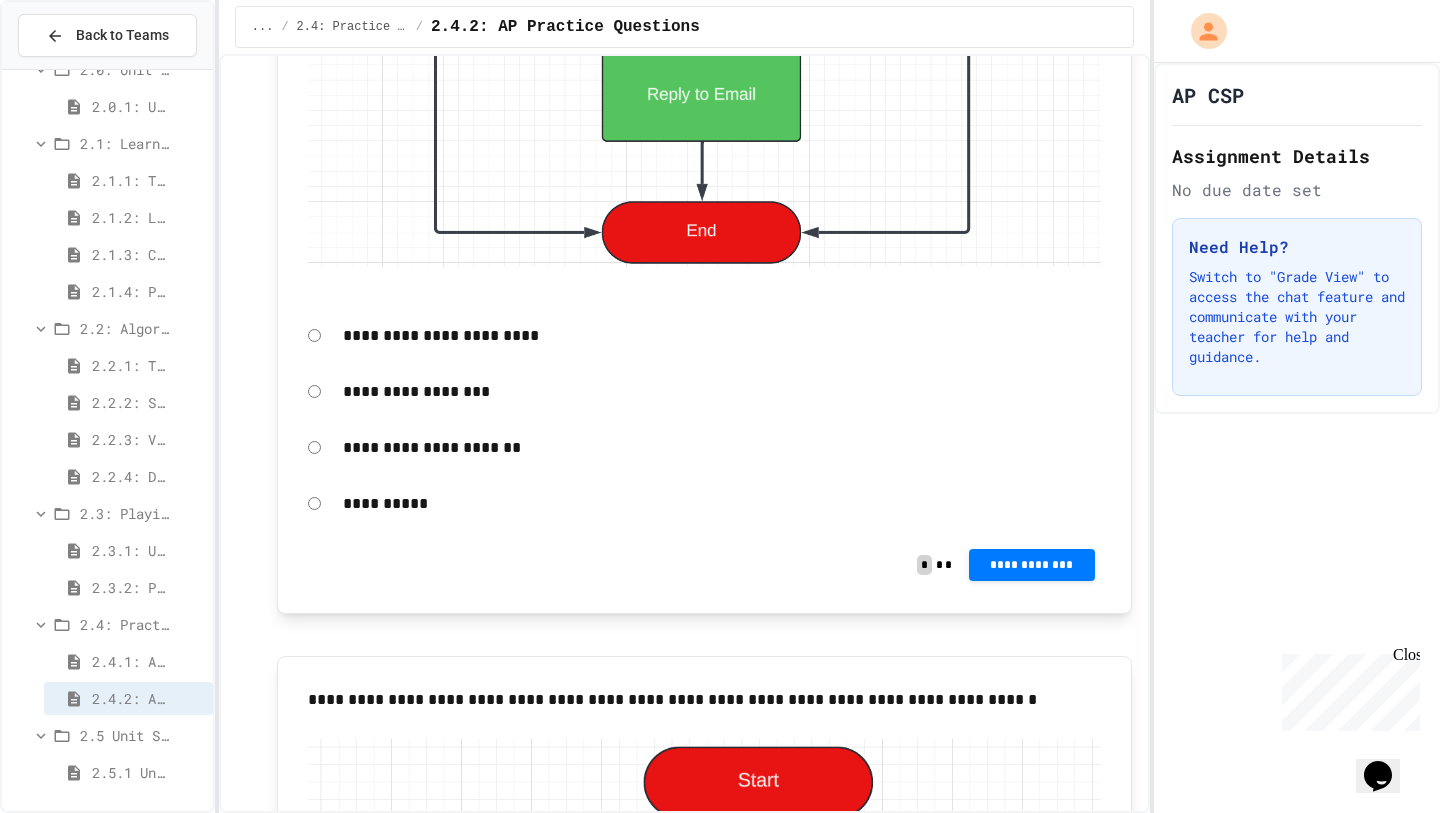 click on "**********" at bounding box center (722, 448) 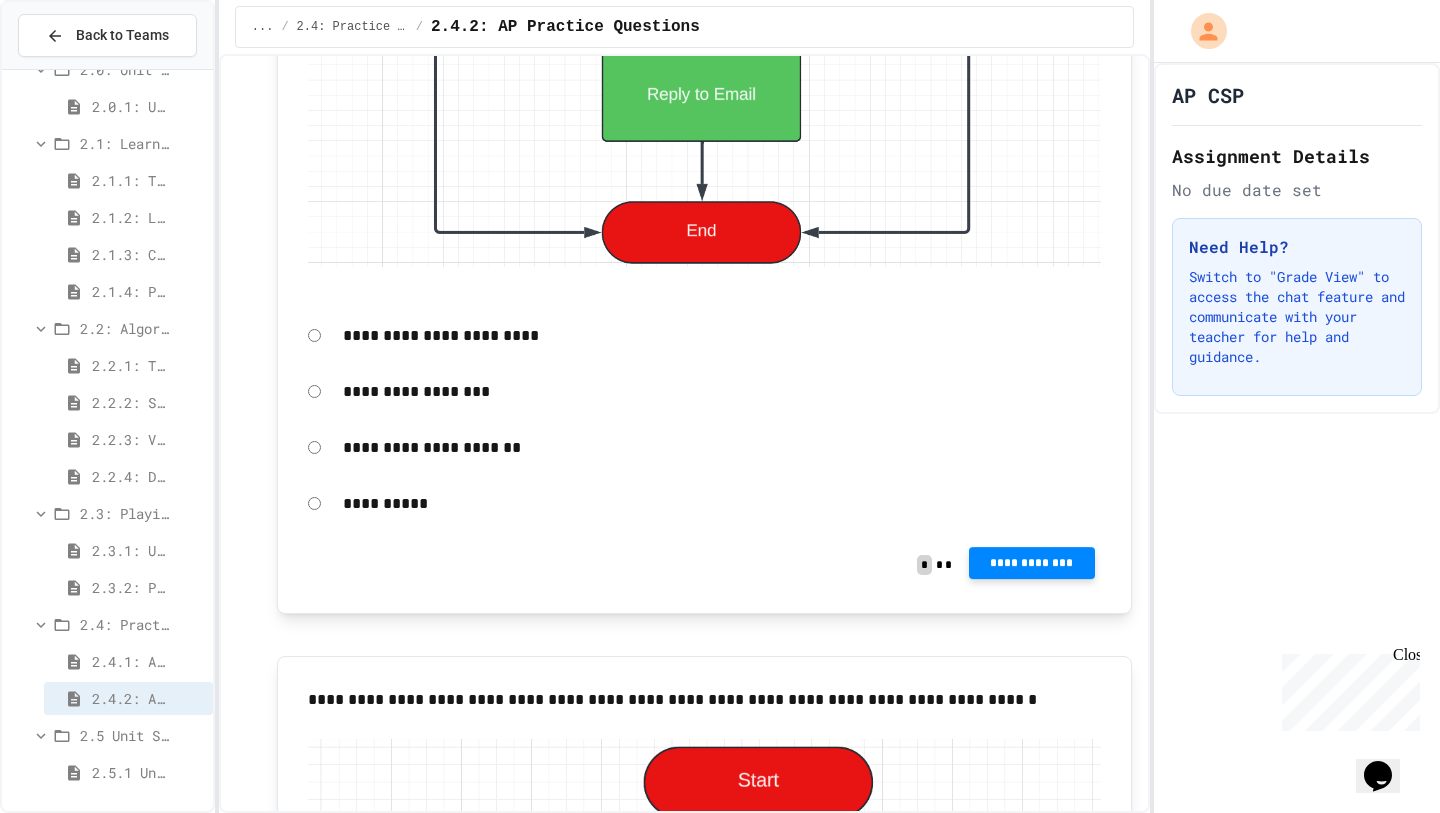 click on "**********" at bounding box center (1032, 563) 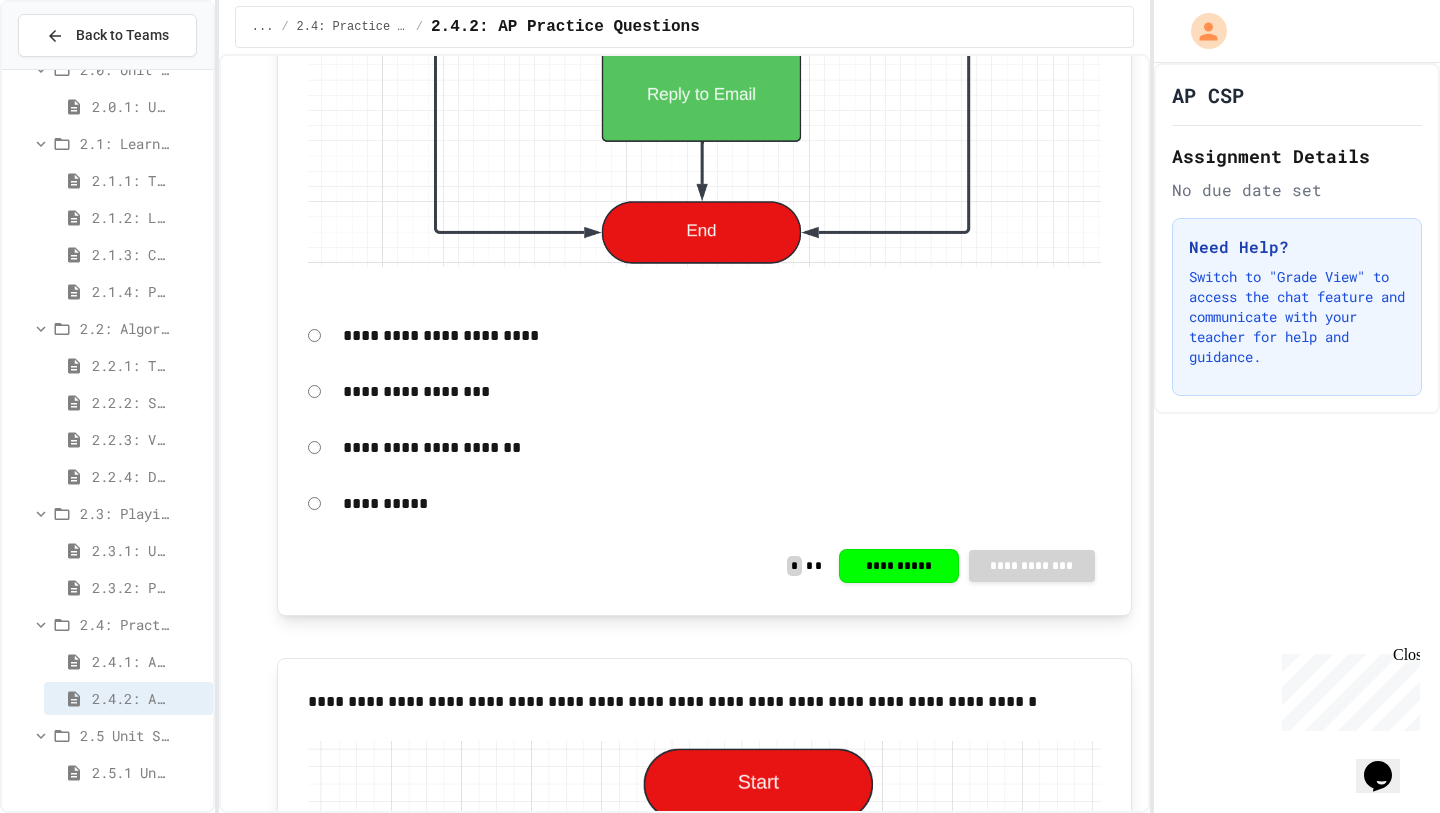 click 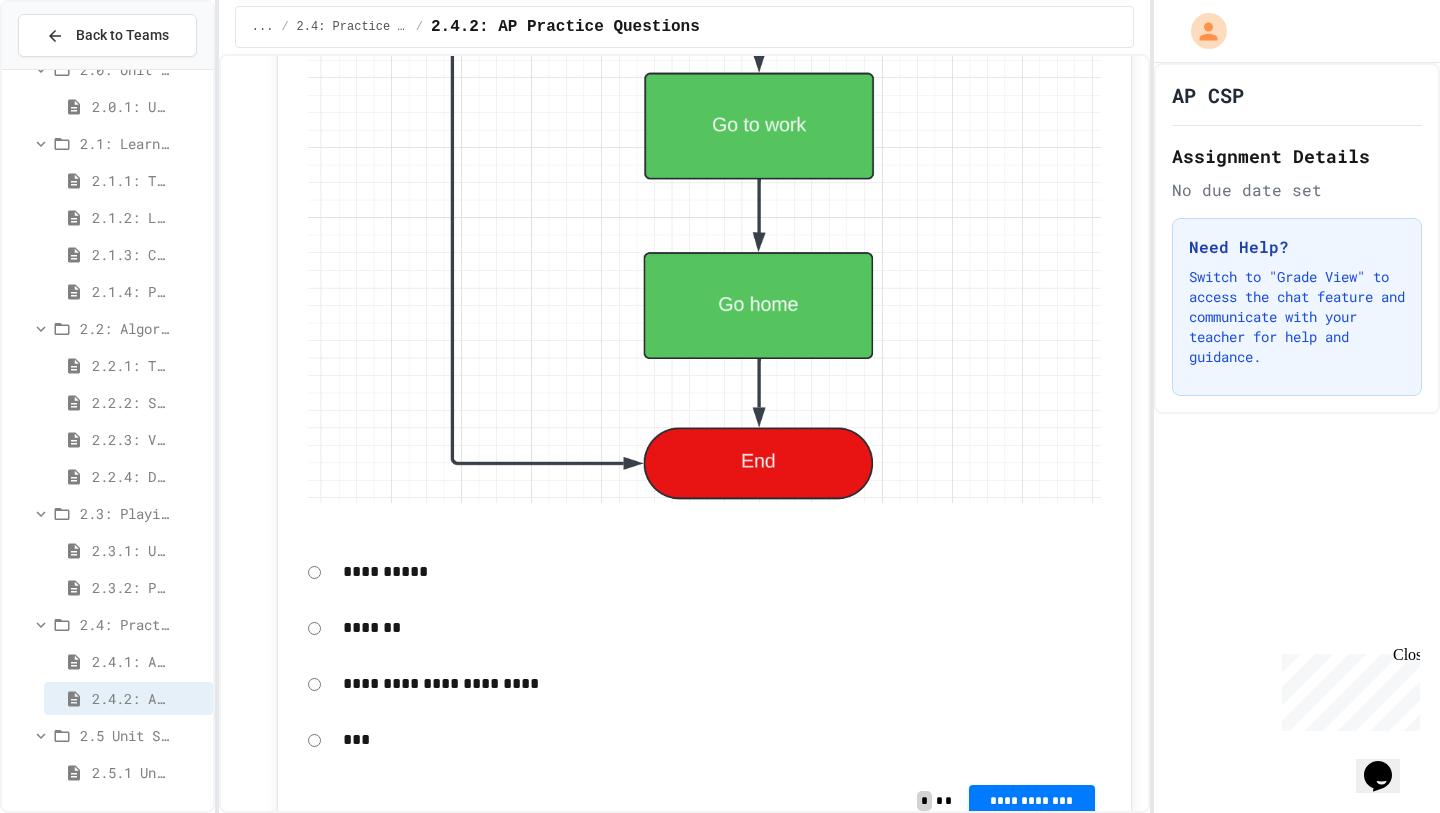 scroll, scrollTop: 6319, scrollLeft: 0, axis: vertical 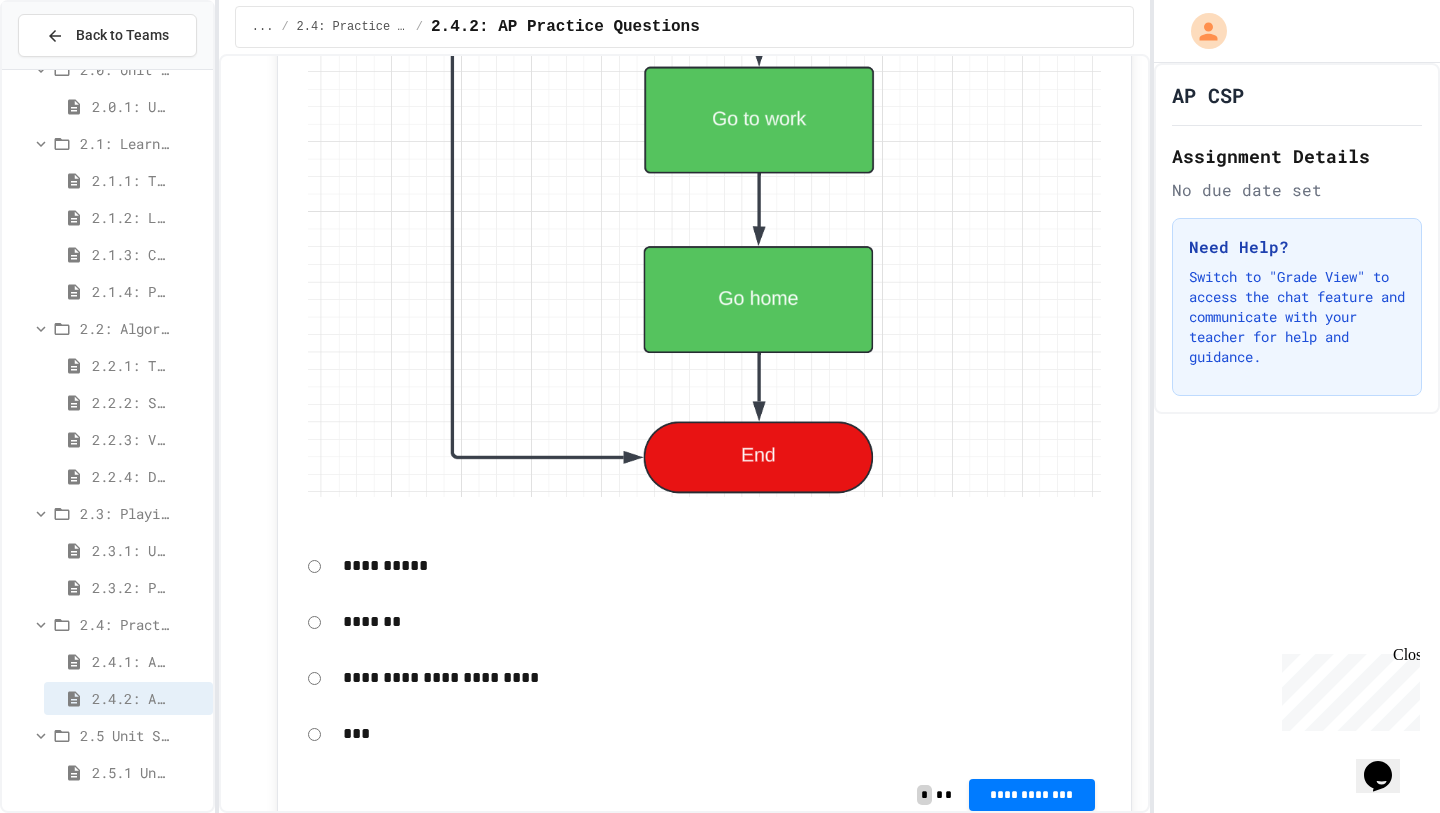 click on "**********" at bounding box center [722, 678] 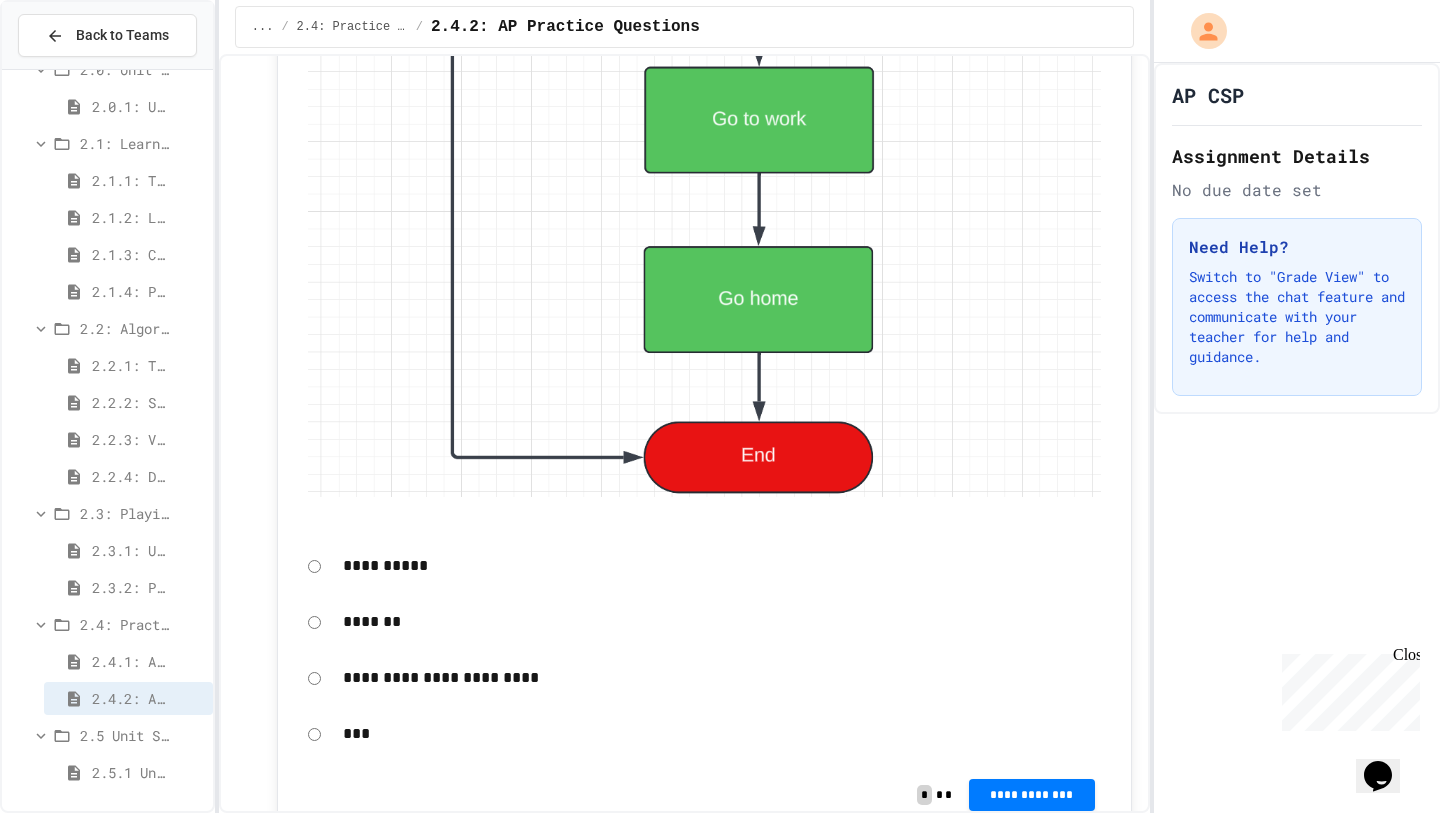 scroll, scrollTop: 6422, scrollLeft: 0, axis: vertical 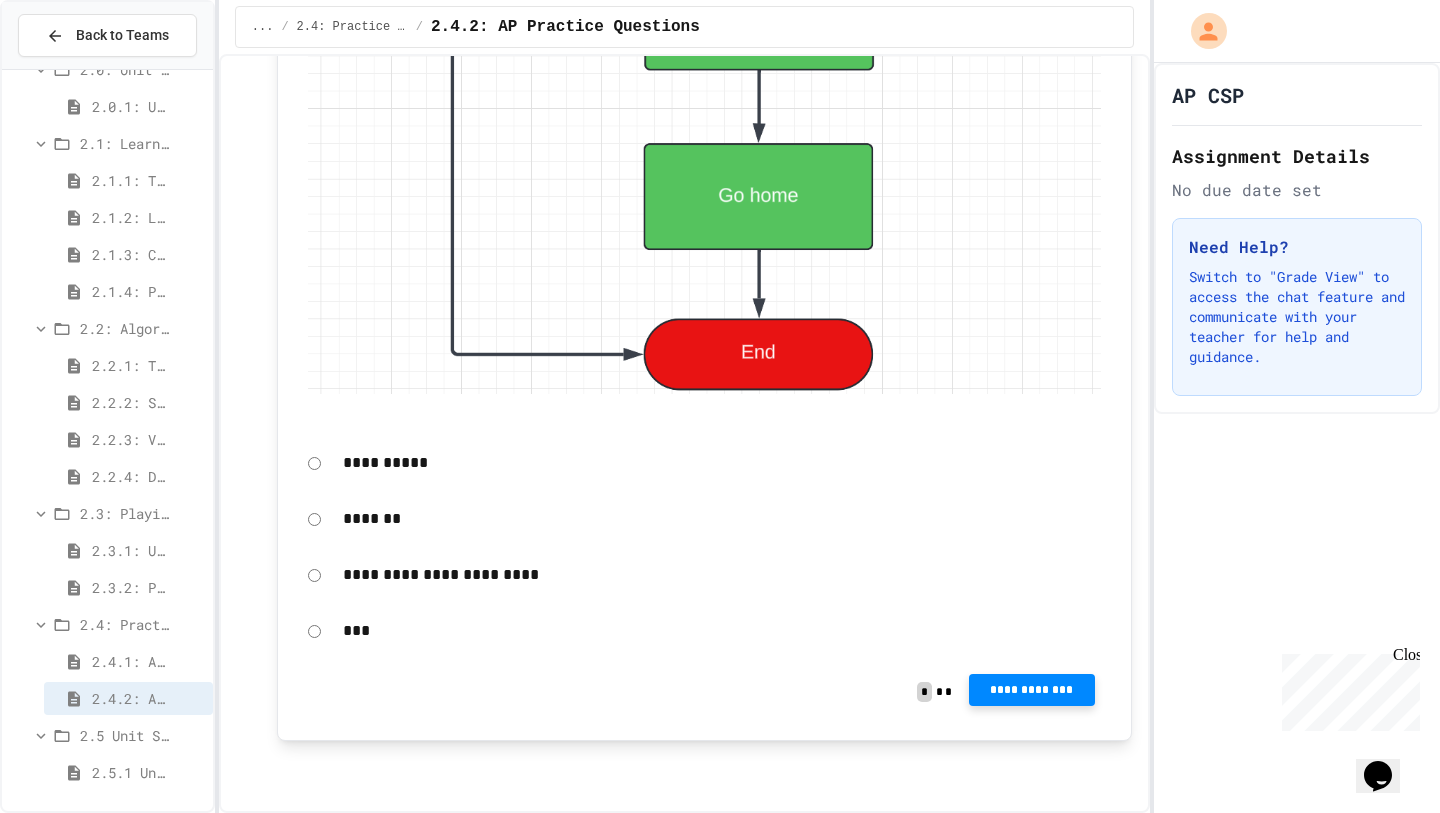 click on "**********" at bounding box center [1032, 690] 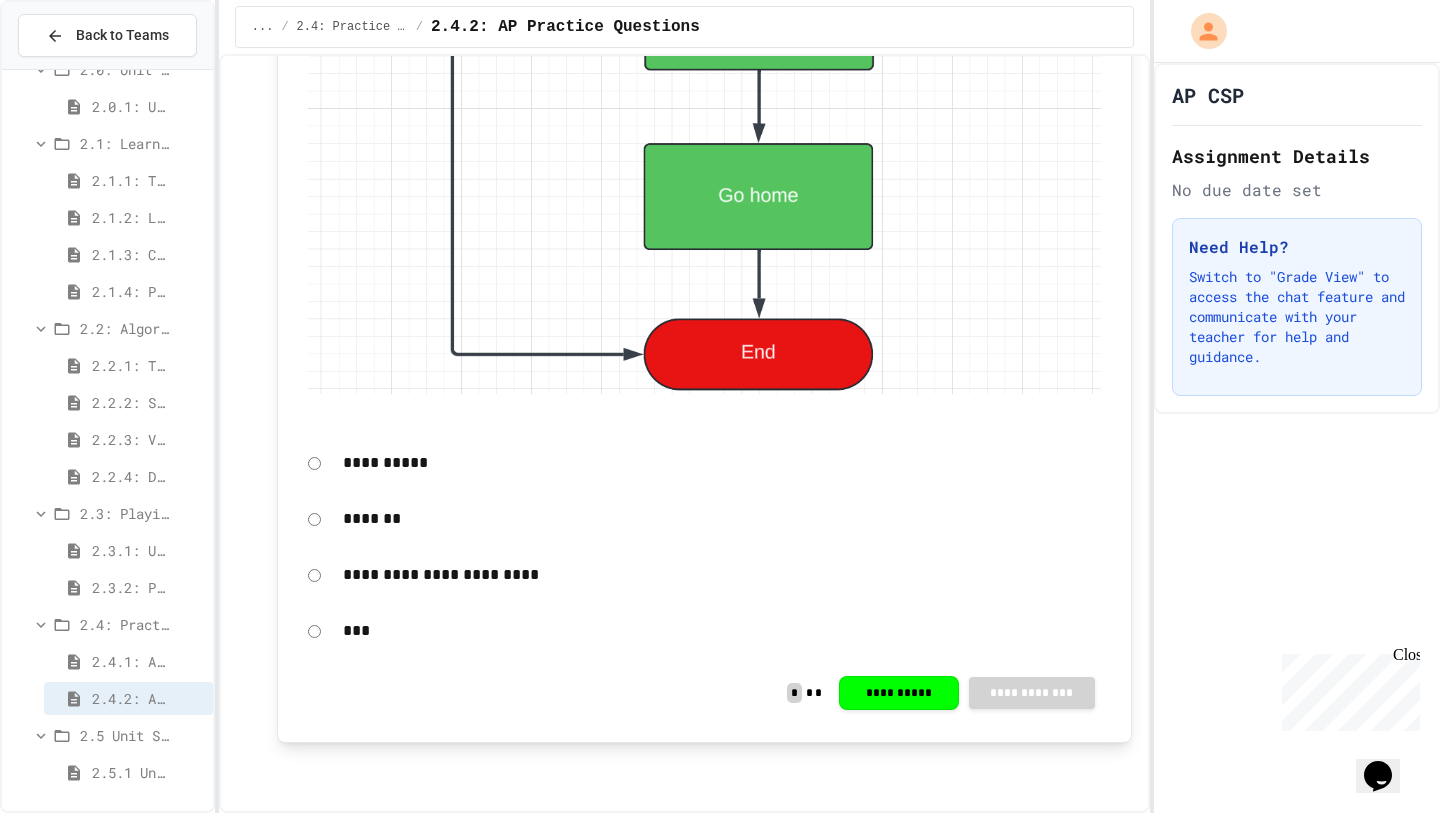 click 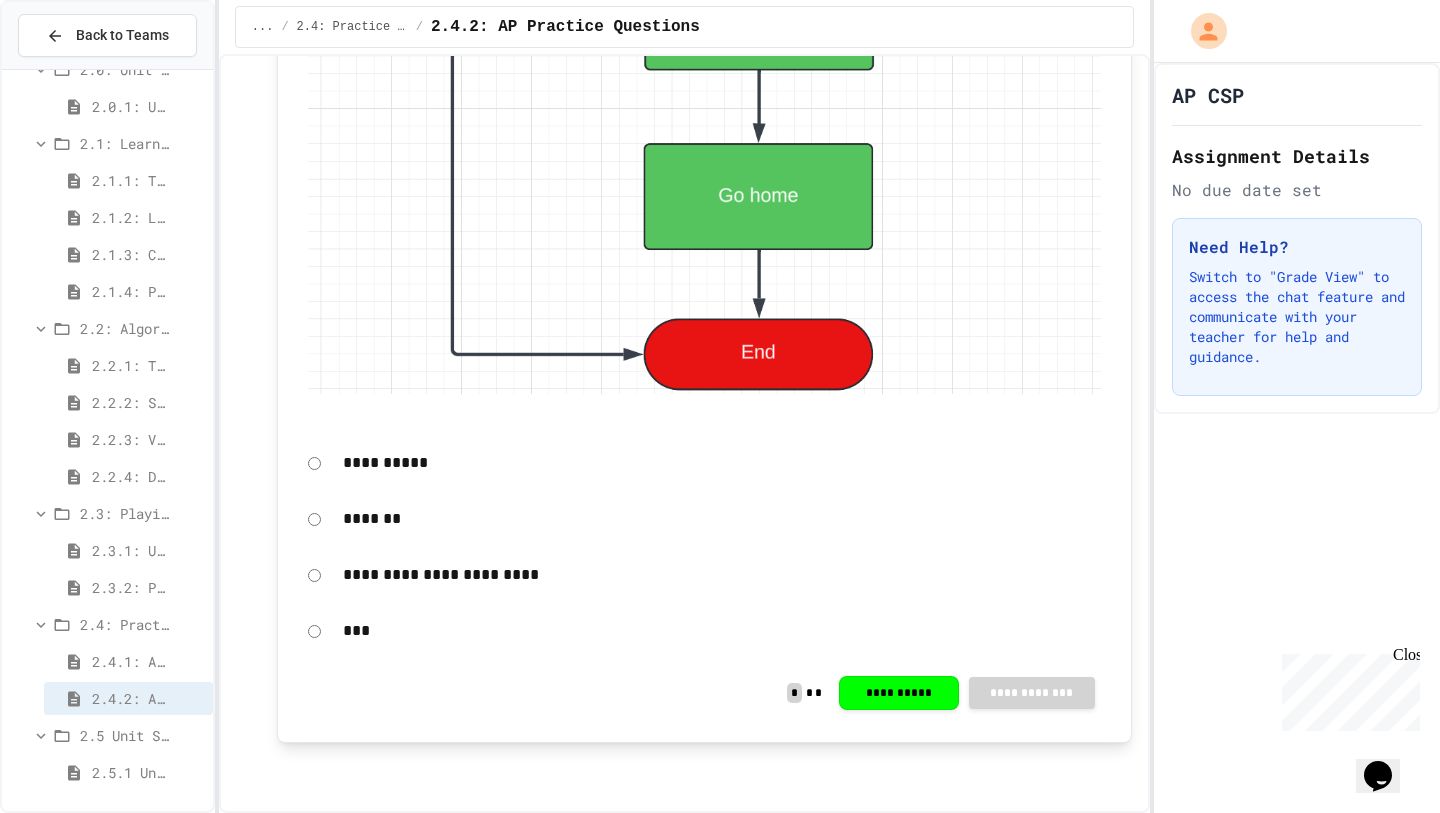 scroll, scrollTop: 6424, scrollLeft: 0, axis: vertical 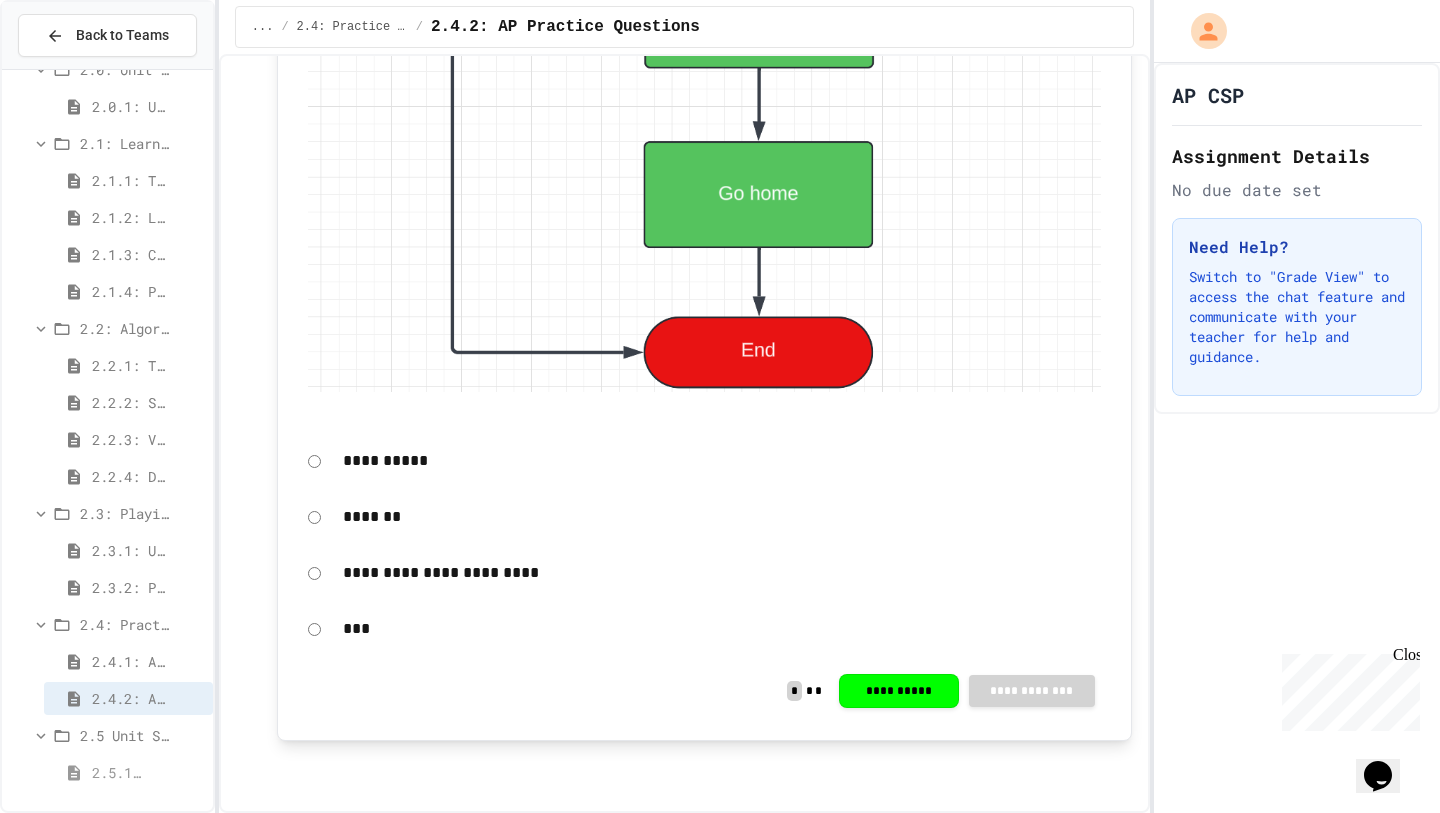 click on "2.5.1 Unit Summary" at bounding box center [119, 772] 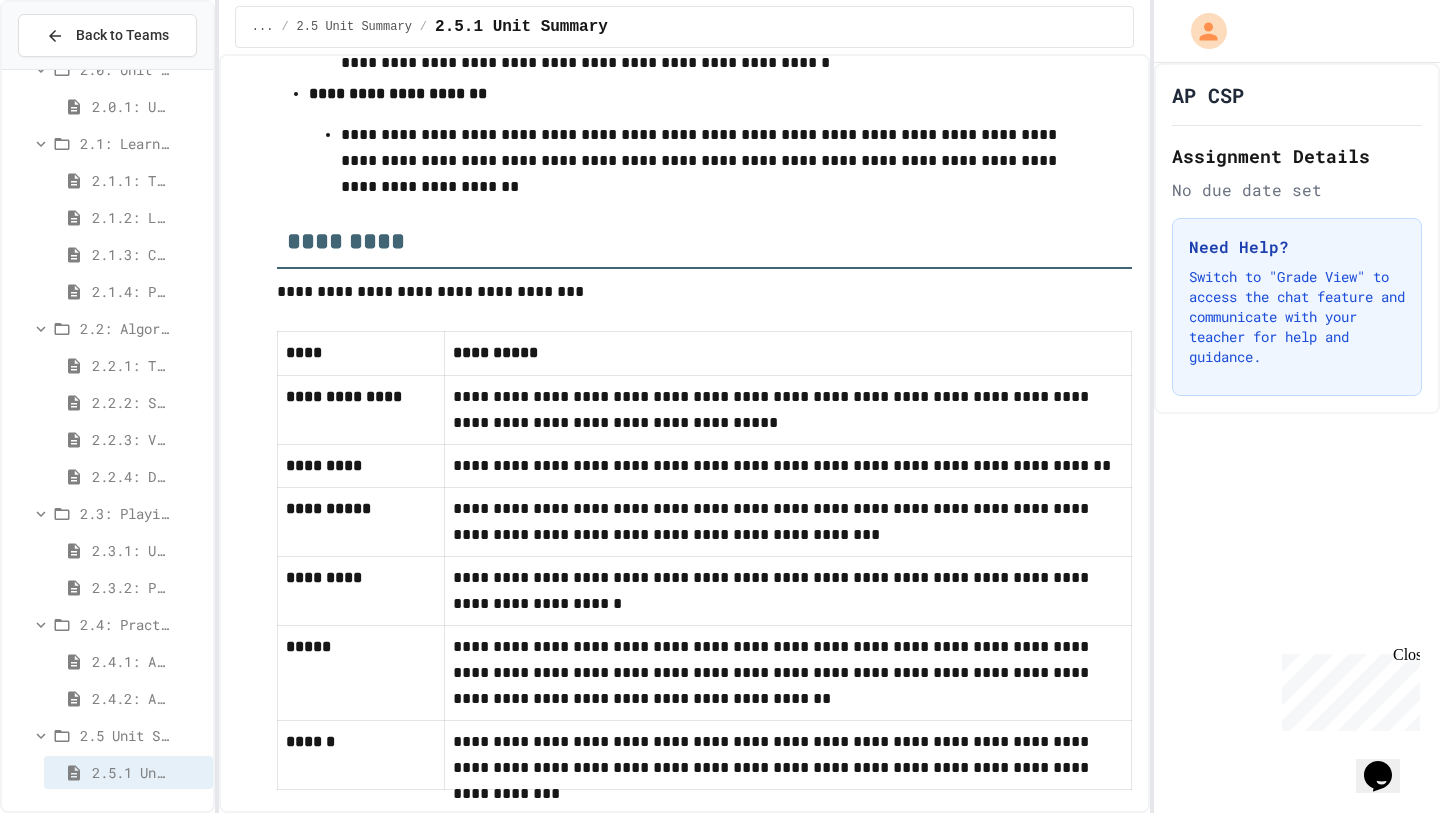 scroll, scrollTop: 1171, scrollLeft: 0, axis: vertical 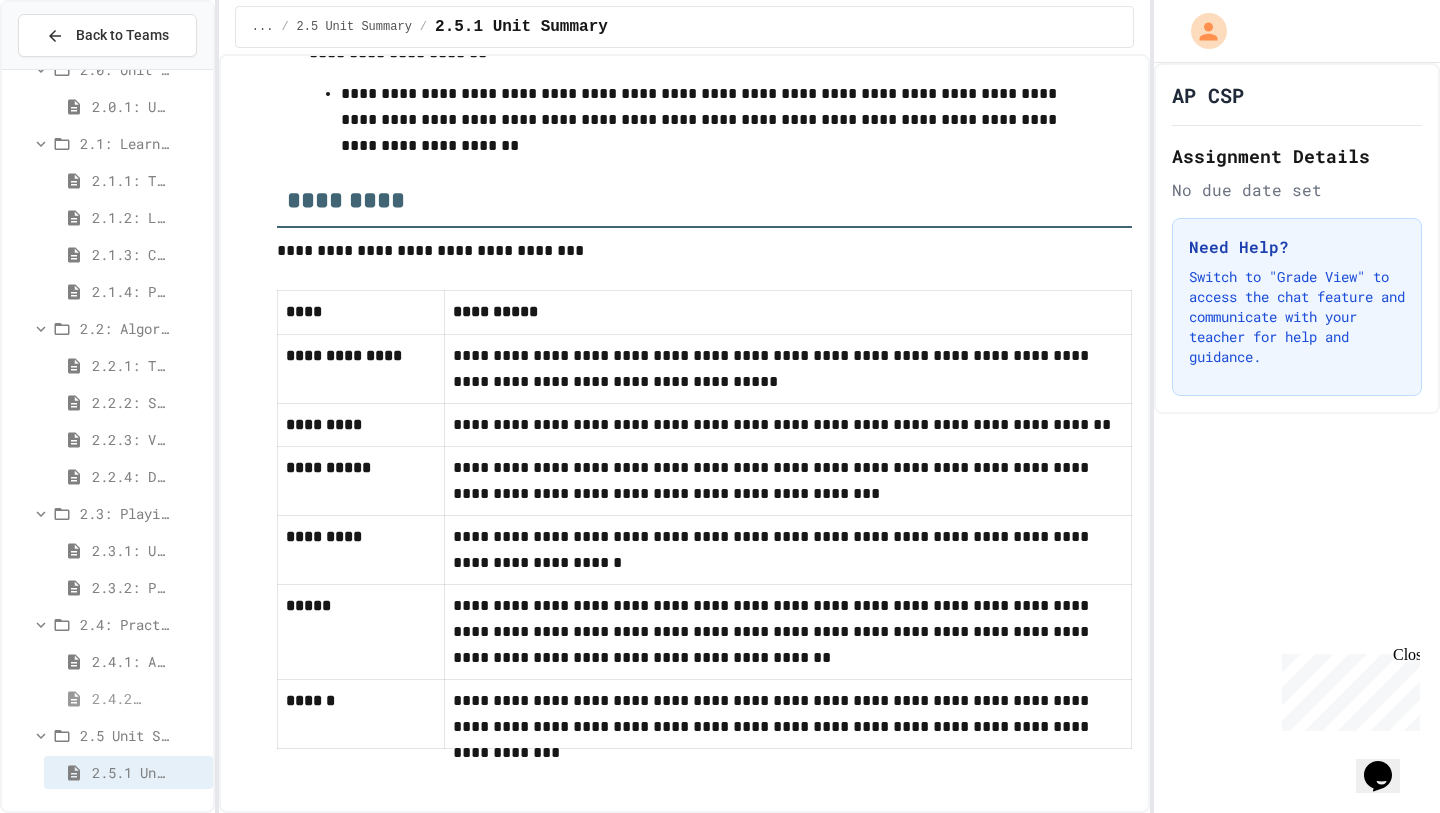 click on "2.4.2: AP Practice Questions" at bounding box center (128, 698) 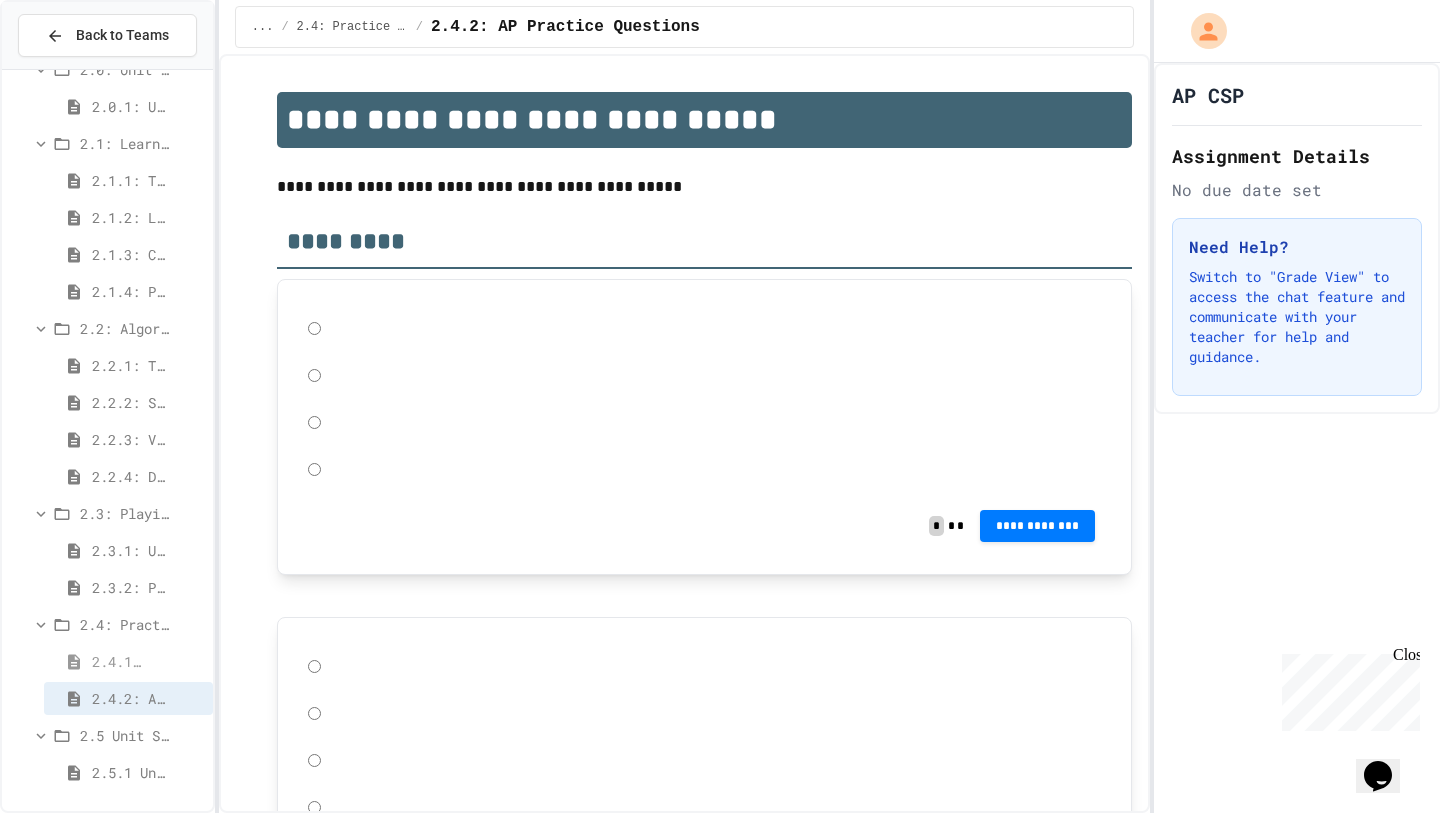 click on "2.4.1: Algorithm Practice Exercises" at bounding box center (128, 661) 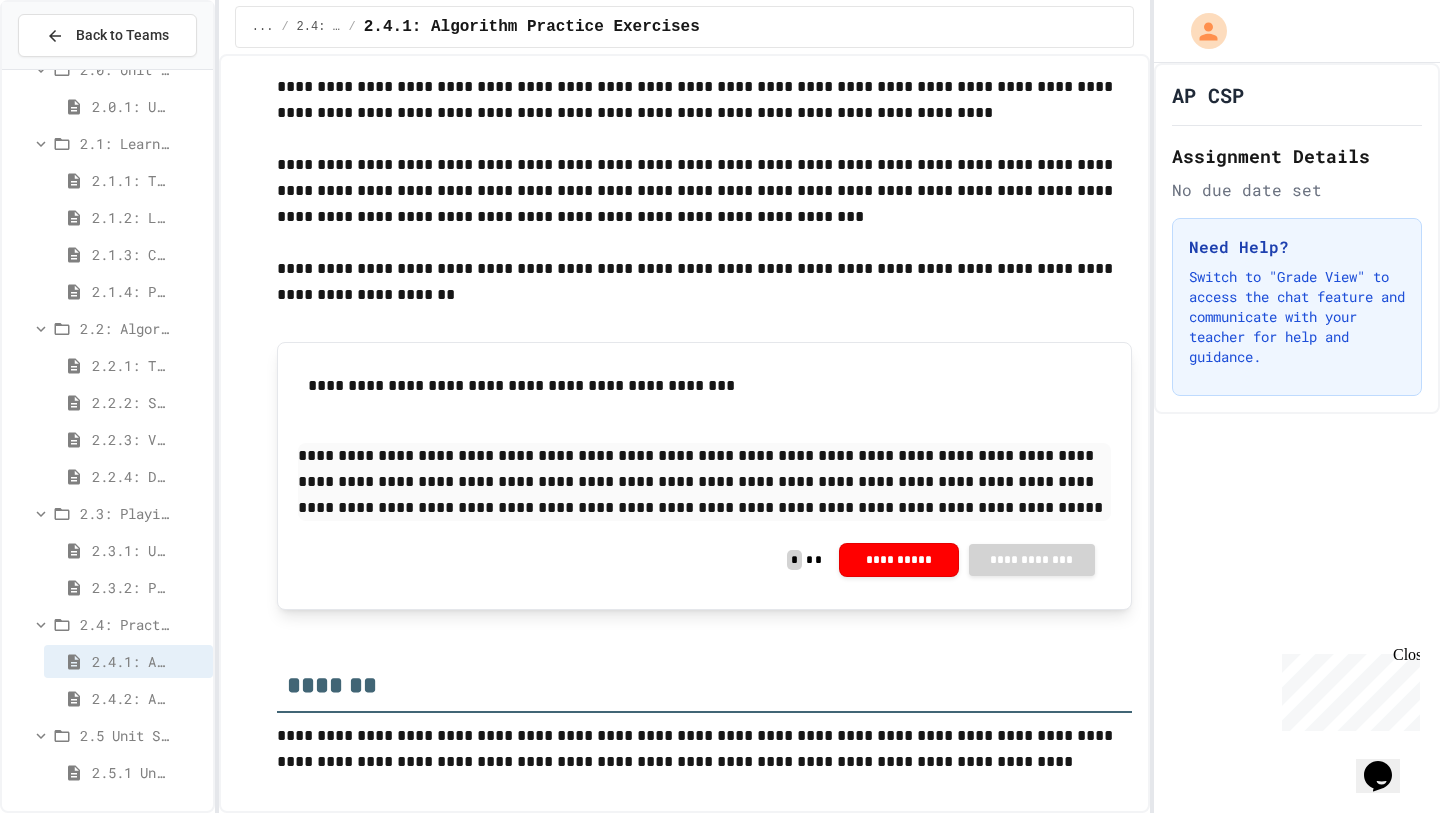 scroll, scrollTop: 2908, scrollLeft: 0, axis: vertical 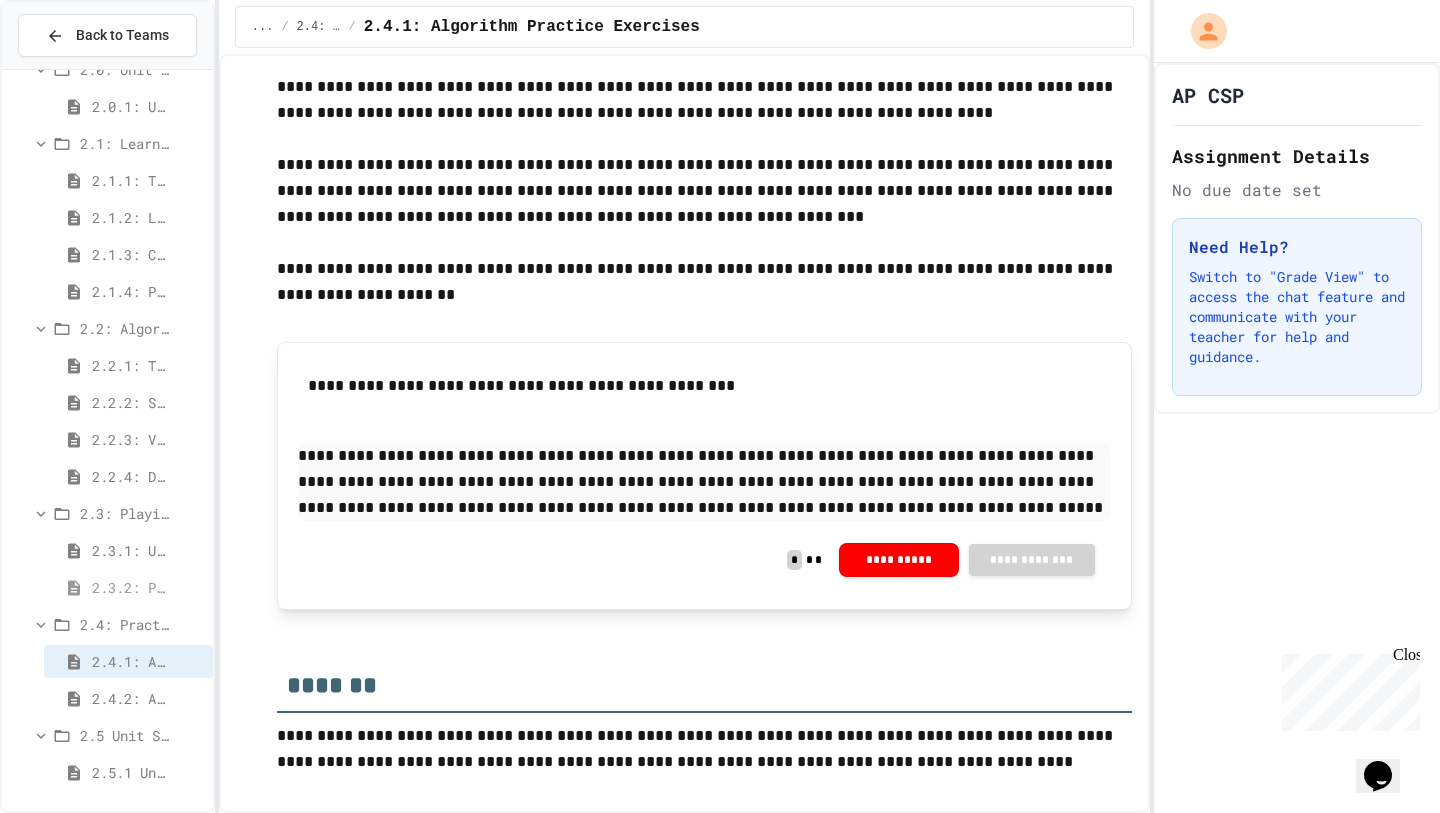 click on "2.3.2: Problem Solving Reflection" at bounding box center (128, 587) 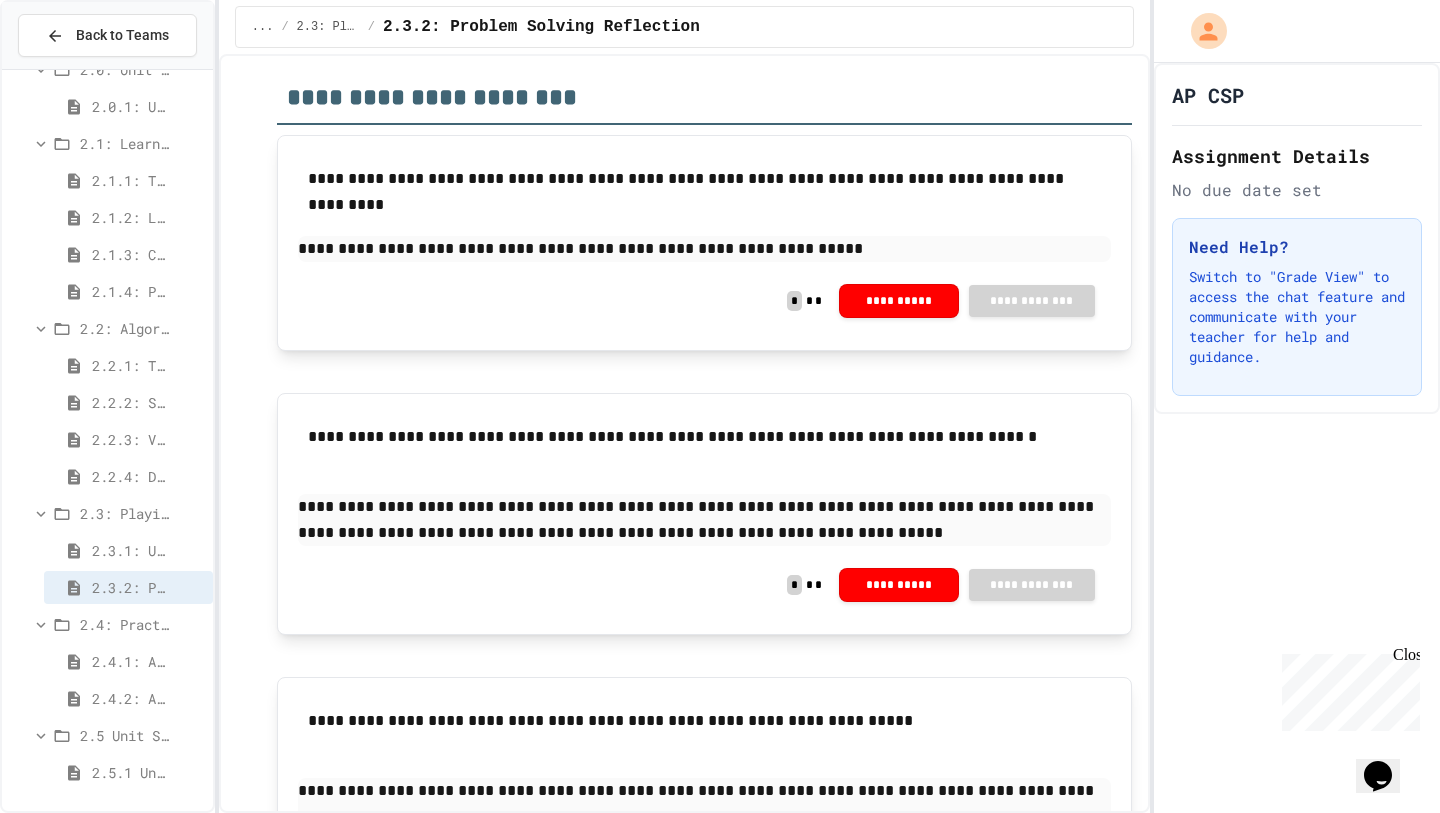 scroll, scrollTop: 322, scrollLeft: 0, axis: vertical 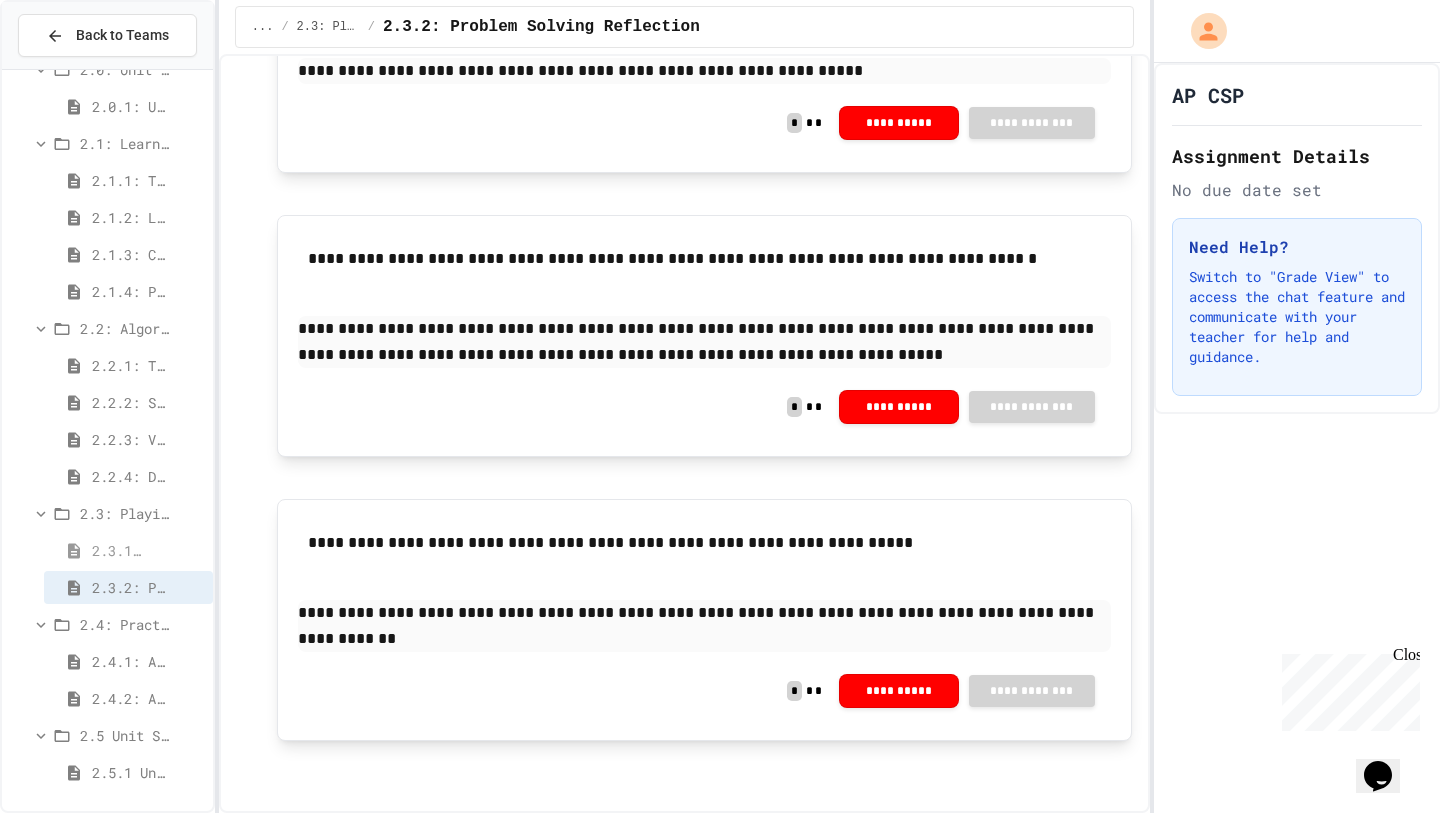click on "2.3.1: Understanding Games with Flowcharts" at bounding box center [128, 550] 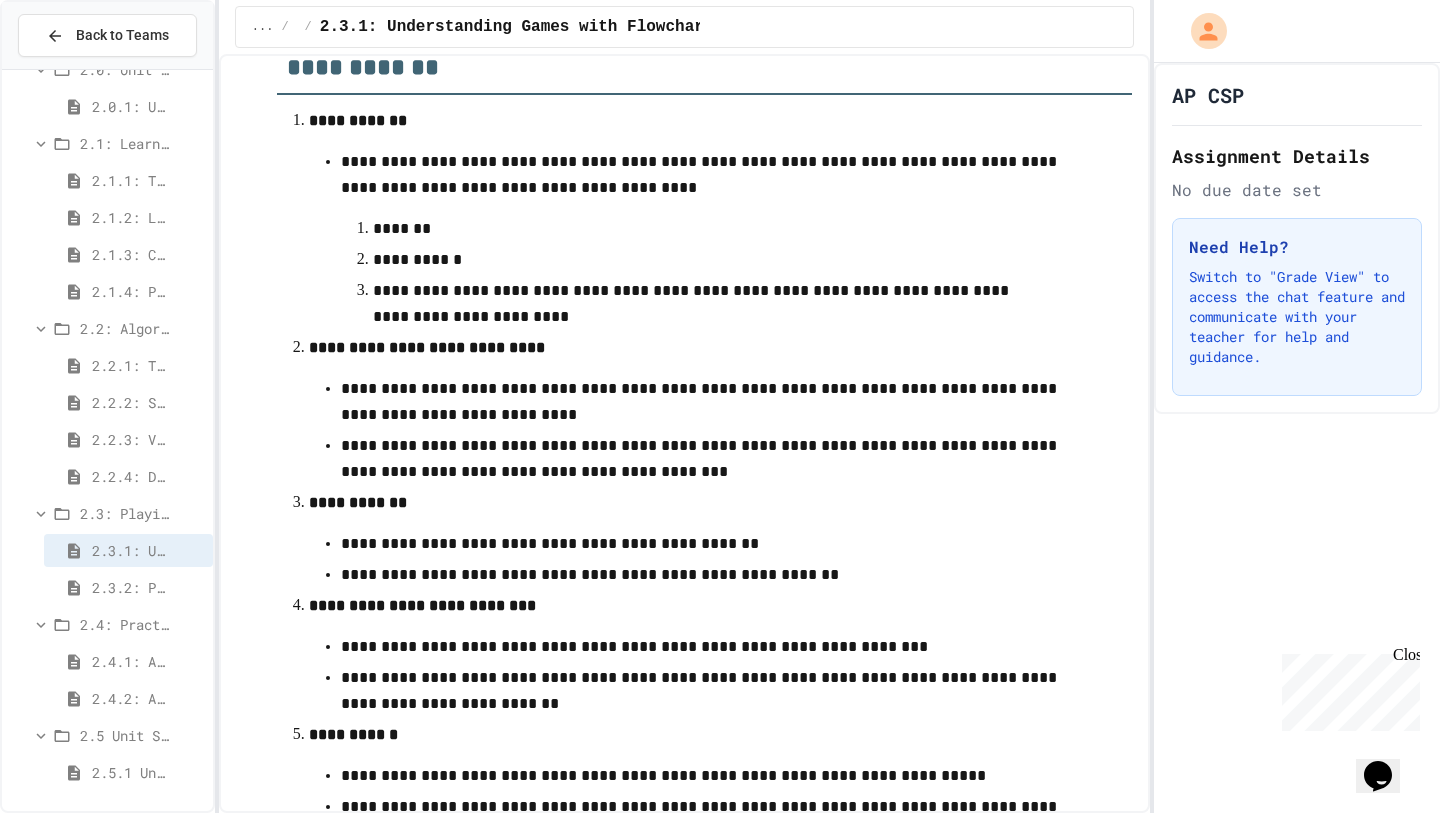scroll, scrollTop: 86, scrollLeft: 0, axis: vertical 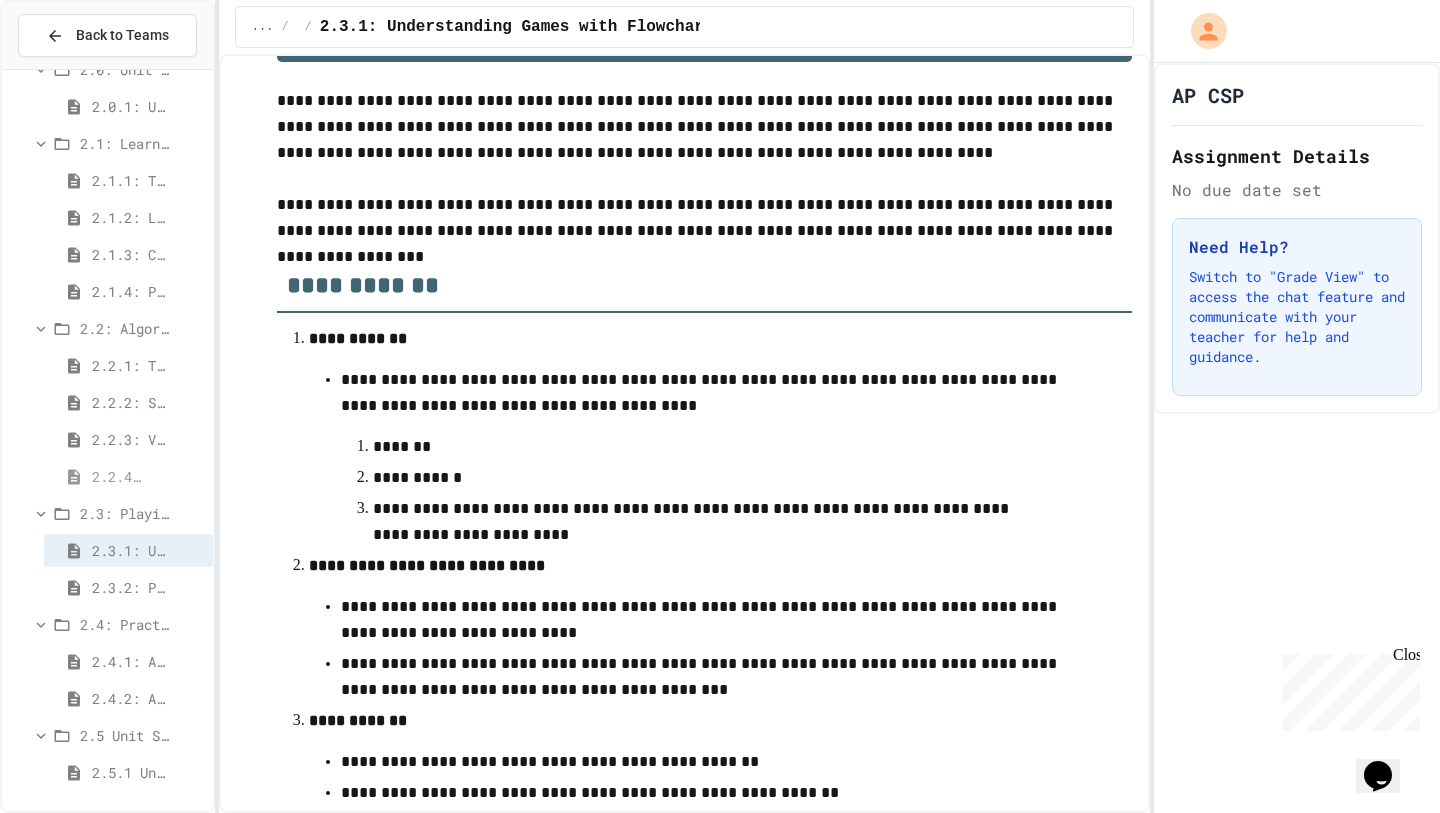 click on "2.2.4: Designing Flowcharts" at bounding box center (128, 476) 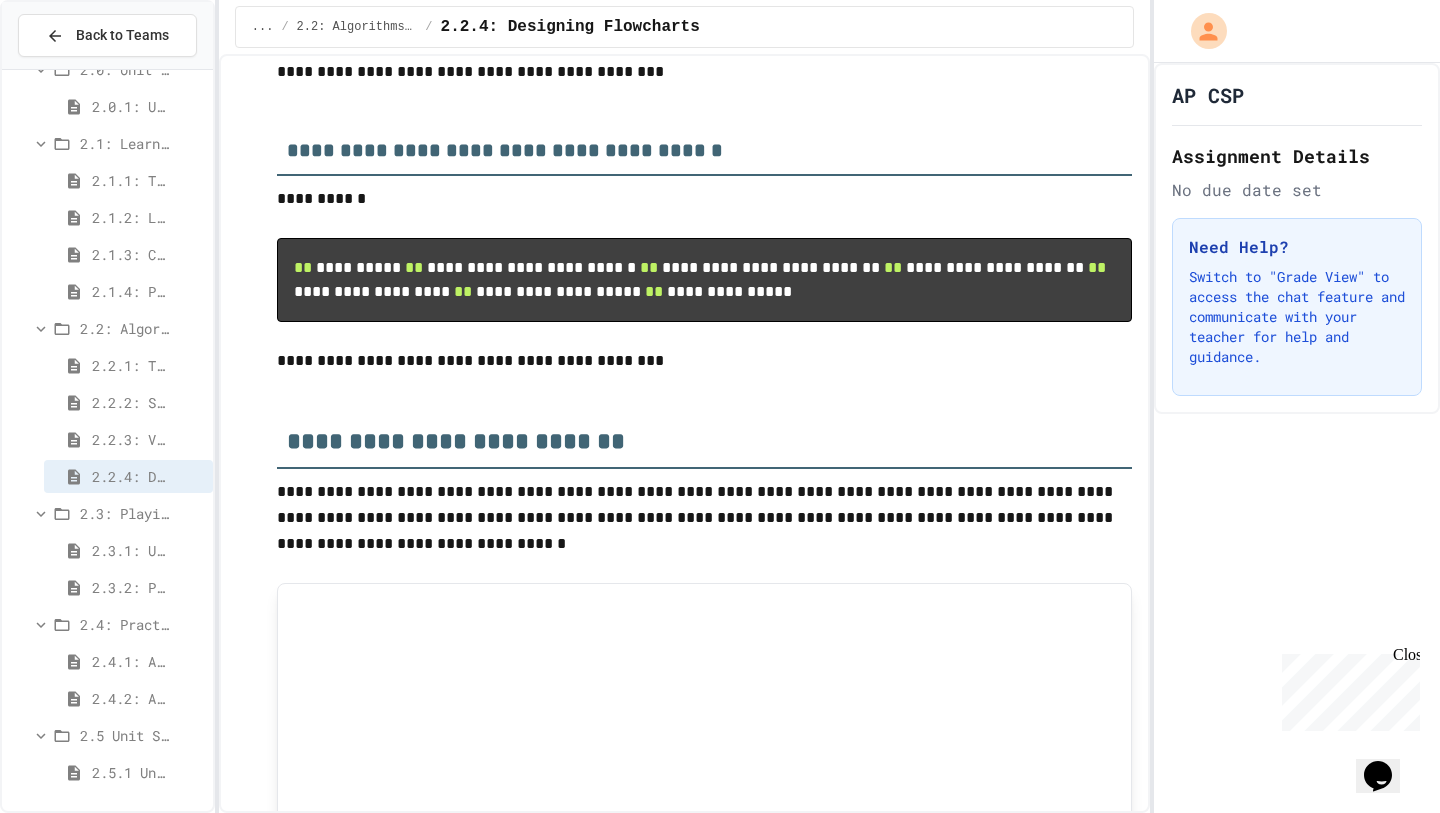 scroll, scrollTop: 853, scrollLeft: 0, axis: vertical 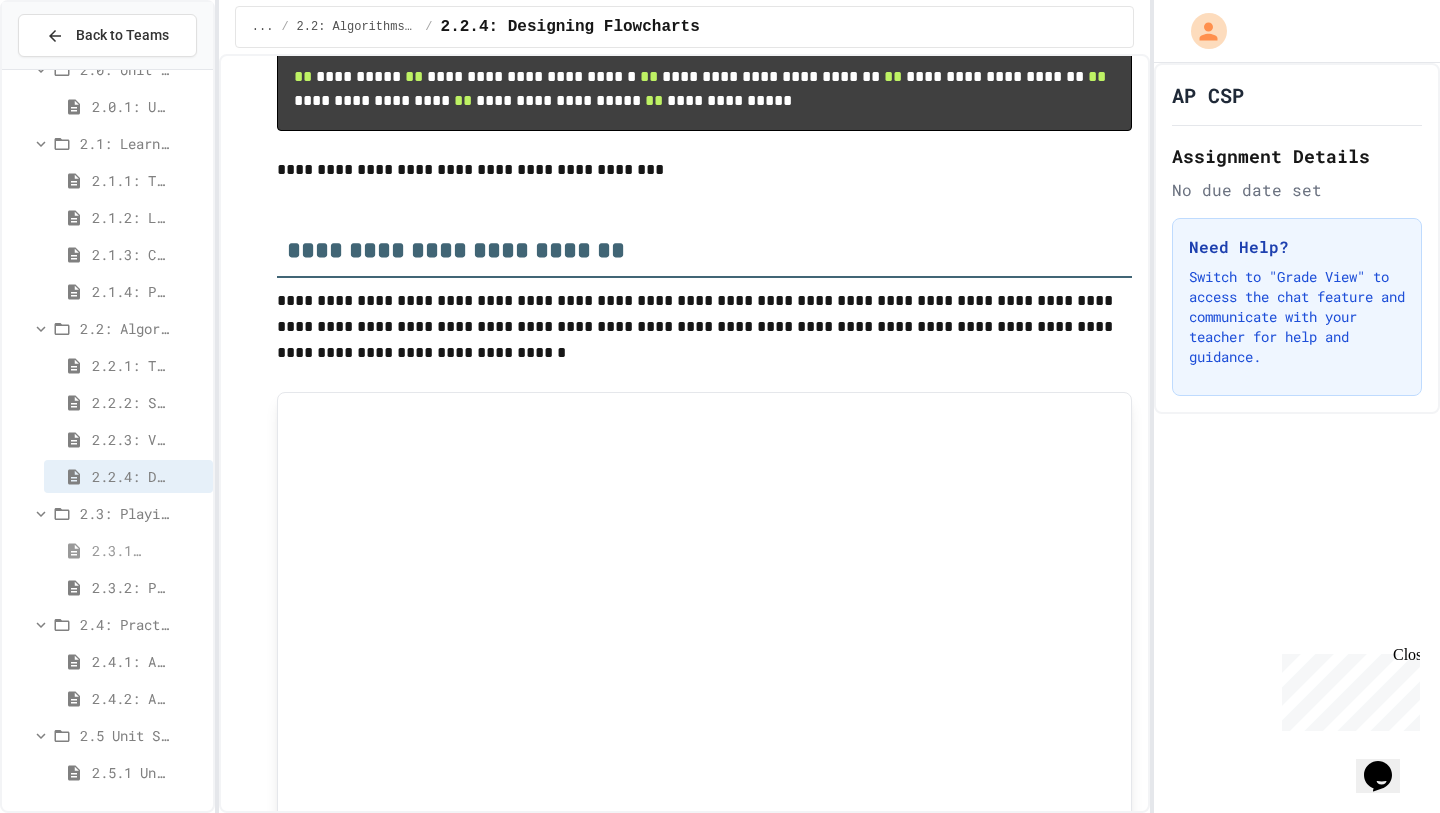 click on "2.3.1: Understanding Games with Flowcharts" at bounding box center [119, 550] 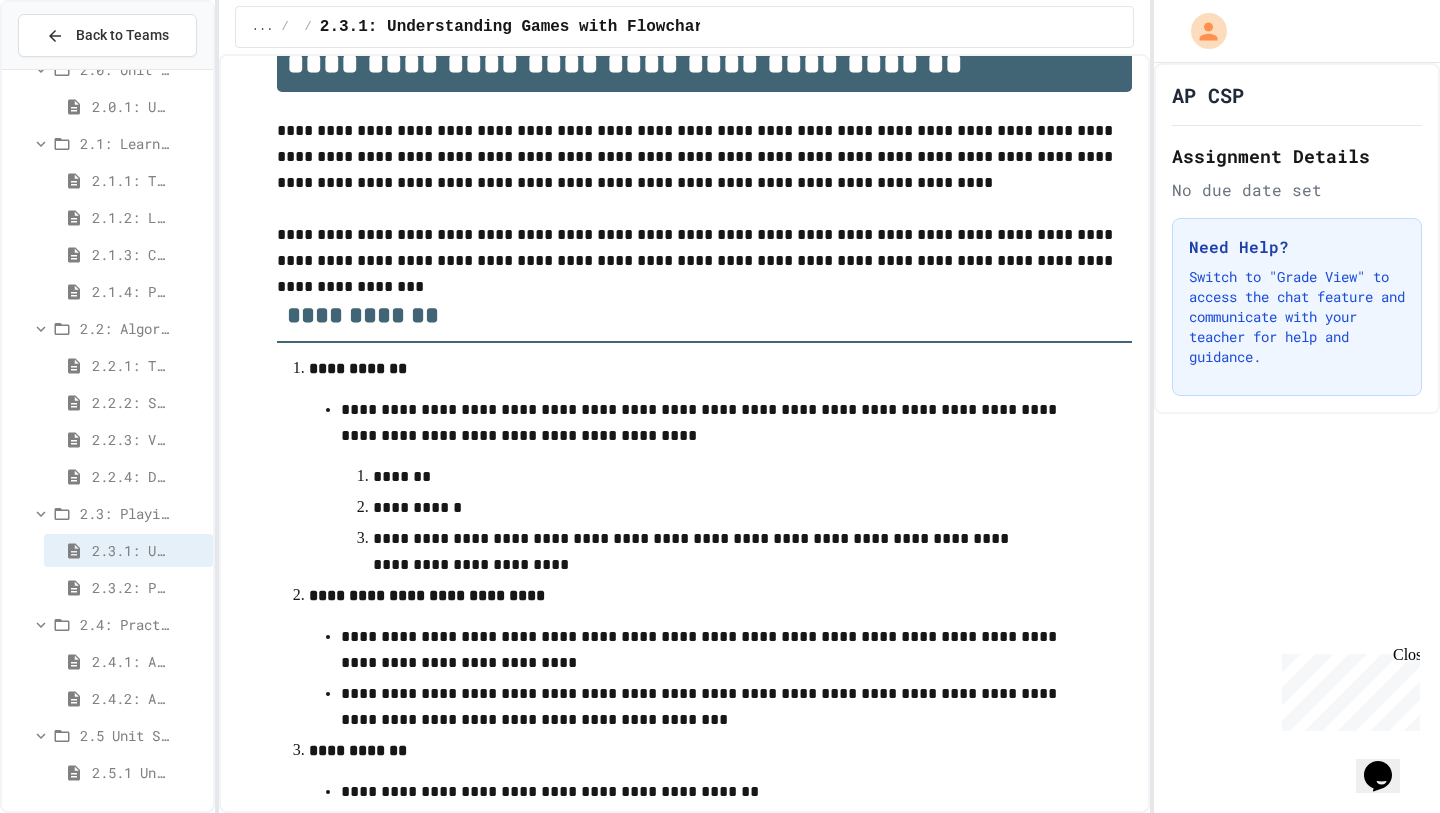 scroll, scrollTop: 0, scrollLeft: 0, axis: both 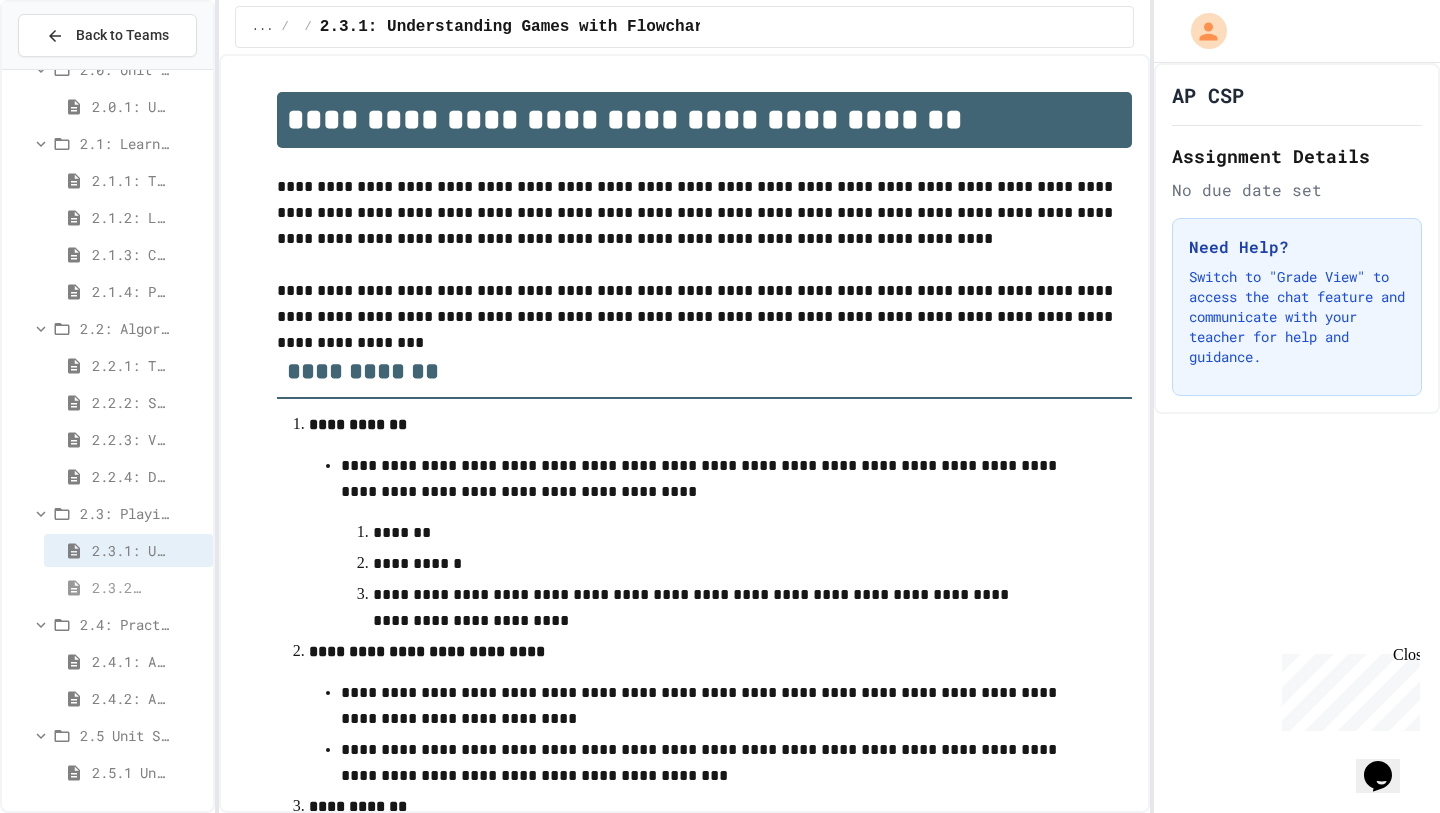 click on "2.3.2: Problem Solving Reflection" at bounding box center [119, 587] 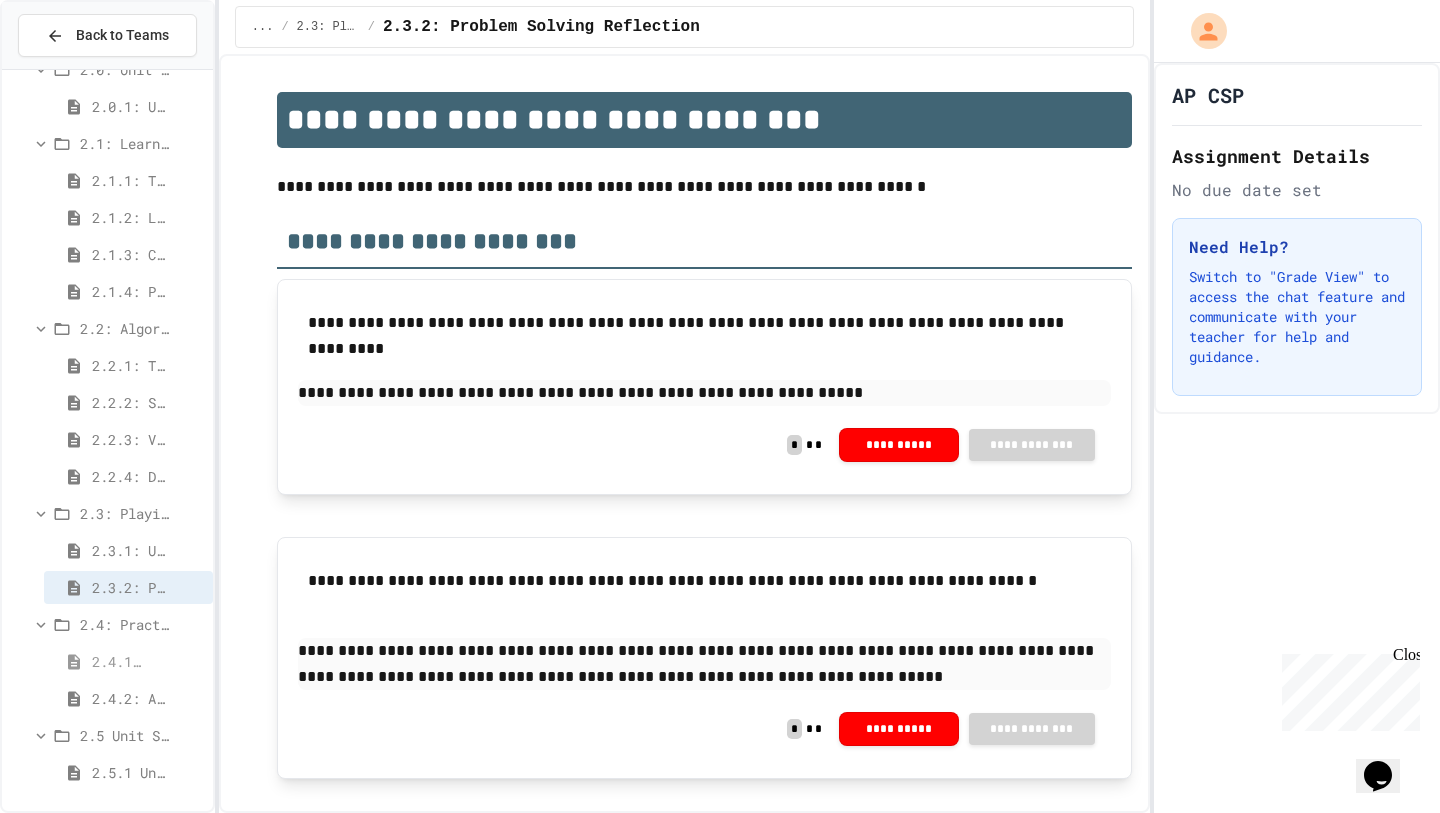 click on "2.4.1: Algorithm Practice Exercises" at bounding box center (119, 661) 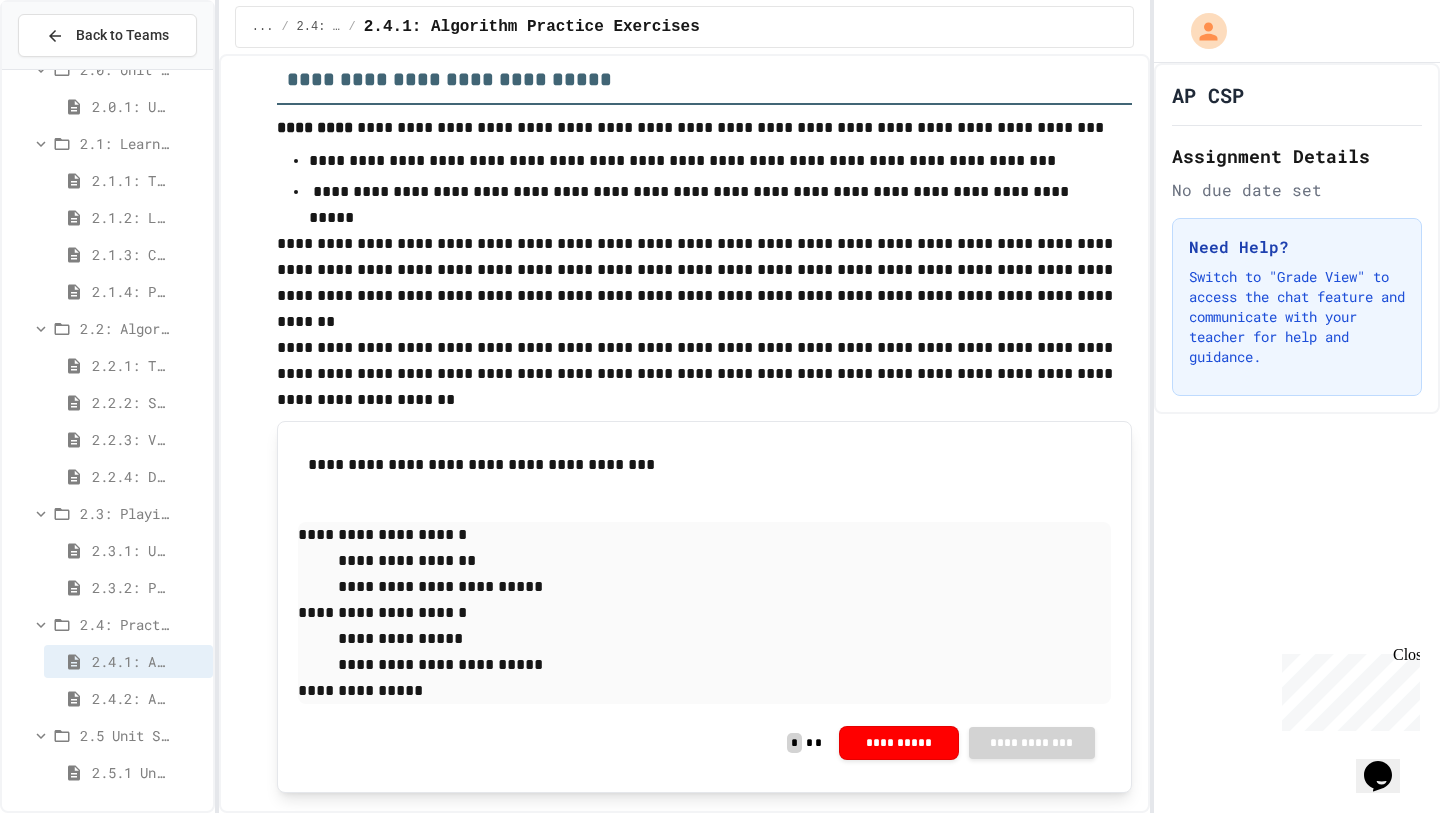 scroll, scrollTop: 323, scrollLeft: 0, axis: vertical 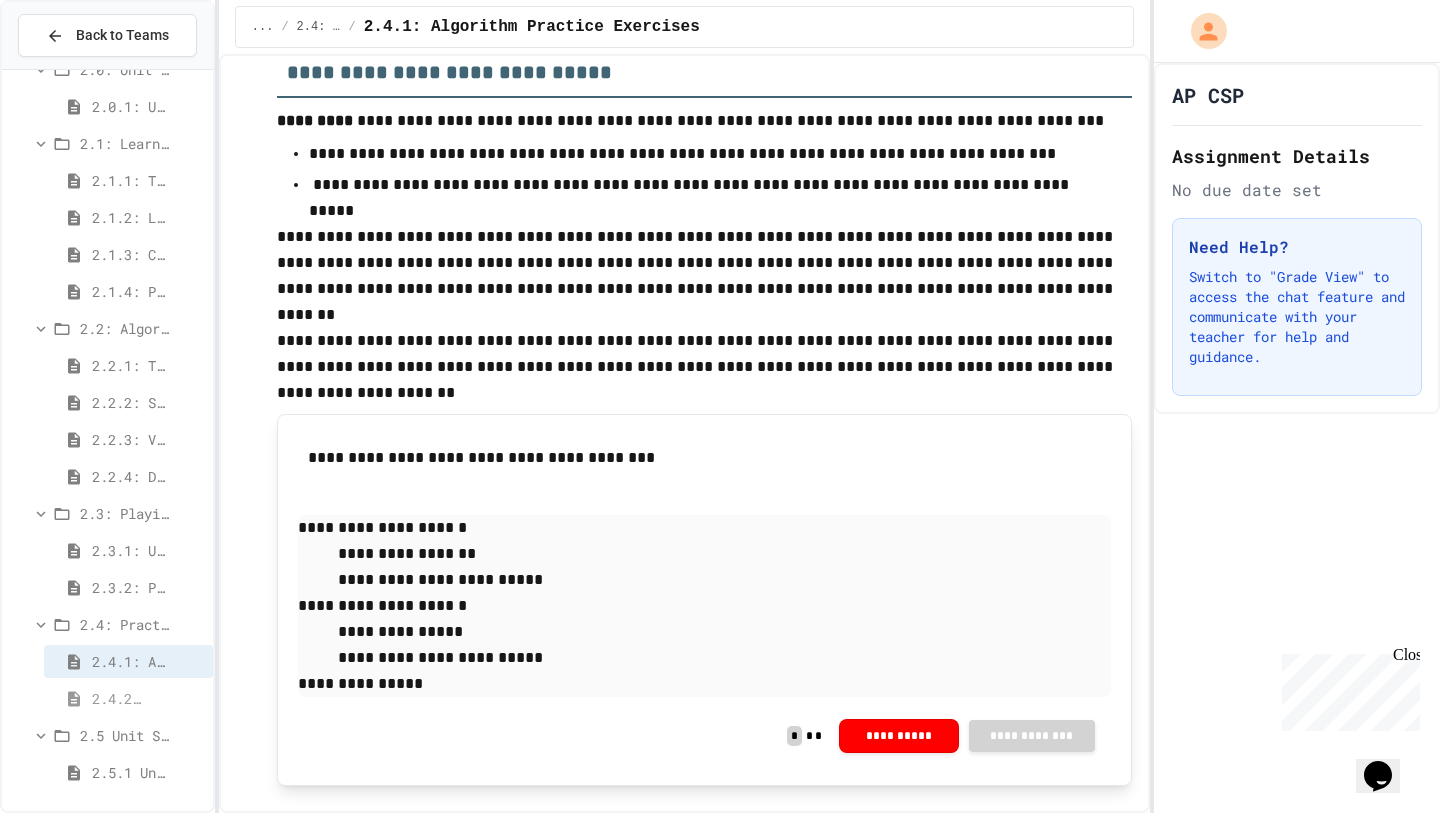 click on "2.4.2: AP Practice Questions" at bounding box center (119, 698) 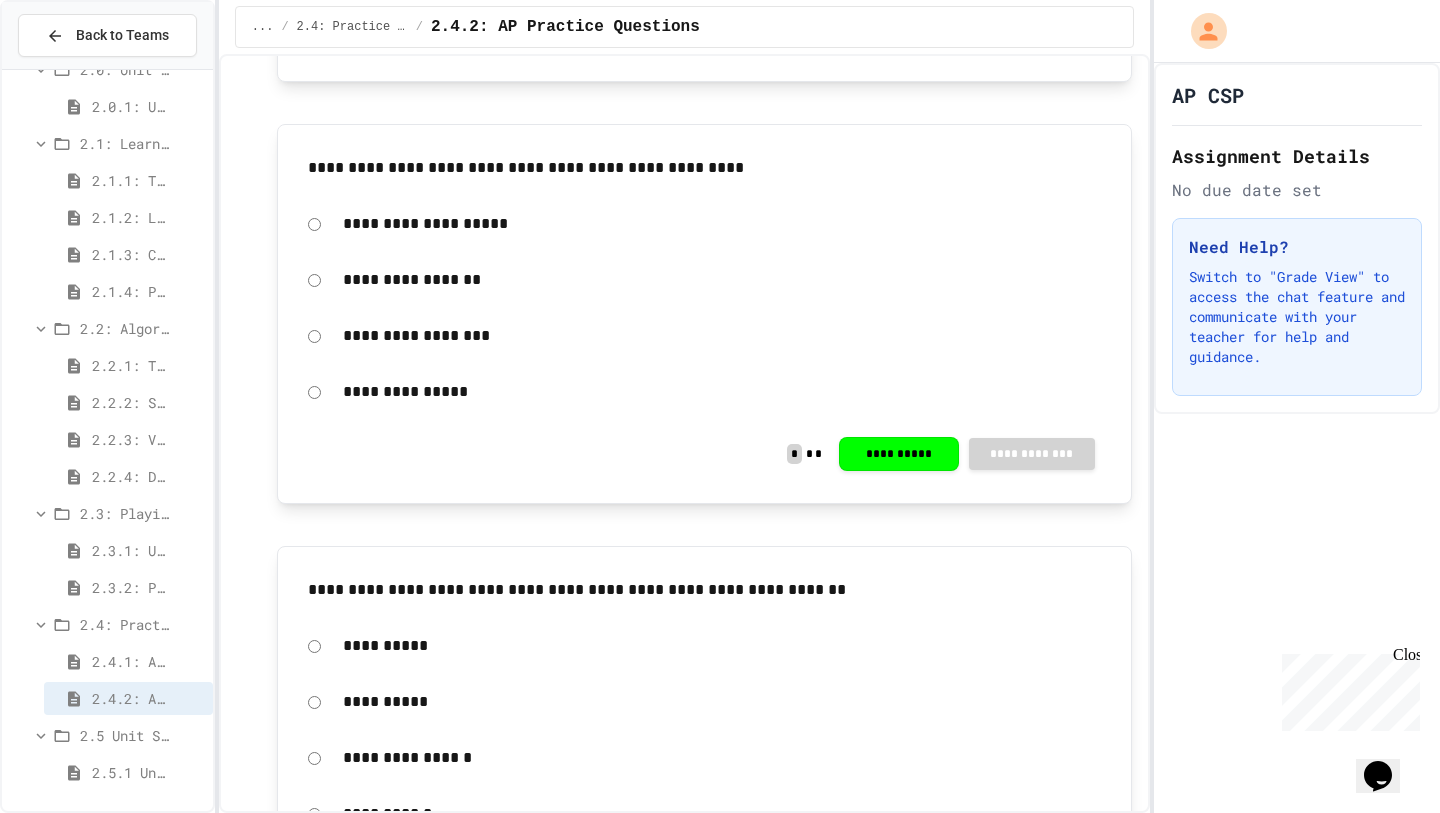 scroll, scrollTop: 1434, scrollLeft: 0, axis: vertical 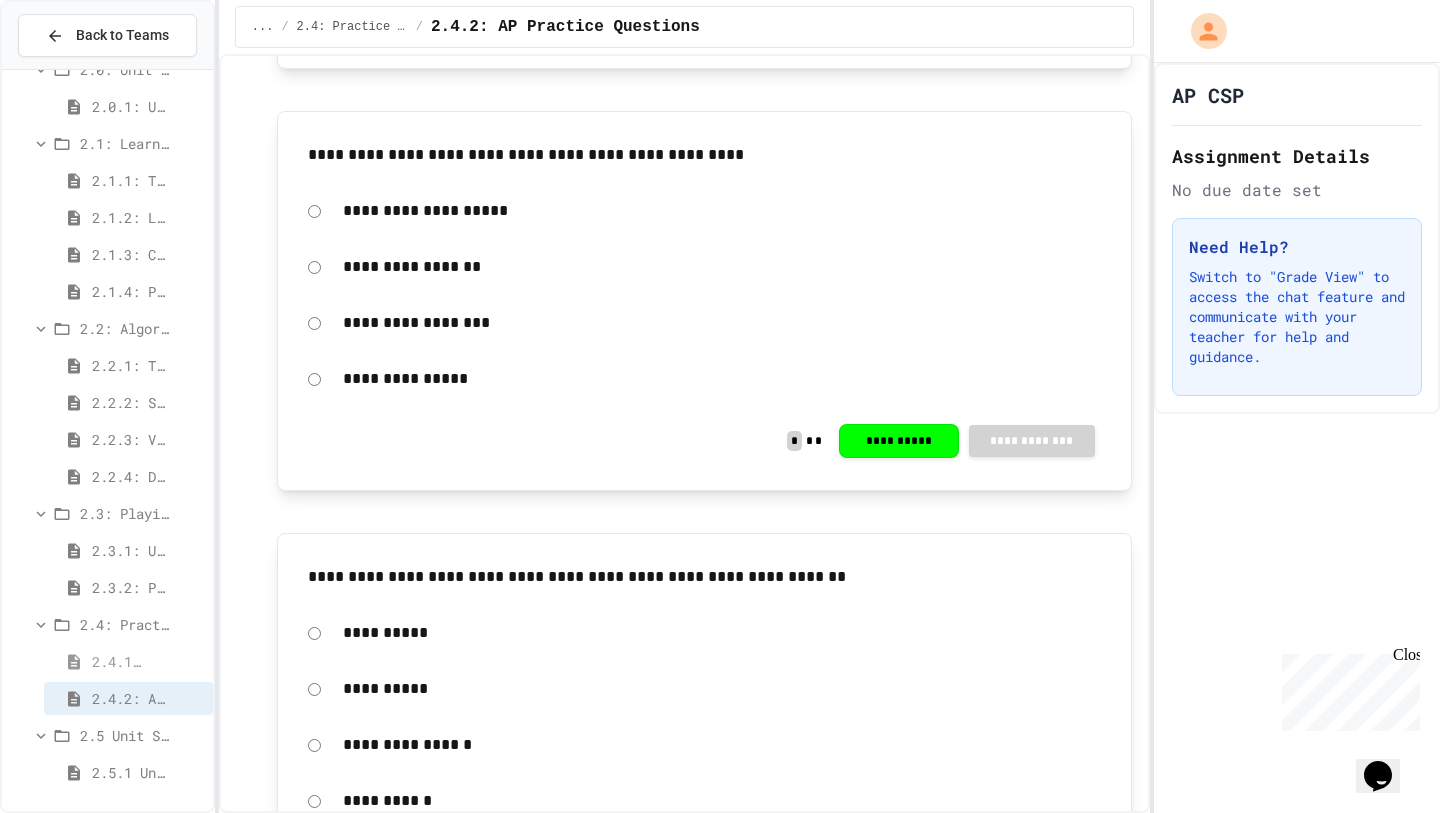 click on "2.4.1: Algorithm Practice Exercises" at bounding box center (119, 661) 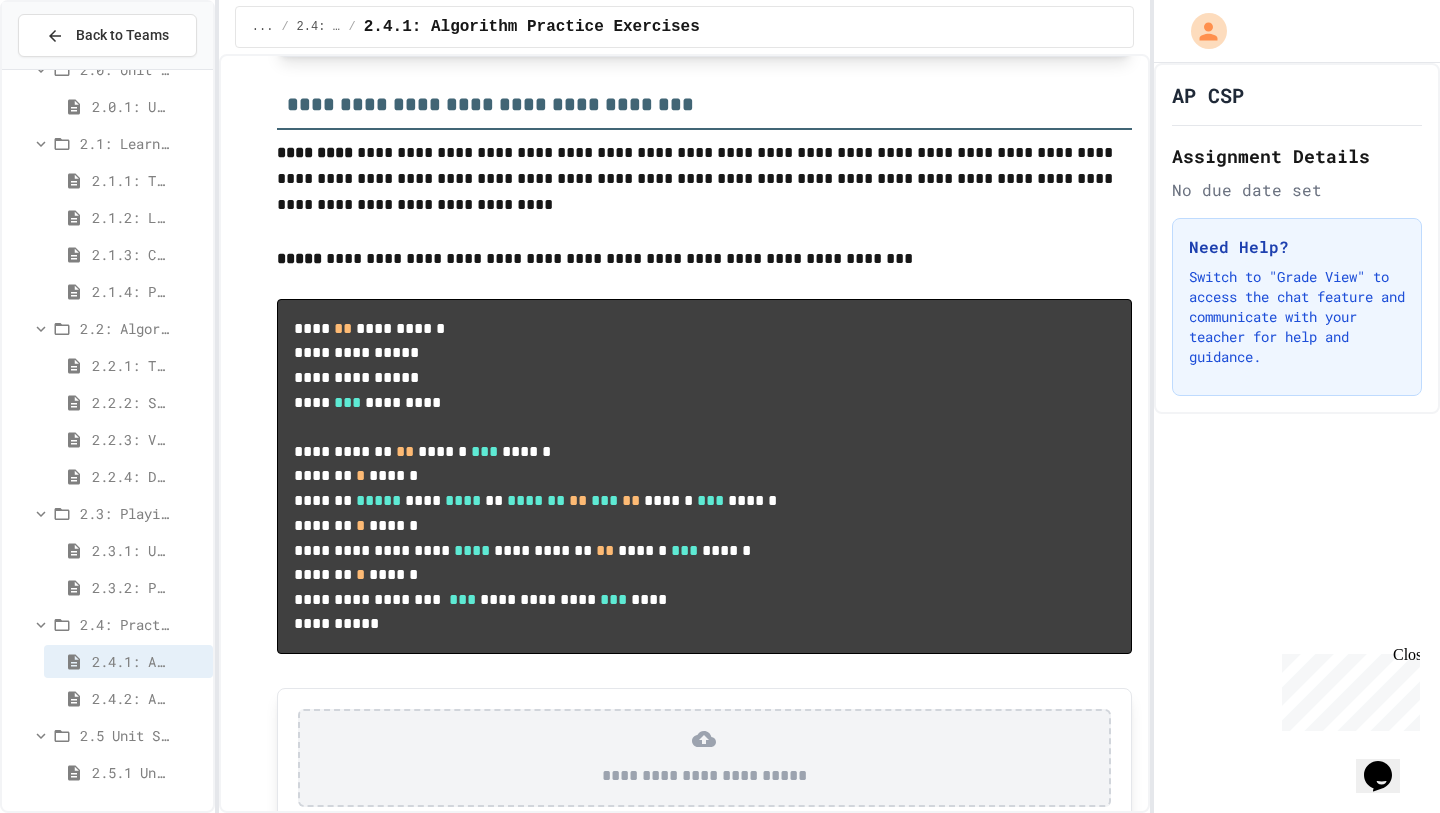 scroll, scrollTop: 999, scrollLeft: 0, axis: vertical 